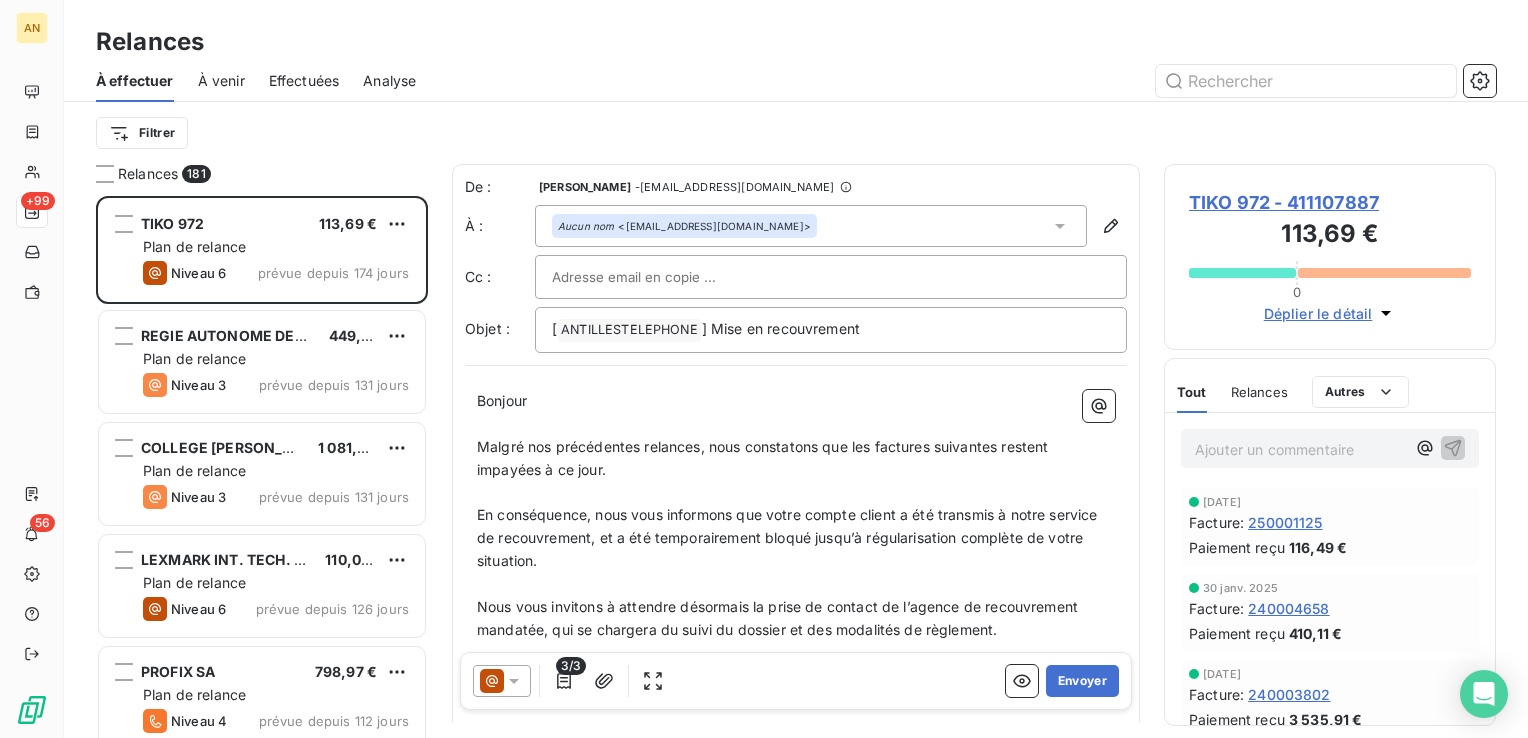 scroll, scrollTop: 0, scrollLeft: 0, axis: both 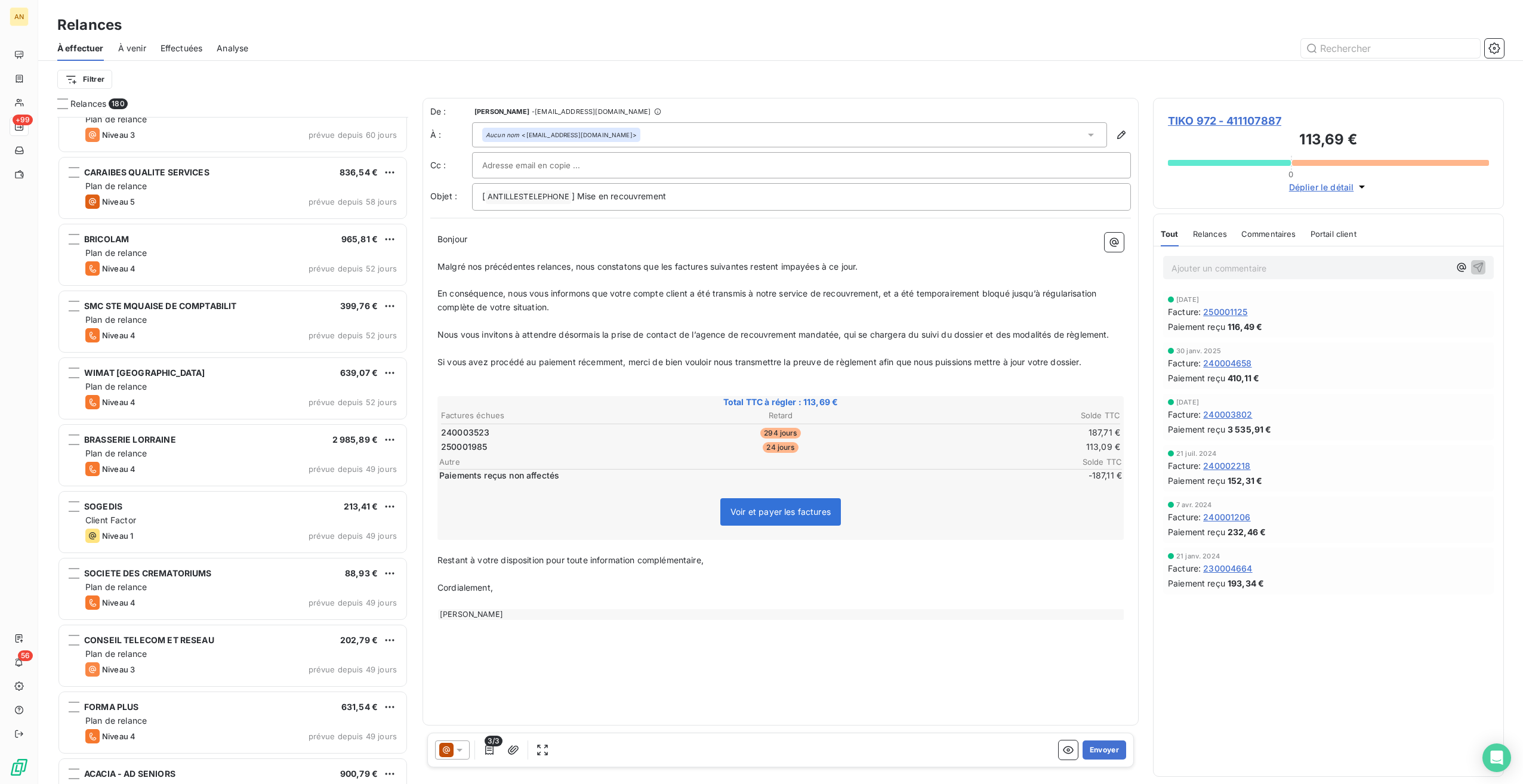 click on "Plan de relance" at bounding box center (241, 320) 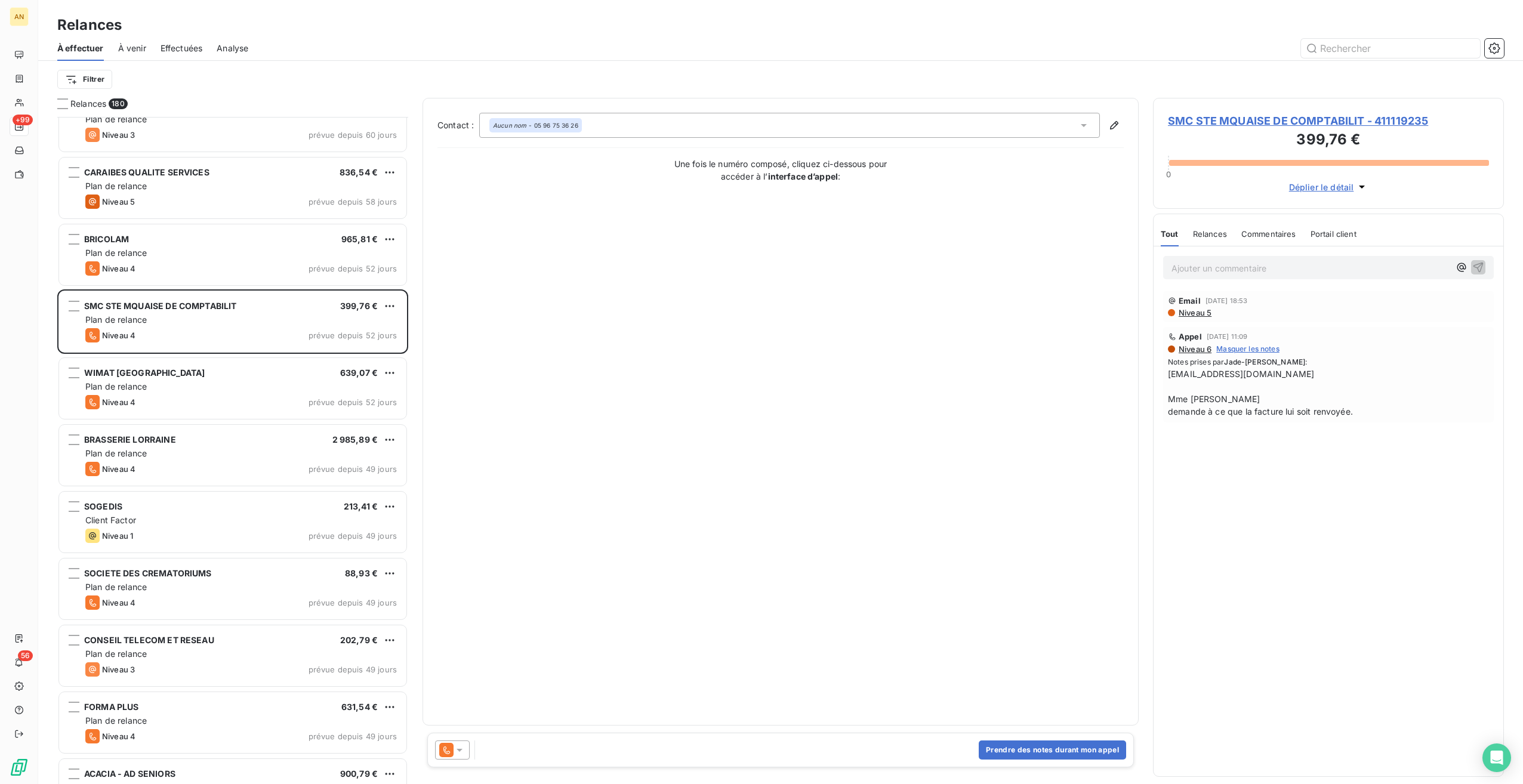 click on "SMC STE MQUAISE DE COMPTABILIT - 411119235" at bounding box center [1328, 121] 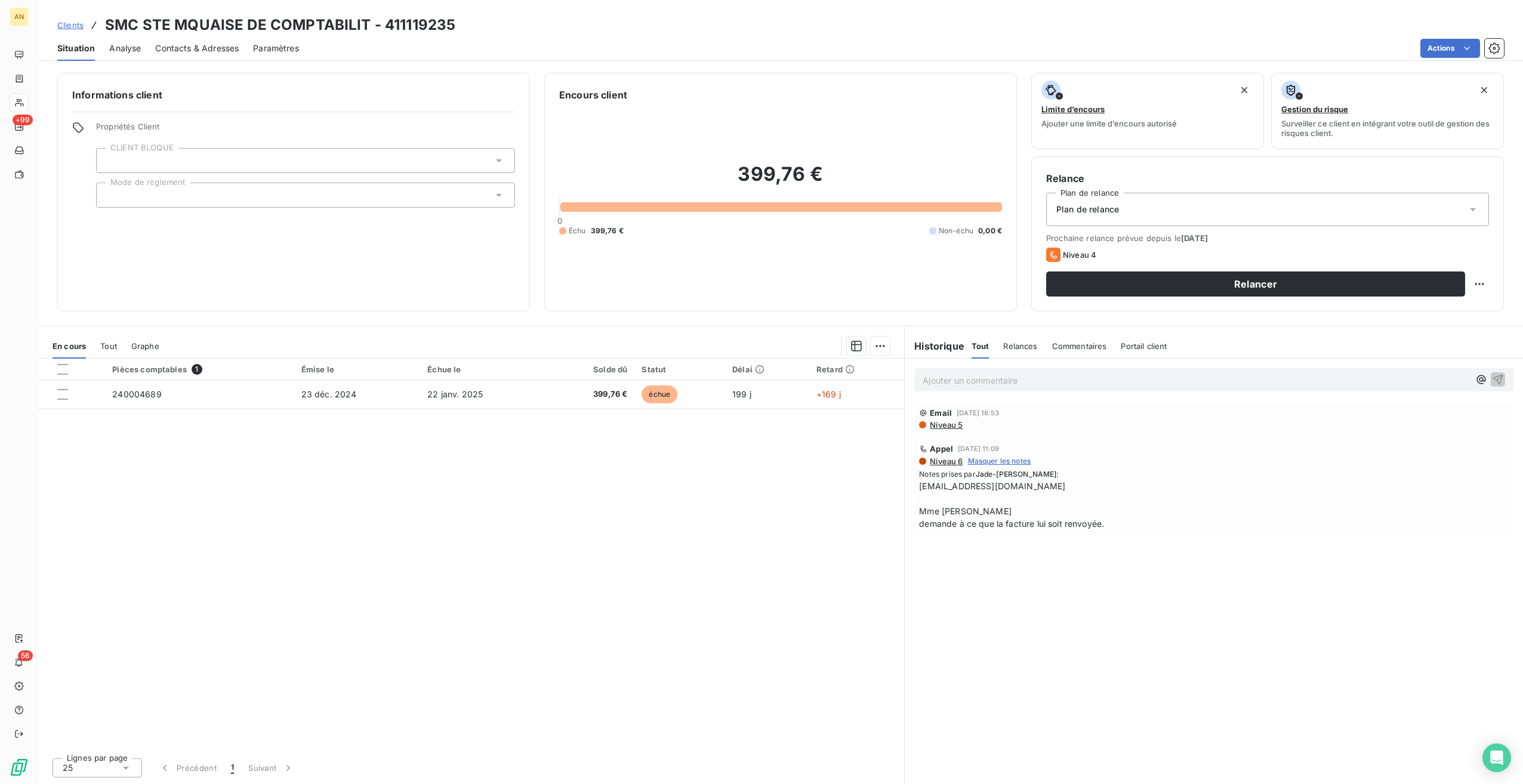 click on "Contacts & Adresses" at bounding box center (197, 48) 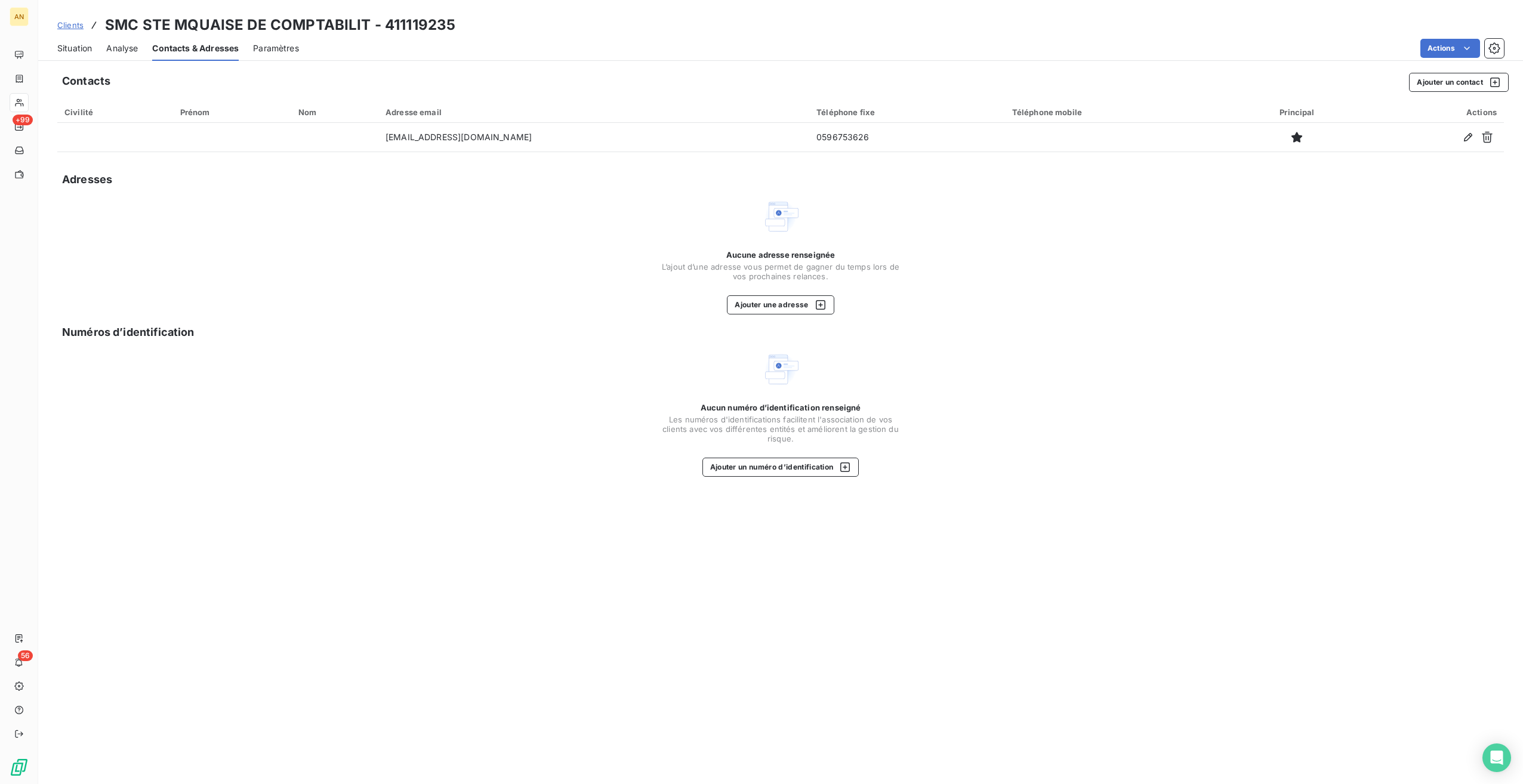 click on "Situation" at bounding box center [75, 48] 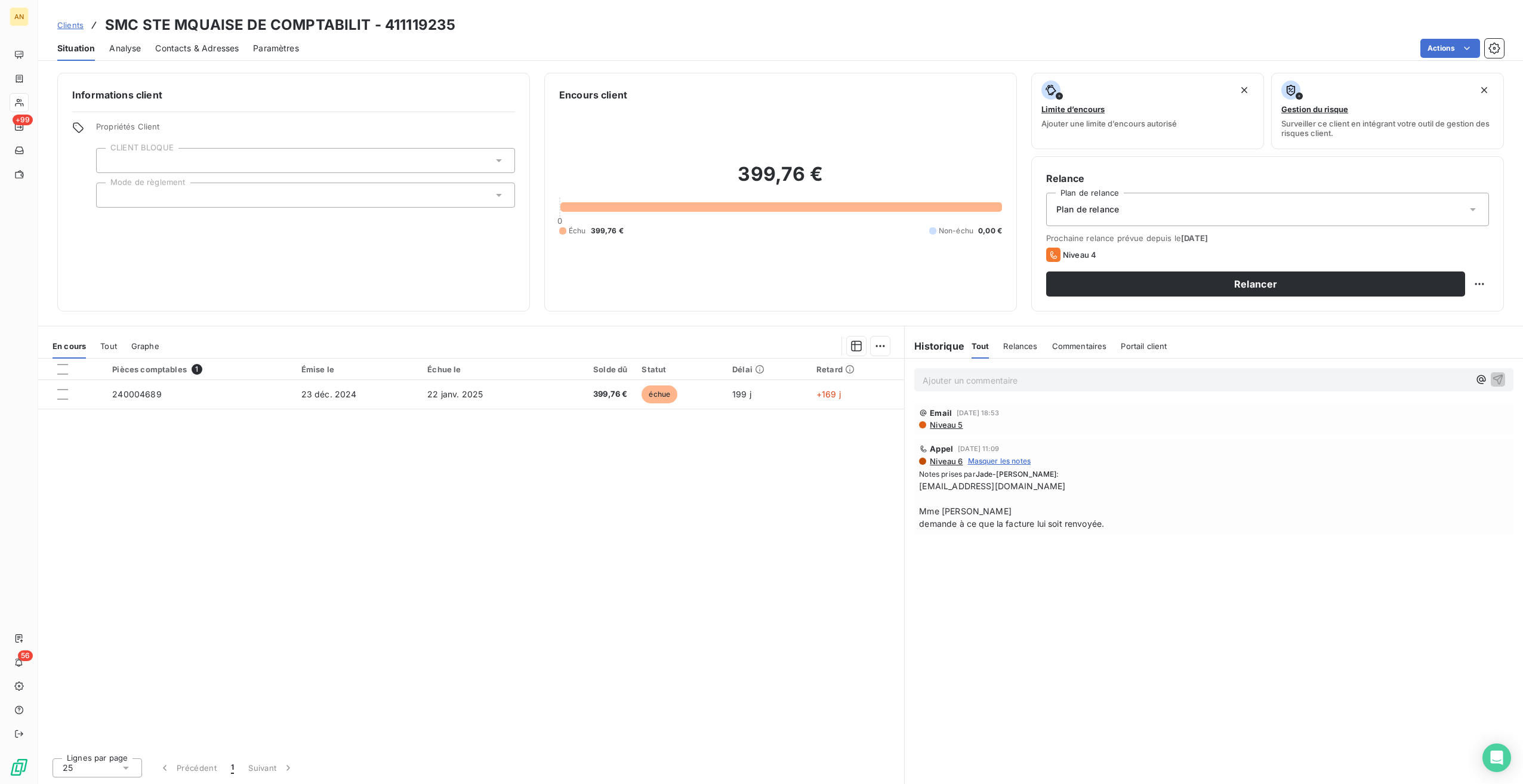 click on "240004689" at bounding box center [199, 394] 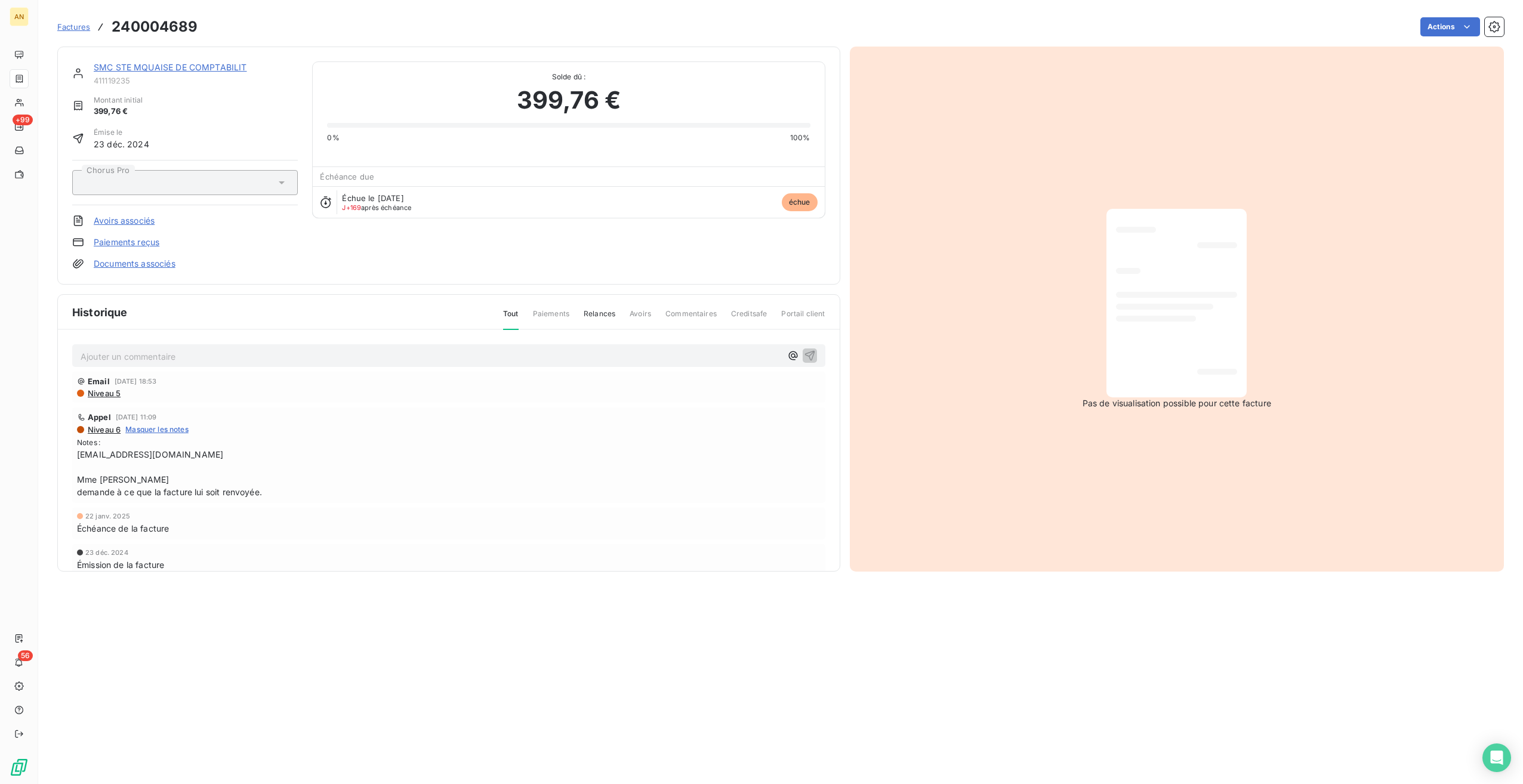click on "SMC STE MQUAISE DE COMPTABILIT" at bounding box center [170, 67] 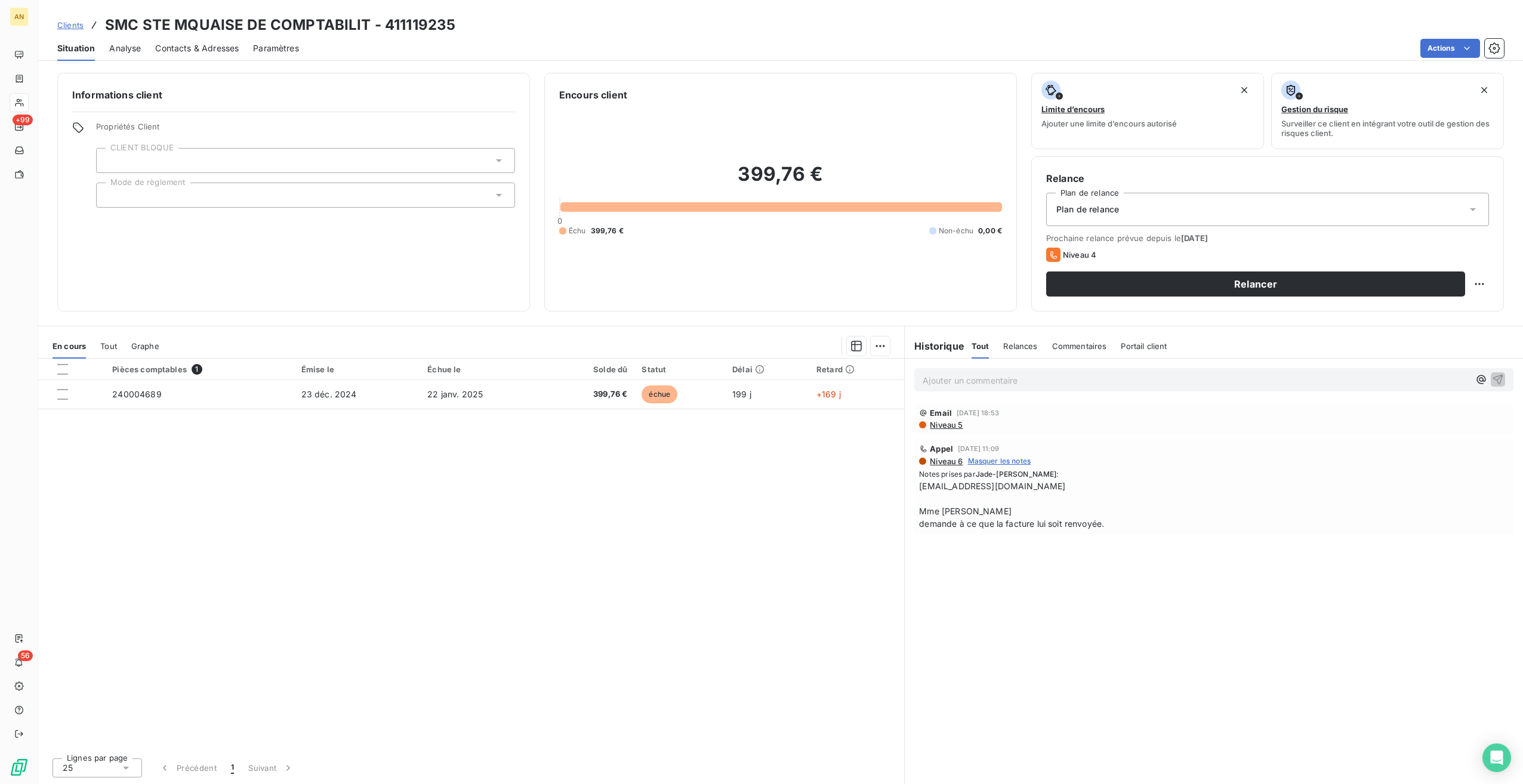 click on "240004689" at bounding box center (137, 394) 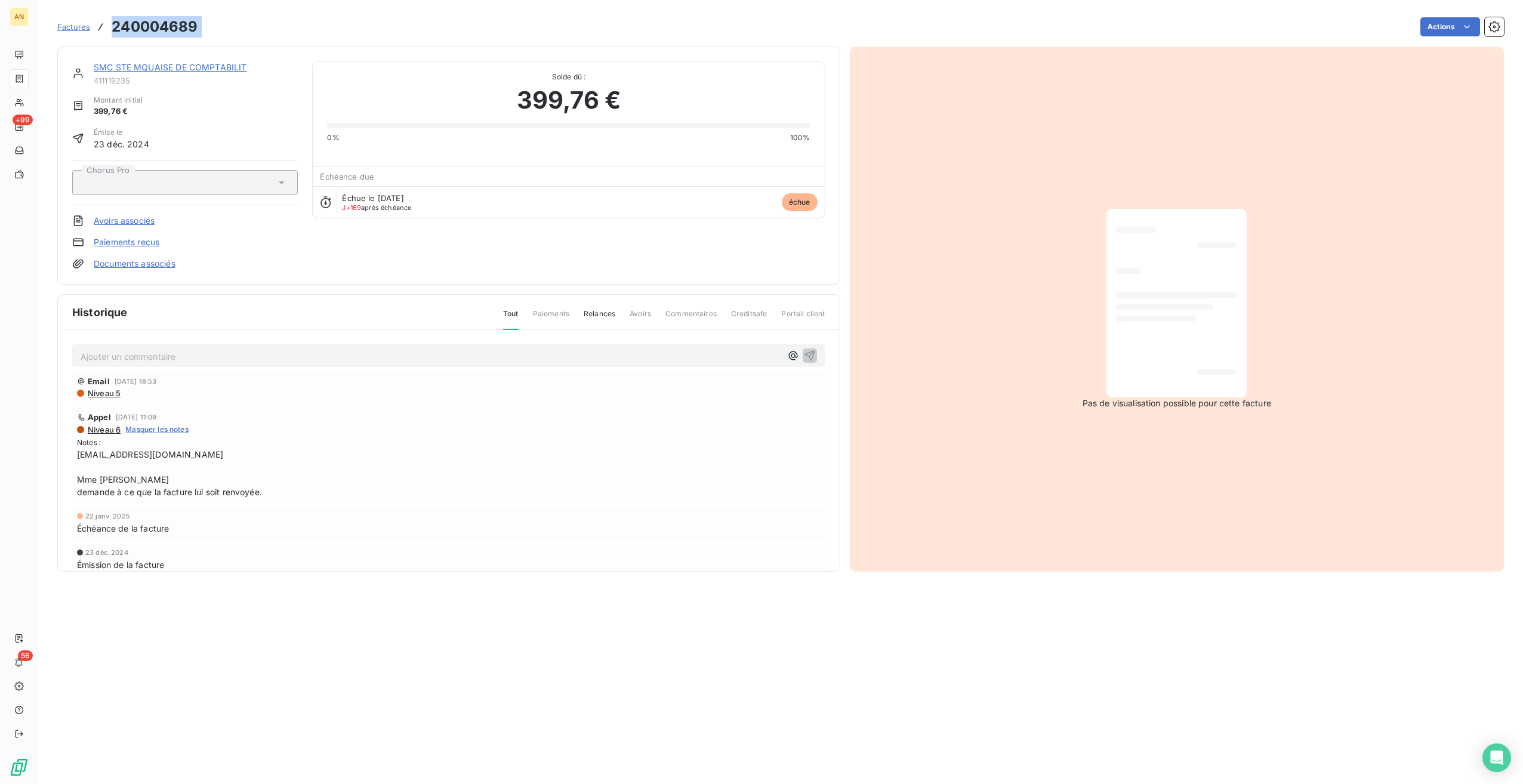 drag, startPoint x: 112, startPoint y: 24, endPoint x: 217, endPoint y: 26, distance: 105.01905 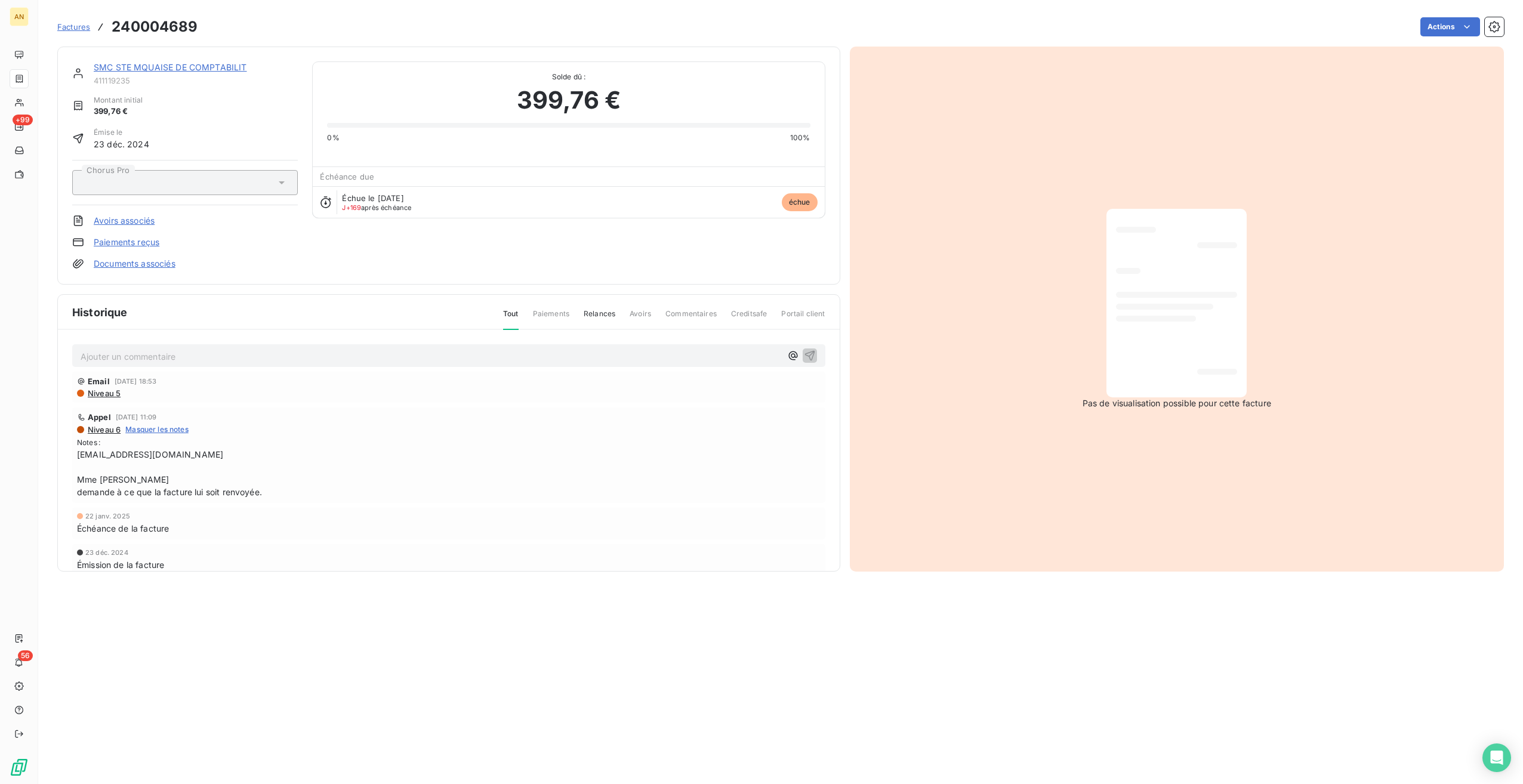 click on "SMC STE MQUAISE DE COMPTABILIT" at bounding box center [196, 67] 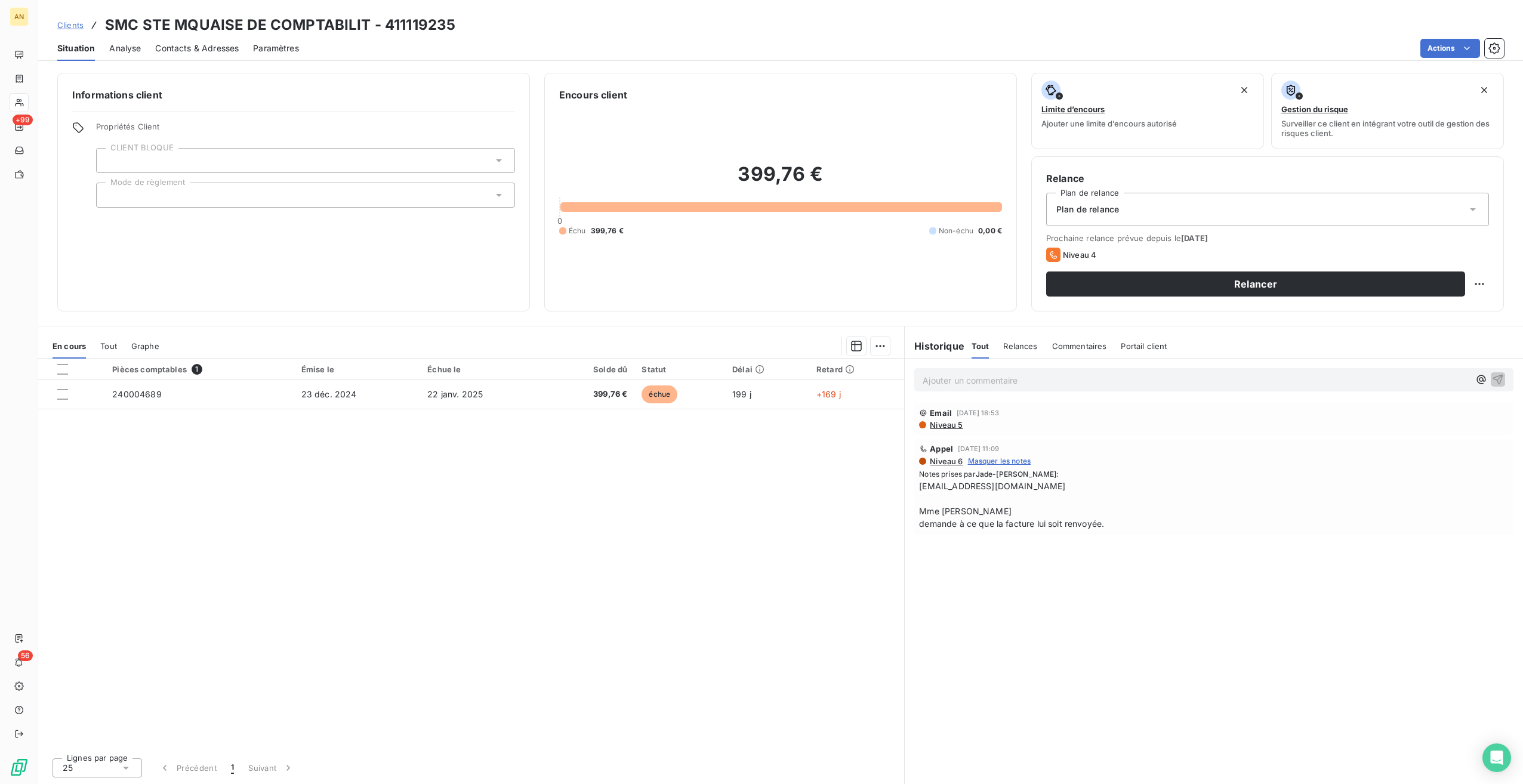 click on "Contacts & Adresses" at bounding box center (197, 48) 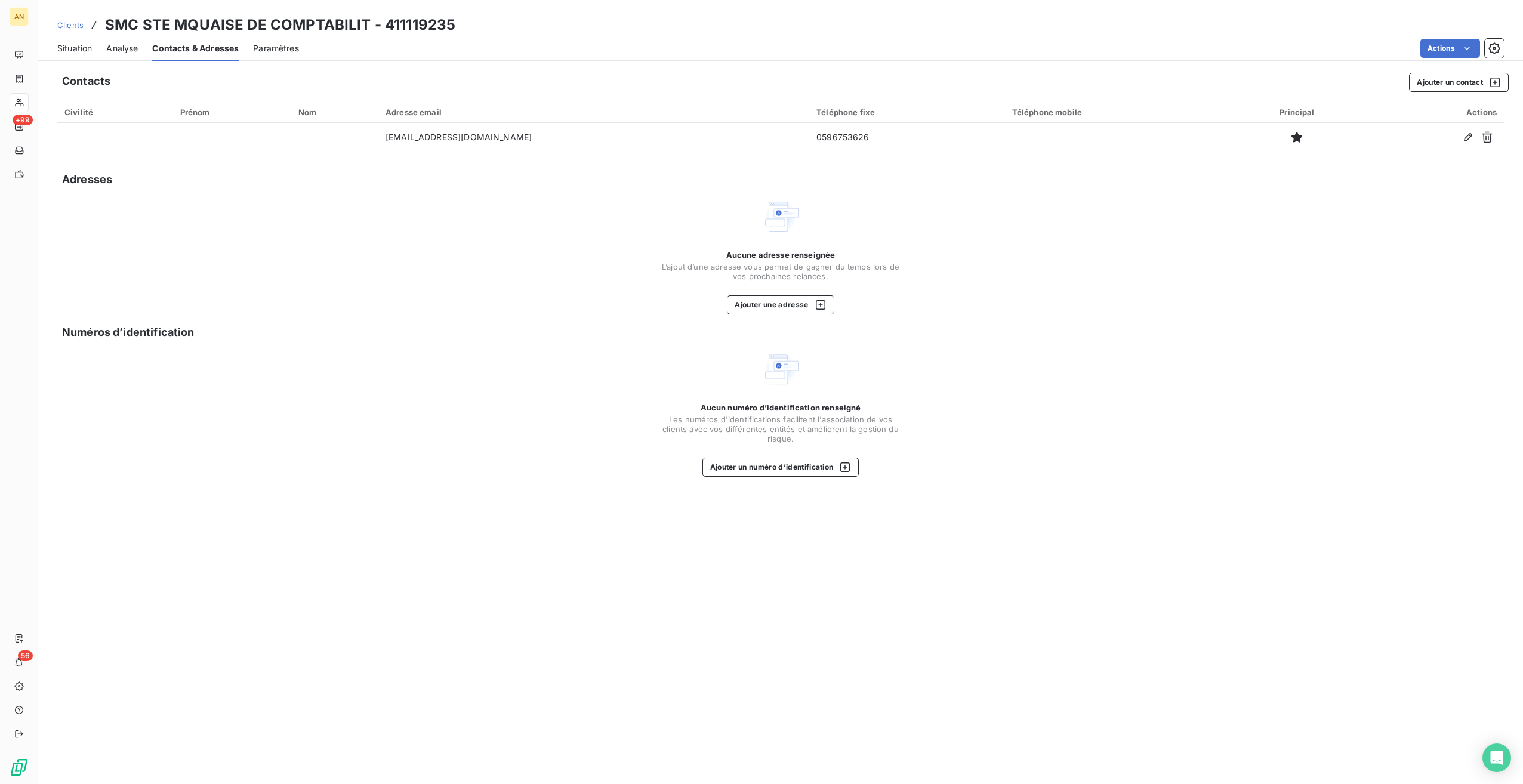 click on "Ajouter un contact" at bounding box center [1459, 82] 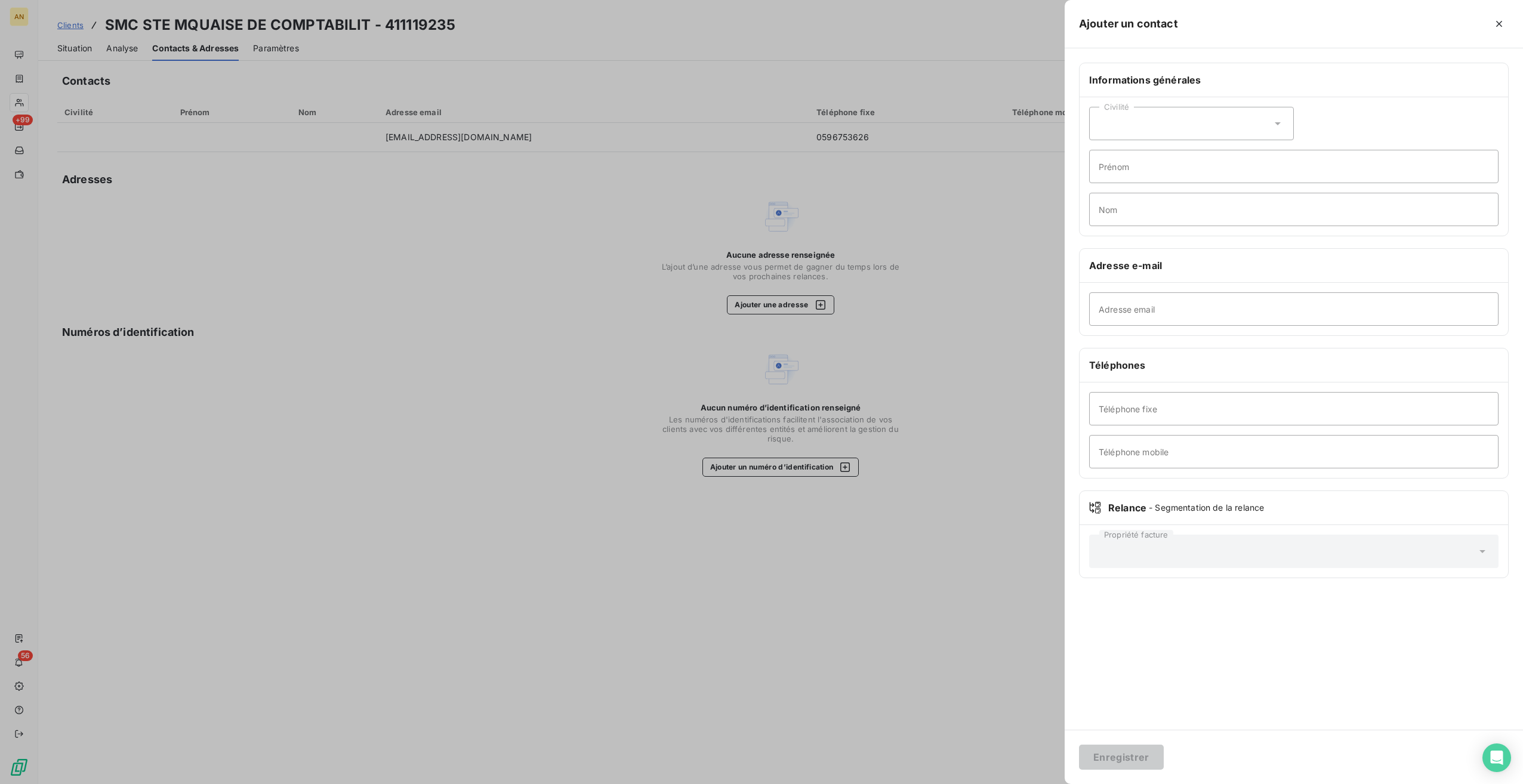 click on "Civilité" at bounding box center [1191, 124] 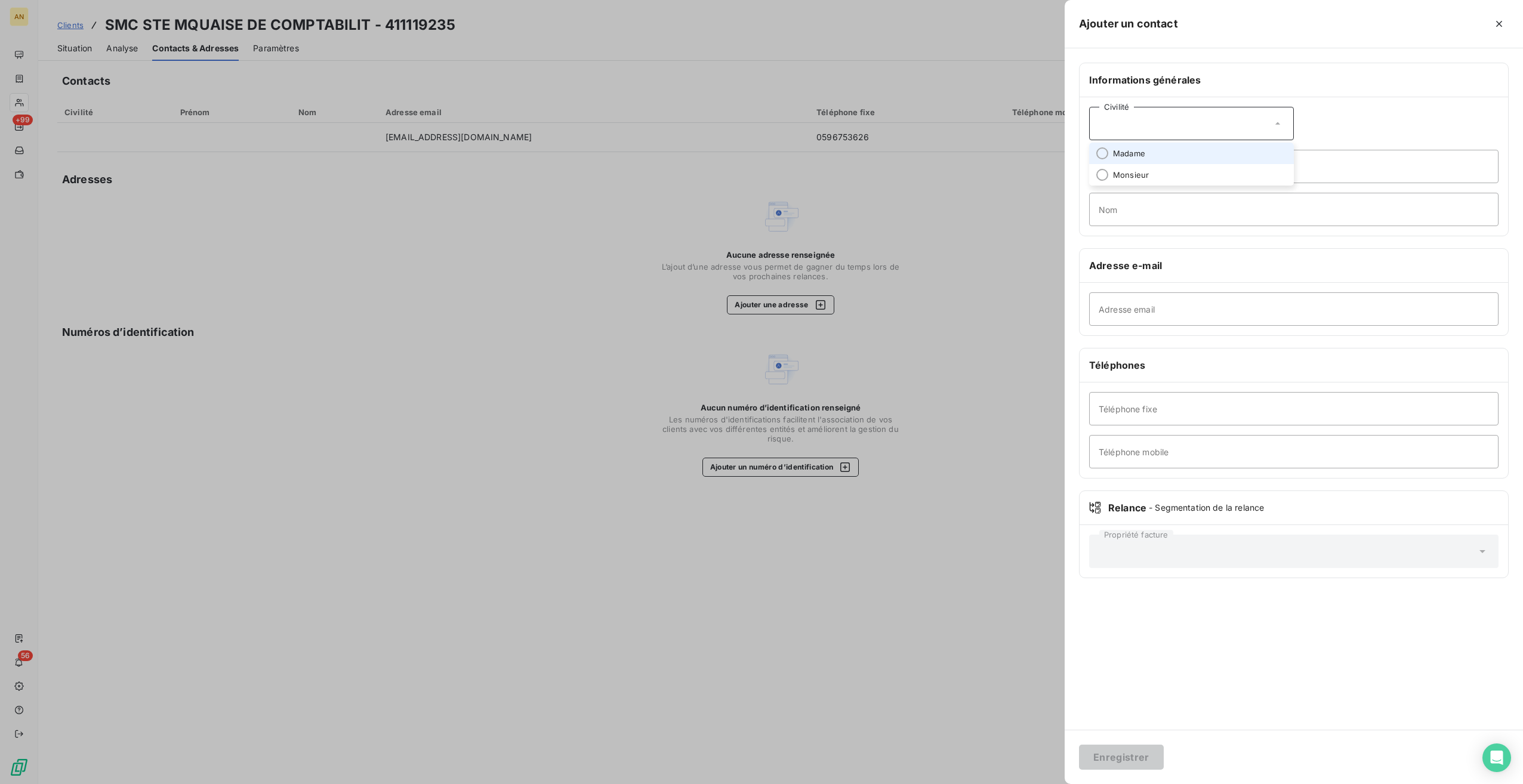 click on "Madame" at bounding box center (1191, 153) 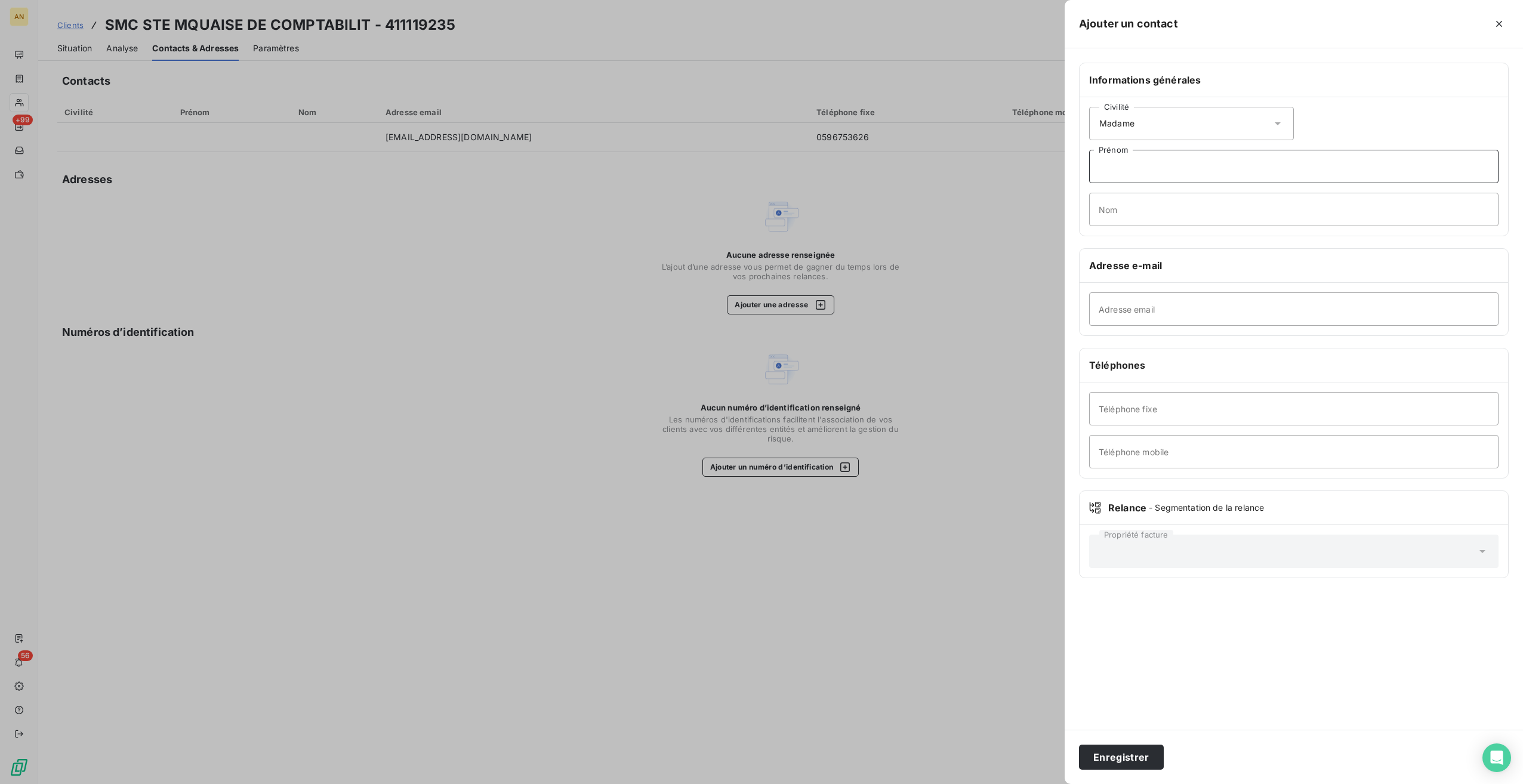 click on "Prénom" at bounding box center (1294, 166) 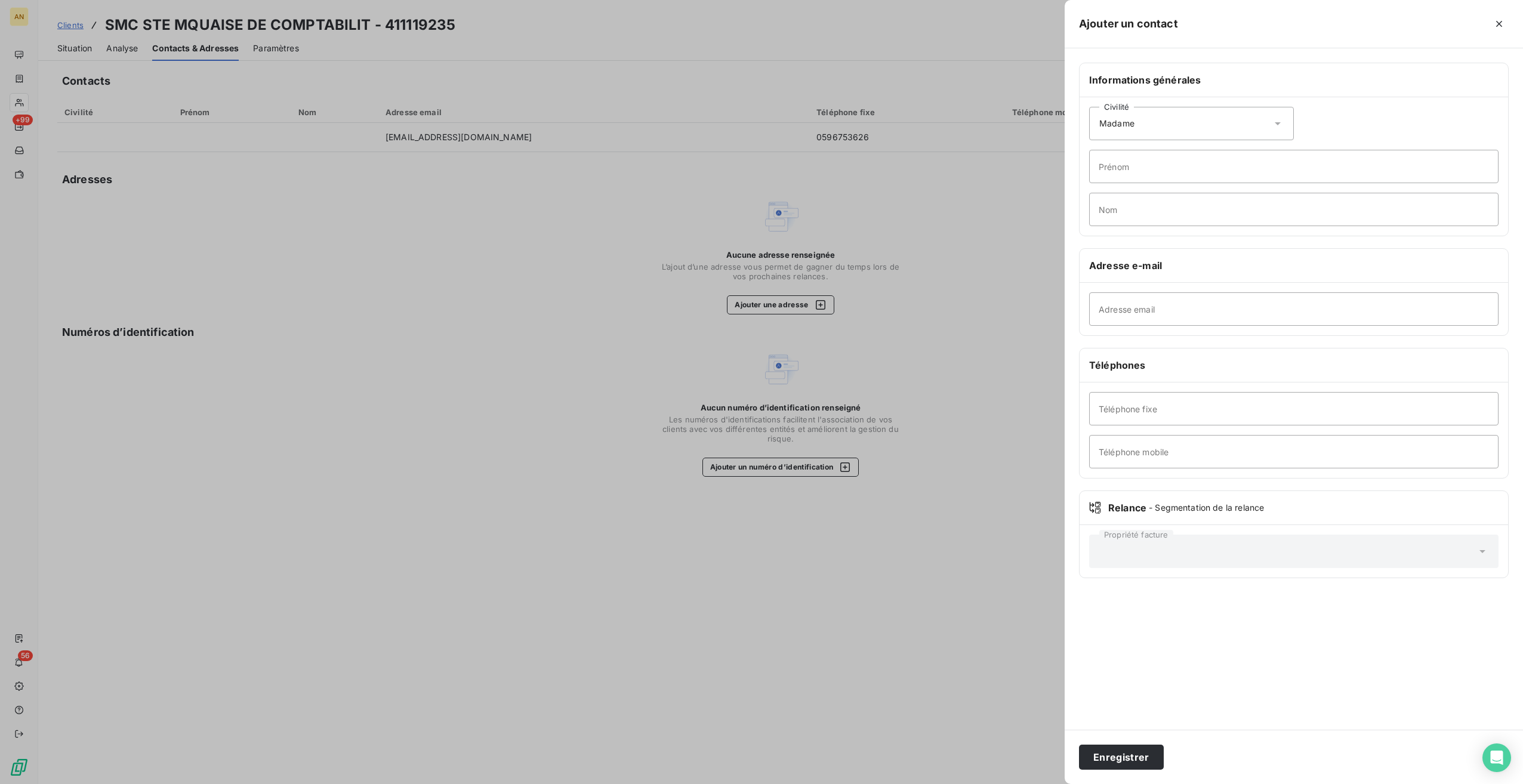 click on "Téléphones" at bounding box center (1294, 365) 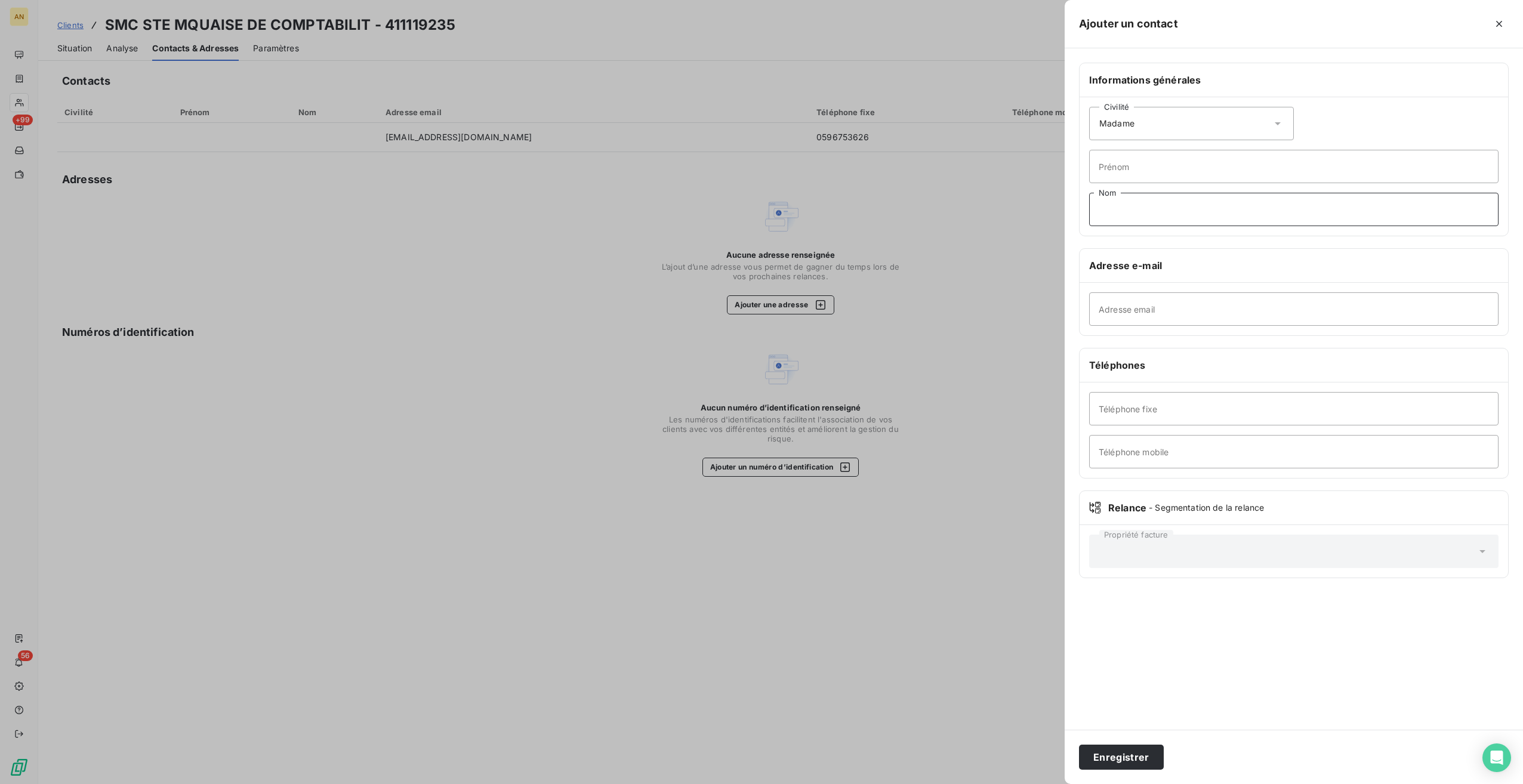 click on "Nom" at bounding box center [1294, 209] 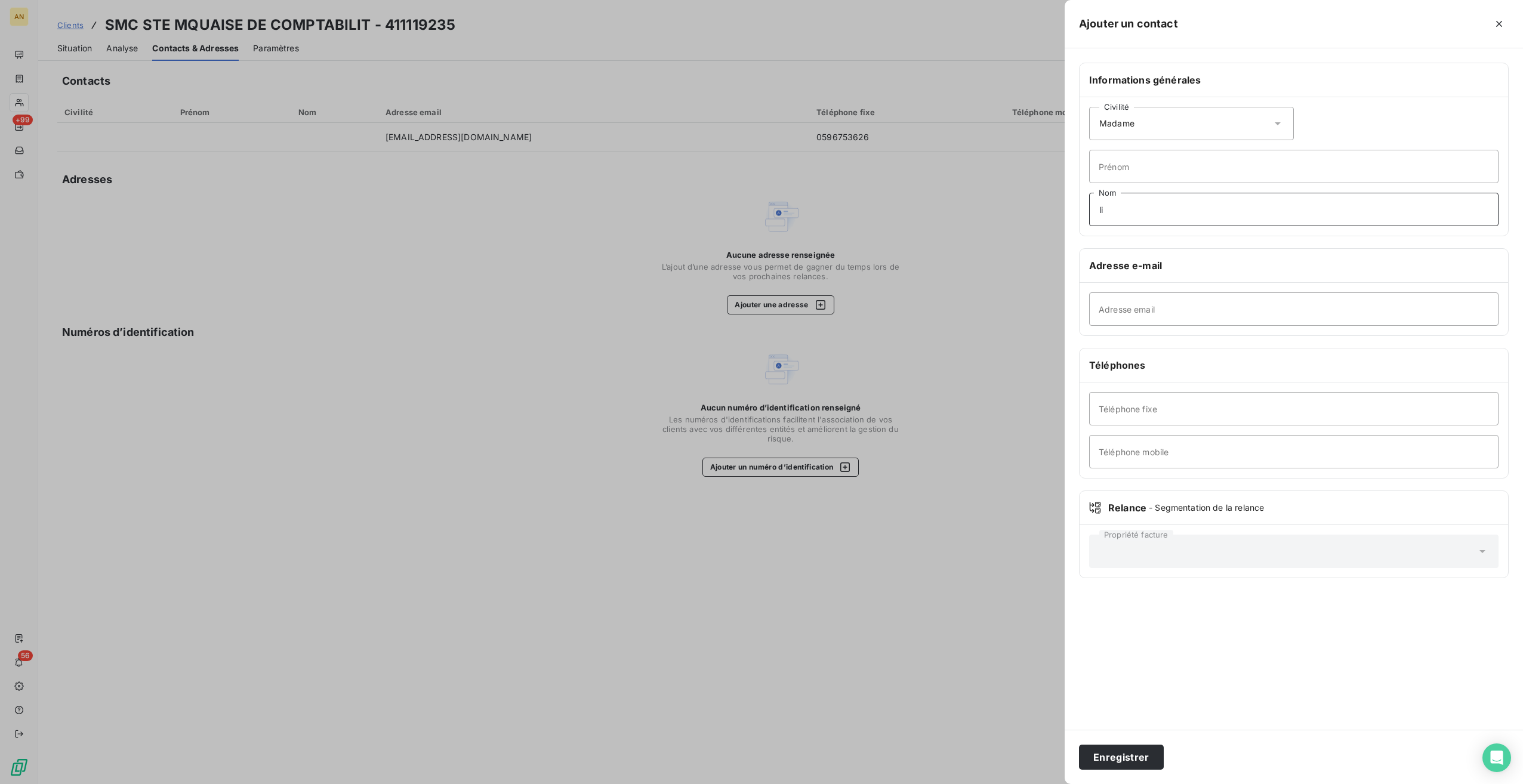 type on "l" 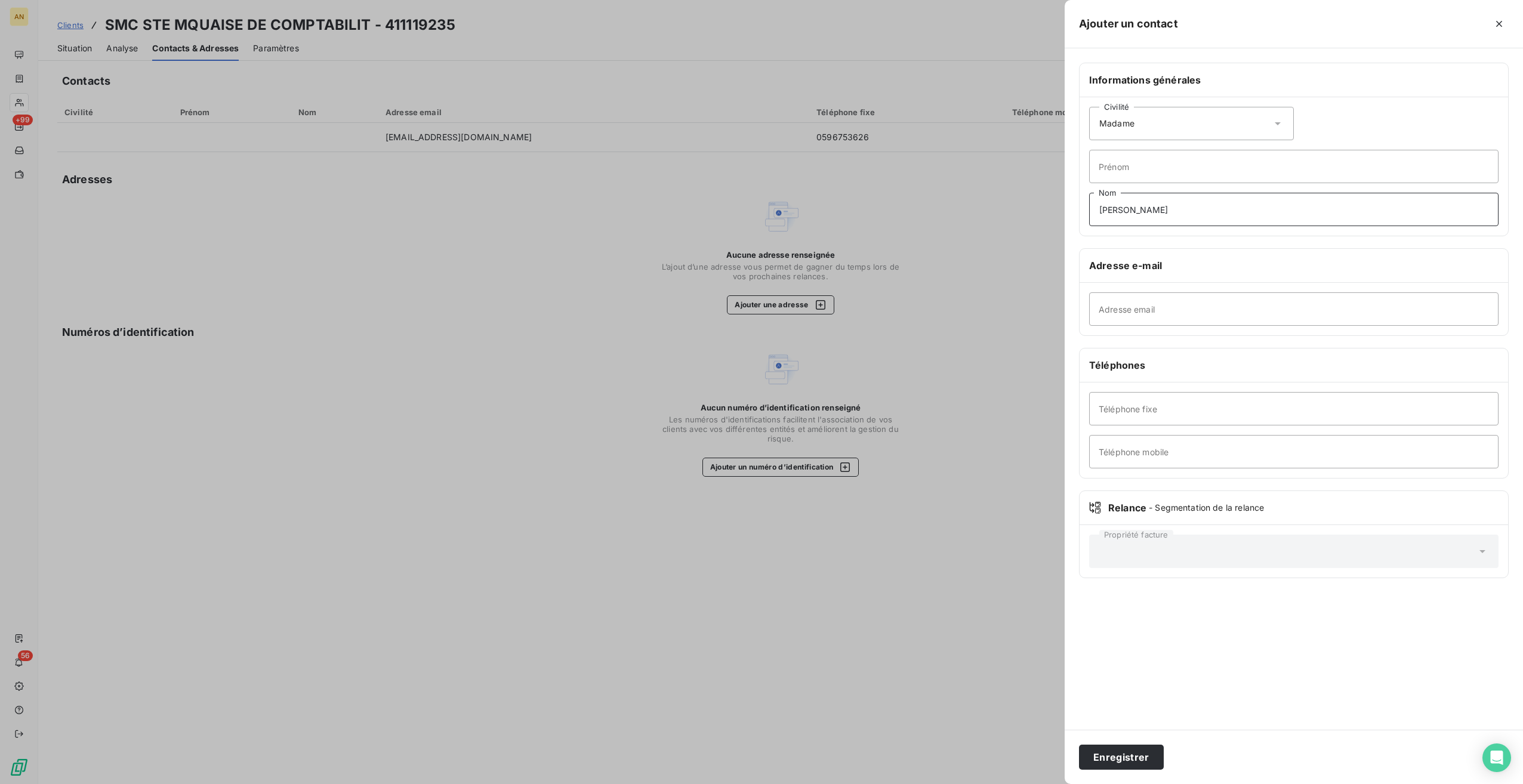 type on "[PERSON_NAME]" 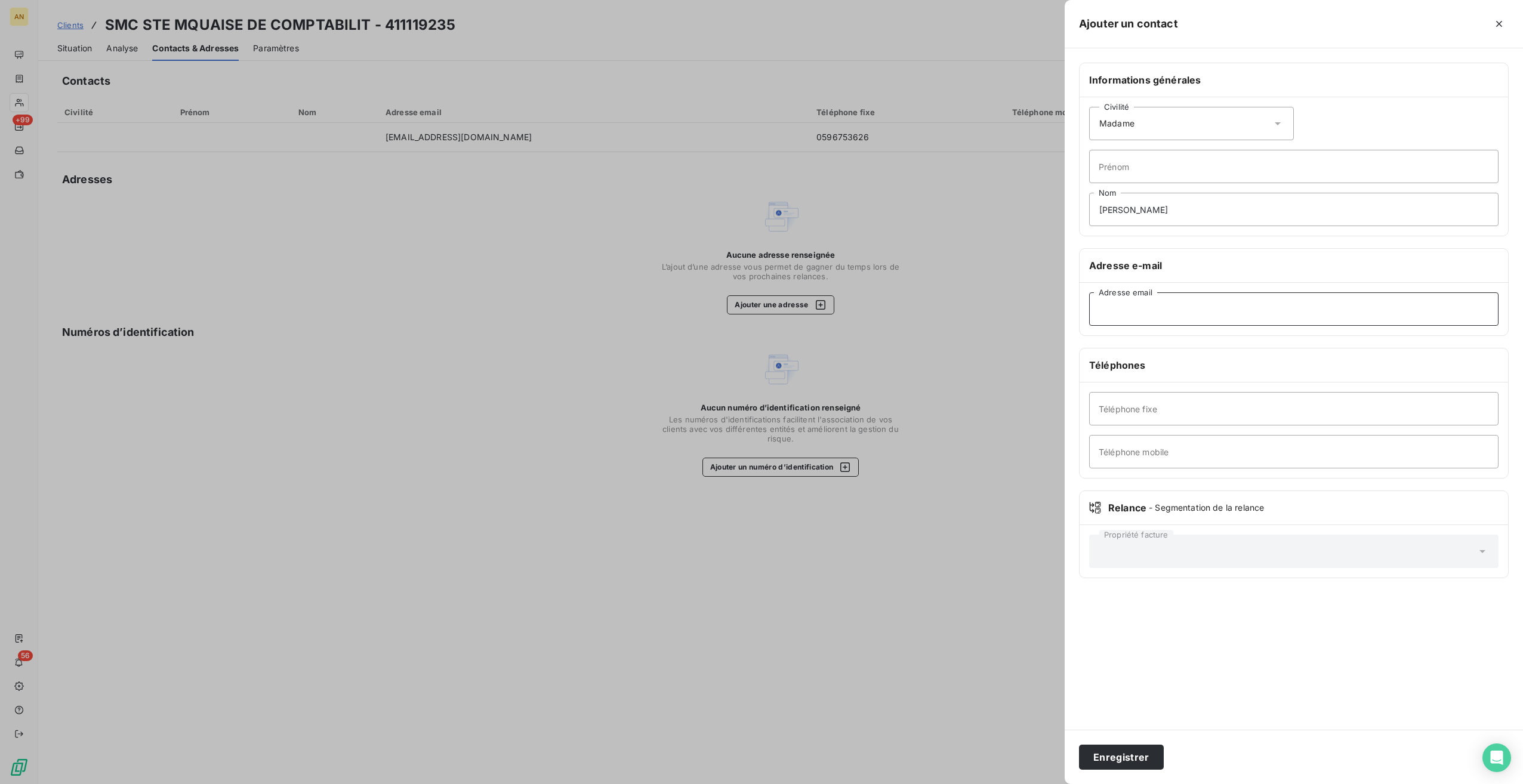 click on "Adresse email" at bounding box center [1294, 309] 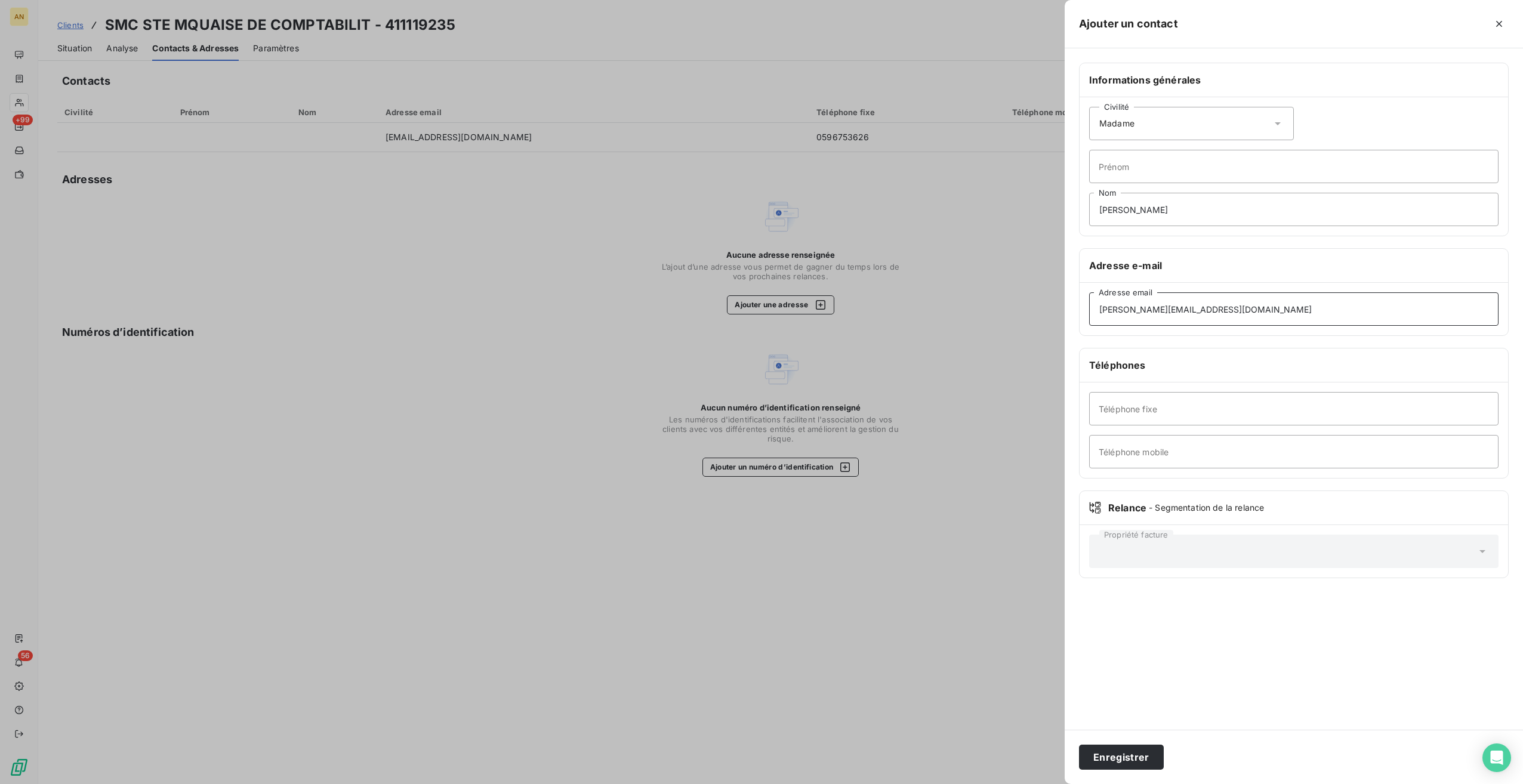 type on "[PERSON_NAME][EMAIL_ADDRESS][DOMAIN_NAME]" 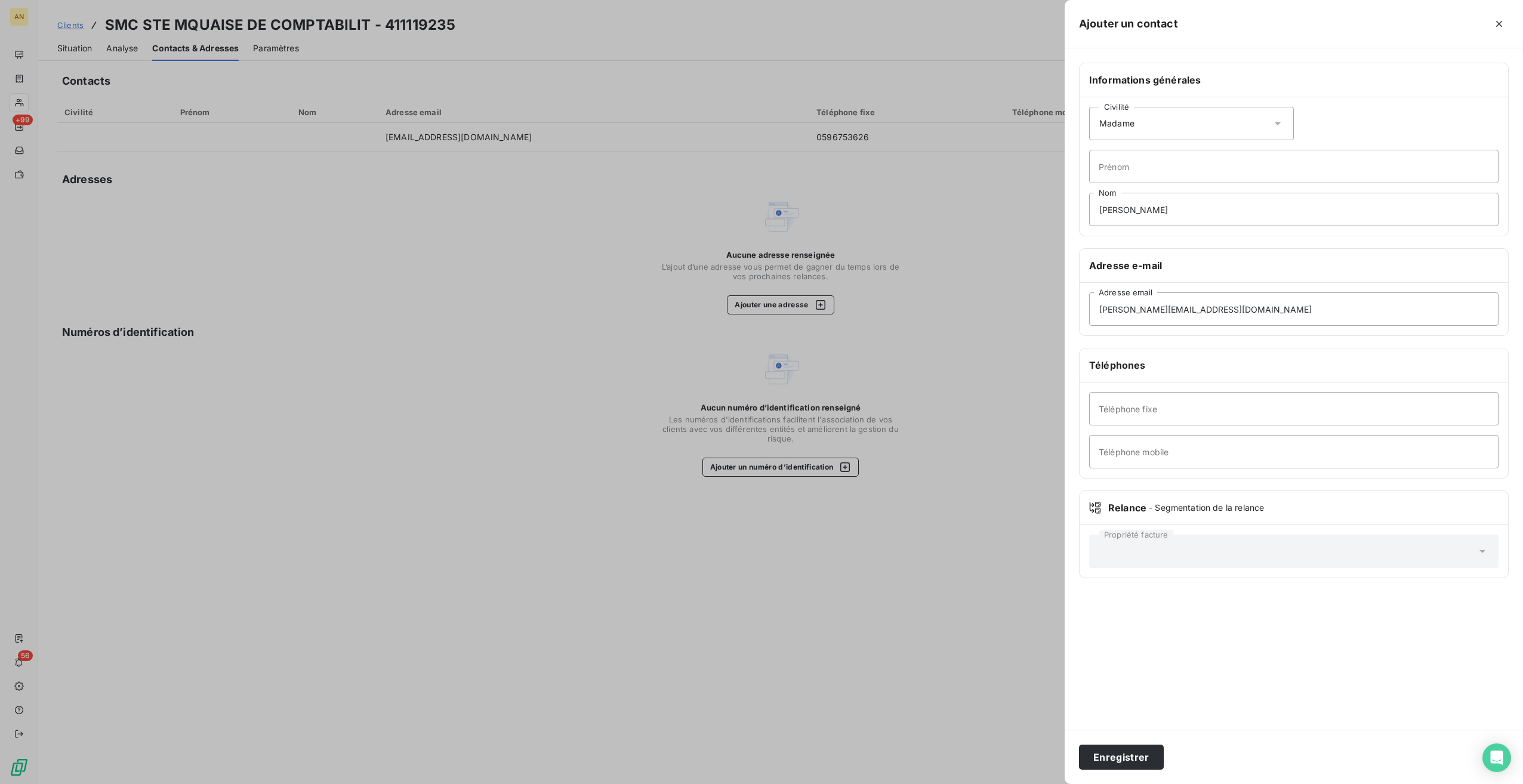 click on "Enregistrer" at bounding box center (1121, 757) 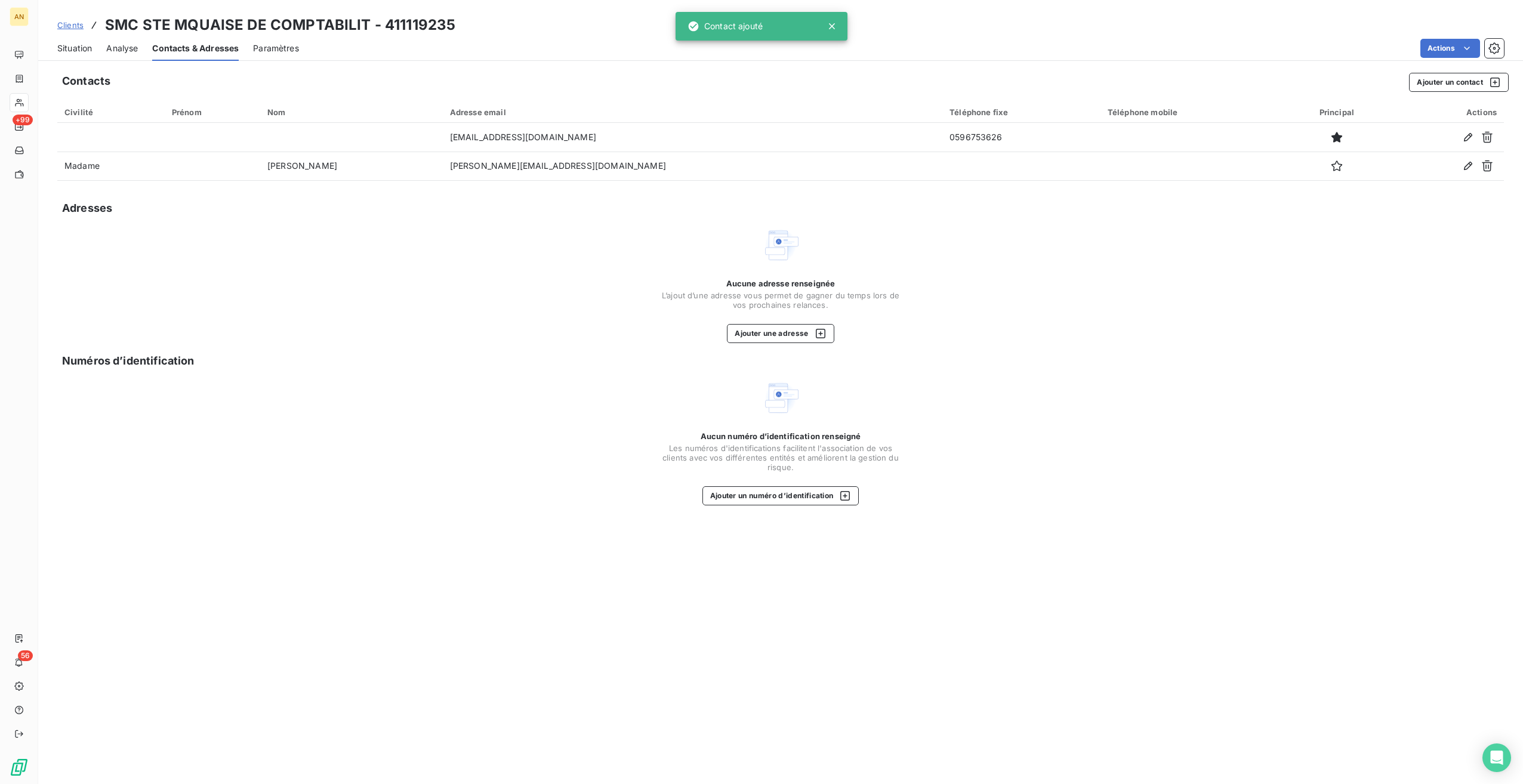 click on "Situation" at bounding box center (75, 48) 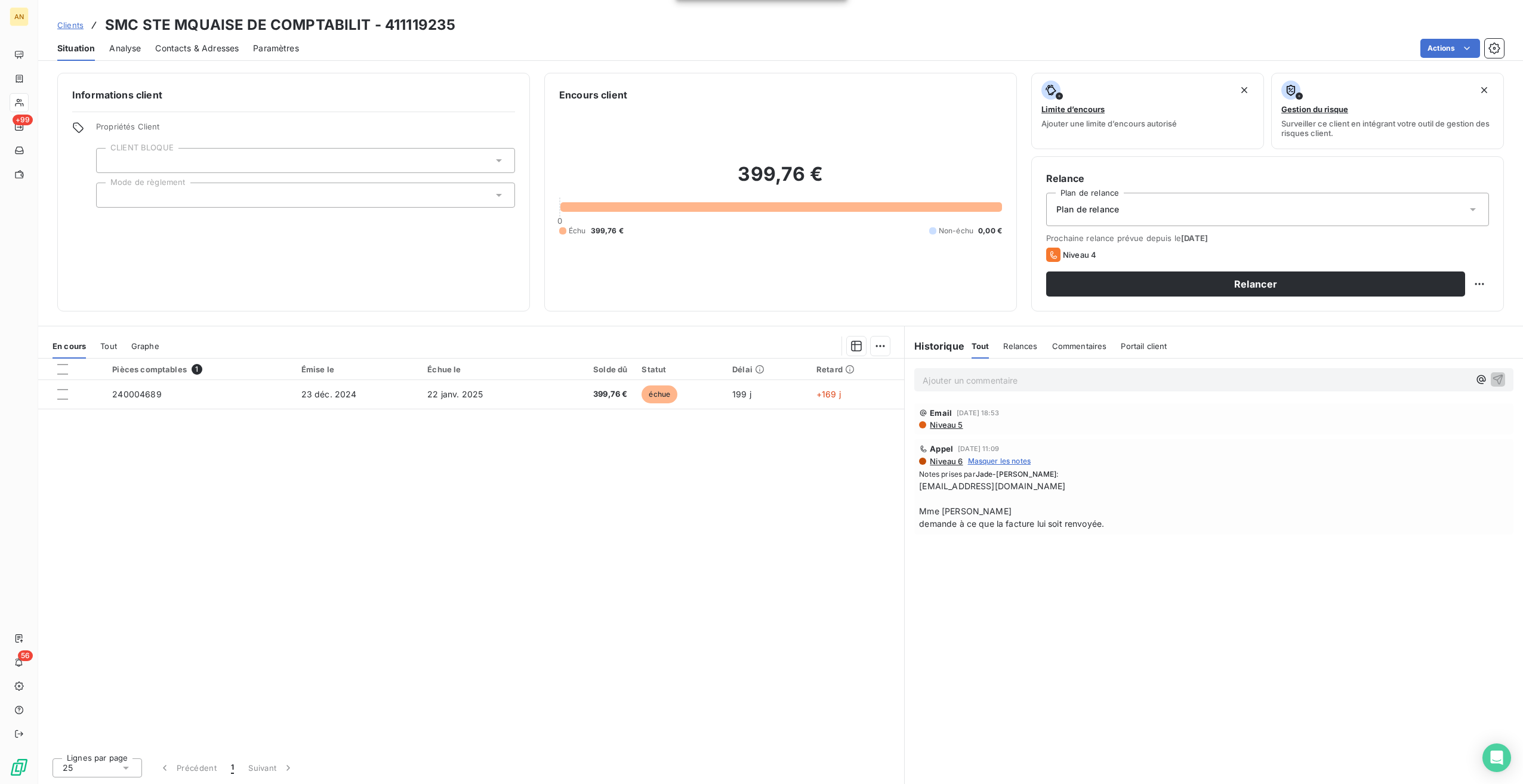 click on "Contacts & Adresses" at bounding box center (197, 48) 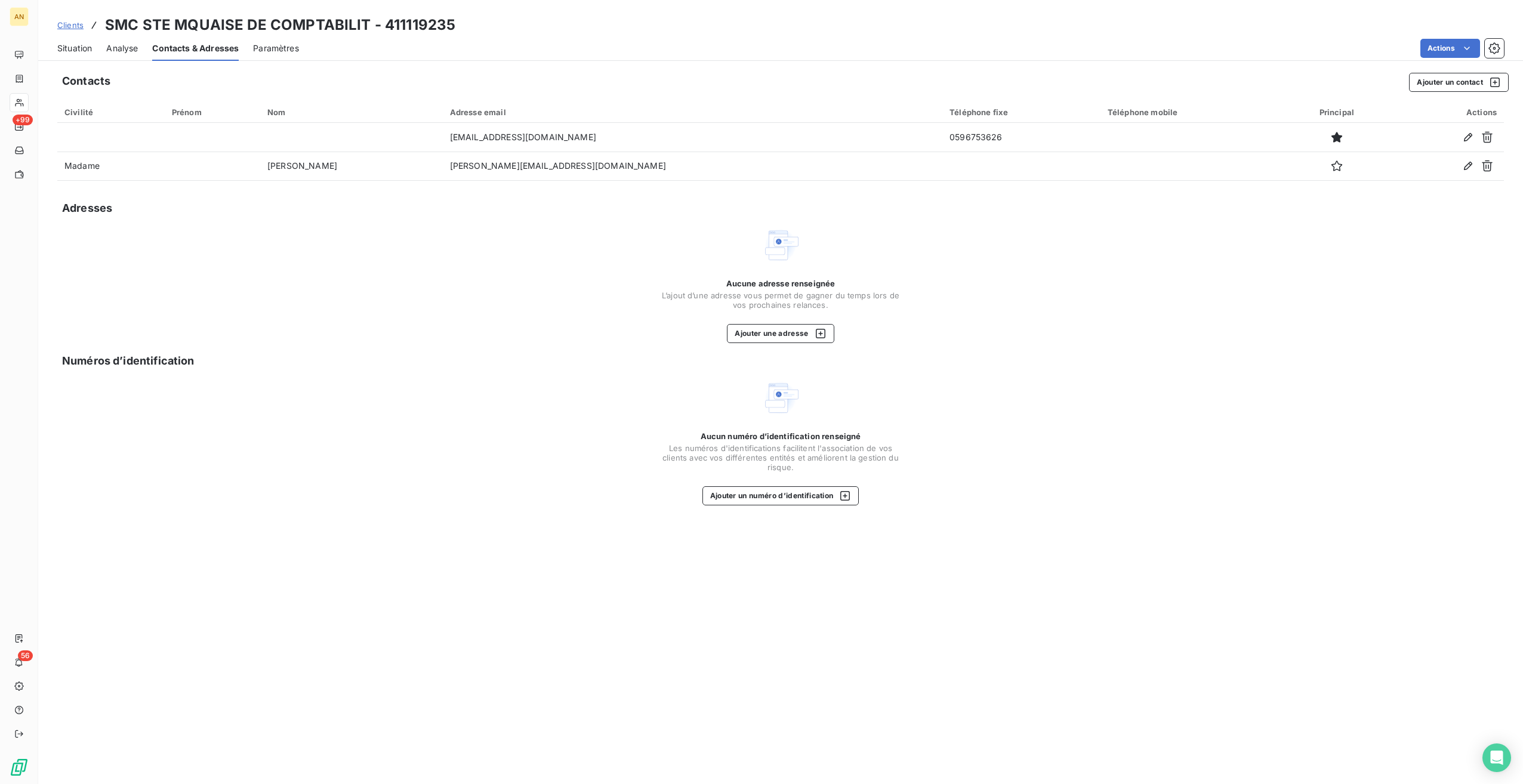 click 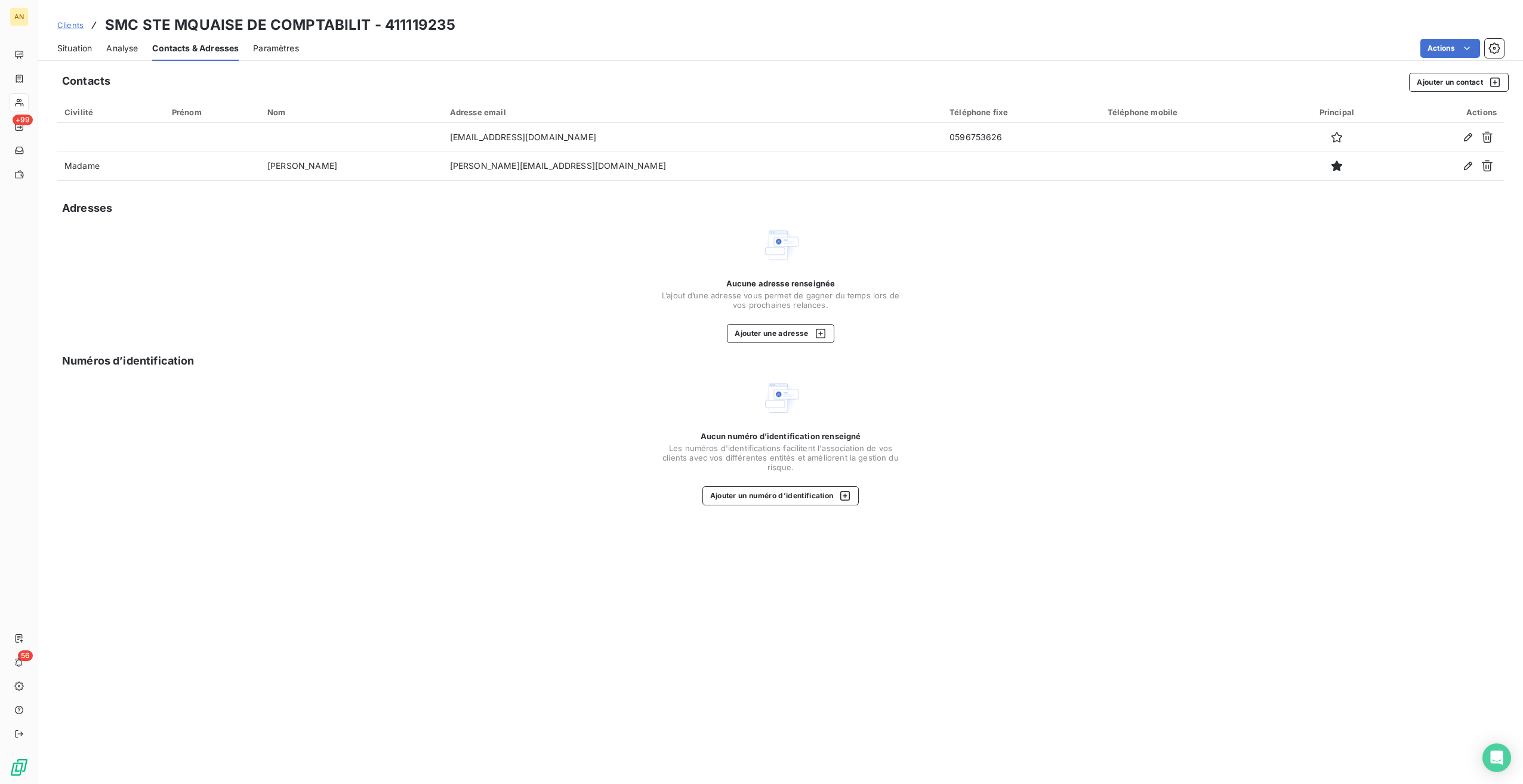 click on "Situation" at bounding box center [75, 48] 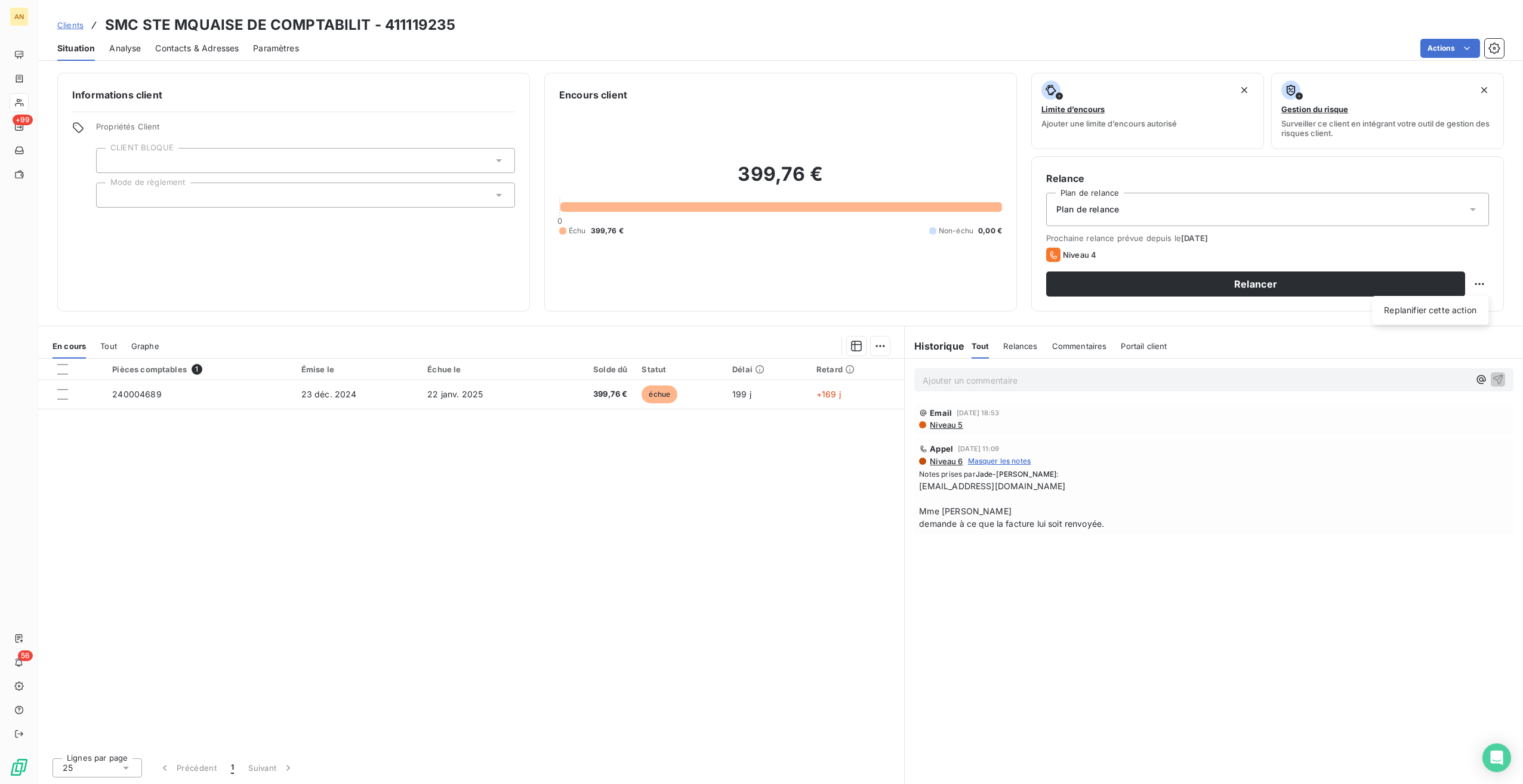 click on "AN +99 56 Clients SMC STE MQUAISE DE COMPTABILIT - 411119235 Situation Analyse Contacts & Adresses Paramètres Actions Informations client Propriétés Client CLIENT BLOQUE Mode de règlement Encours client   399,76 € 0 Échu 399,76 € Non-échu 0,00 €     Limite d’encours Ajouter une limite d’encours autorisé Gestion du risque Surveiller ce client en intégrant votre outil de gestion des risques client. Relance Plan de relance Plan de relance Prochaine relance prévue depuis le  [DATE] Niveau 4 Relancer Replanifier cette action En cours Tout Graphe Pièces comptables 1 Émise le Échue le Solde dû Statut Délai   Retard   240004689 [DATE] [DATE] 399,76 € échue 199 j +169 j Lignes par page 25 Précédent 1 Suivant Historique Tout Relances Commentaires Portail client Tout Relances Commentaires Portail client Ajouter un commentaire ﻿ Email [DATE] 18:53 Niveau 5 Appel [DATE] 11:09 Niveau 6 Masquer les notes Notes prises par  [PERSON_NAME]" at bounding box center [762, 392] 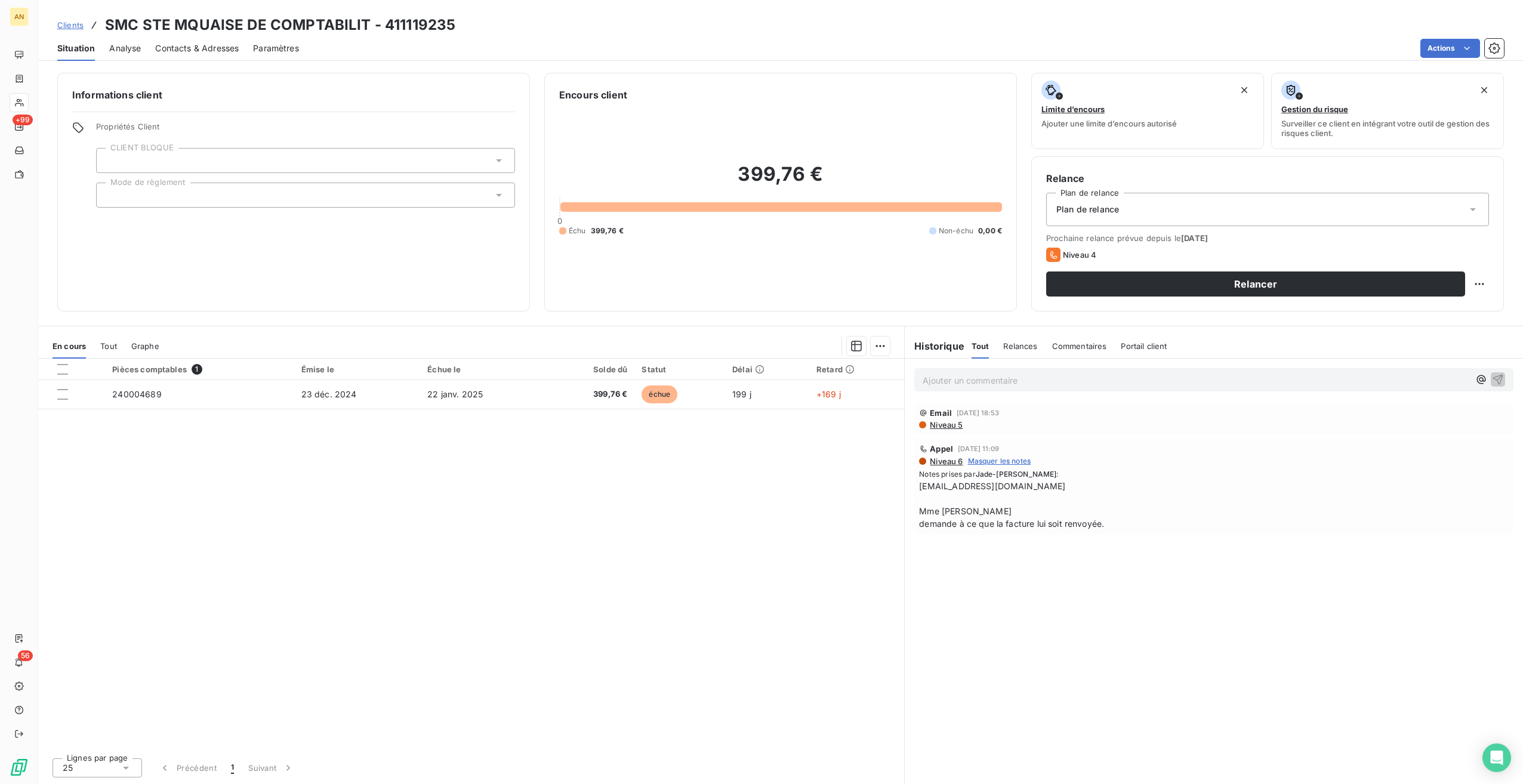 click on "Relancer" at bounding box center (1256, 284) 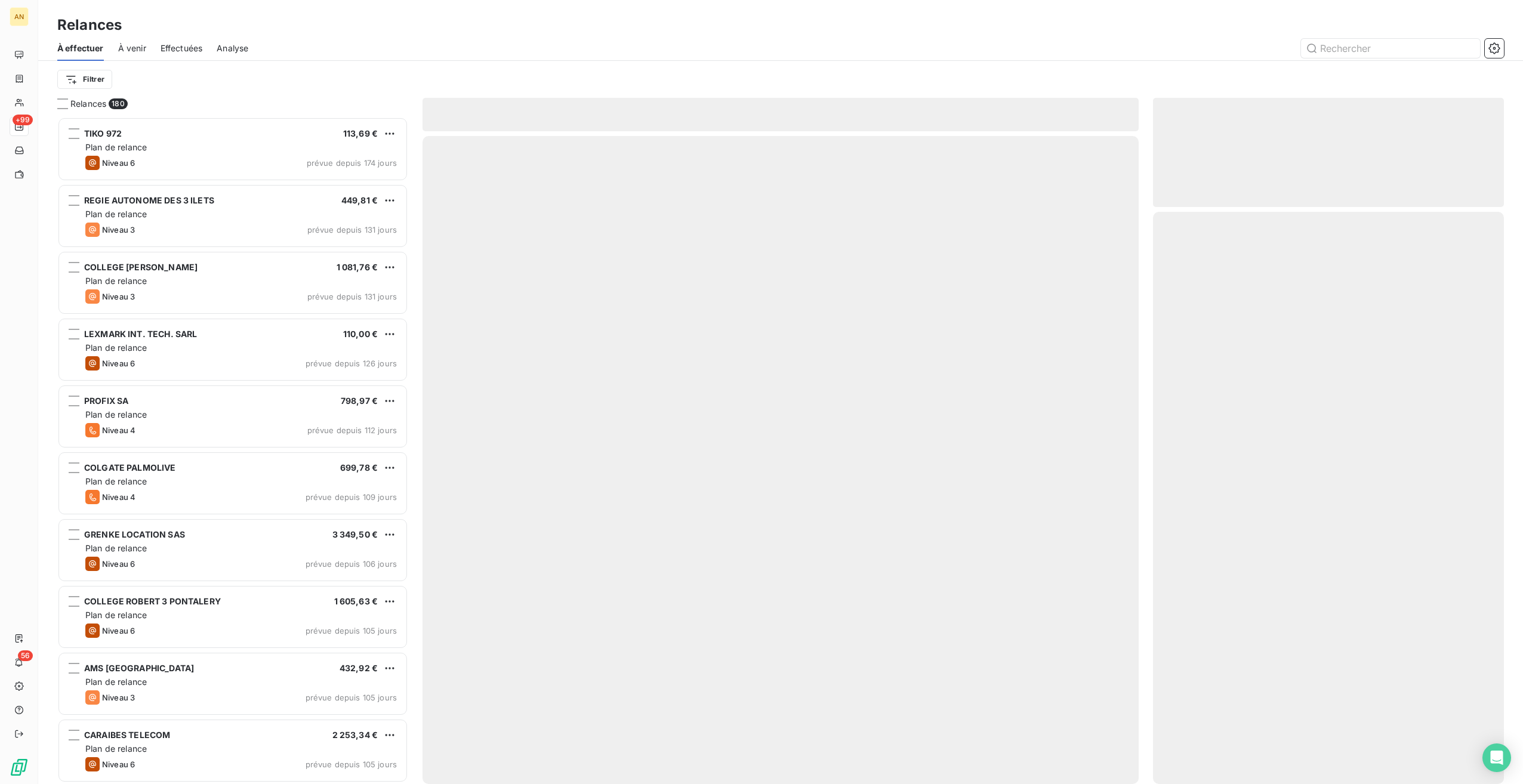 scroll, scrollTop: 10, scrollLeft: 10, axis: both 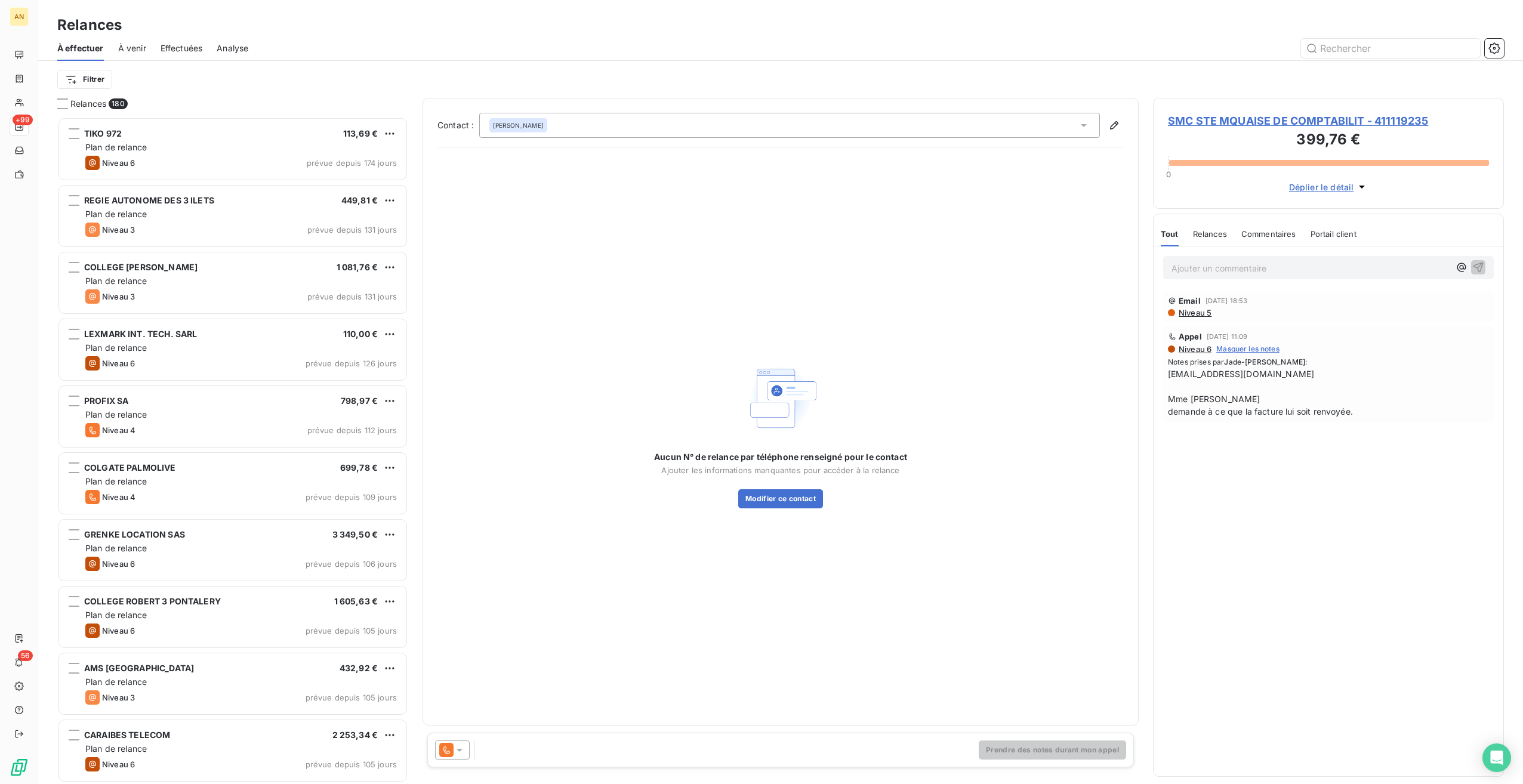 click 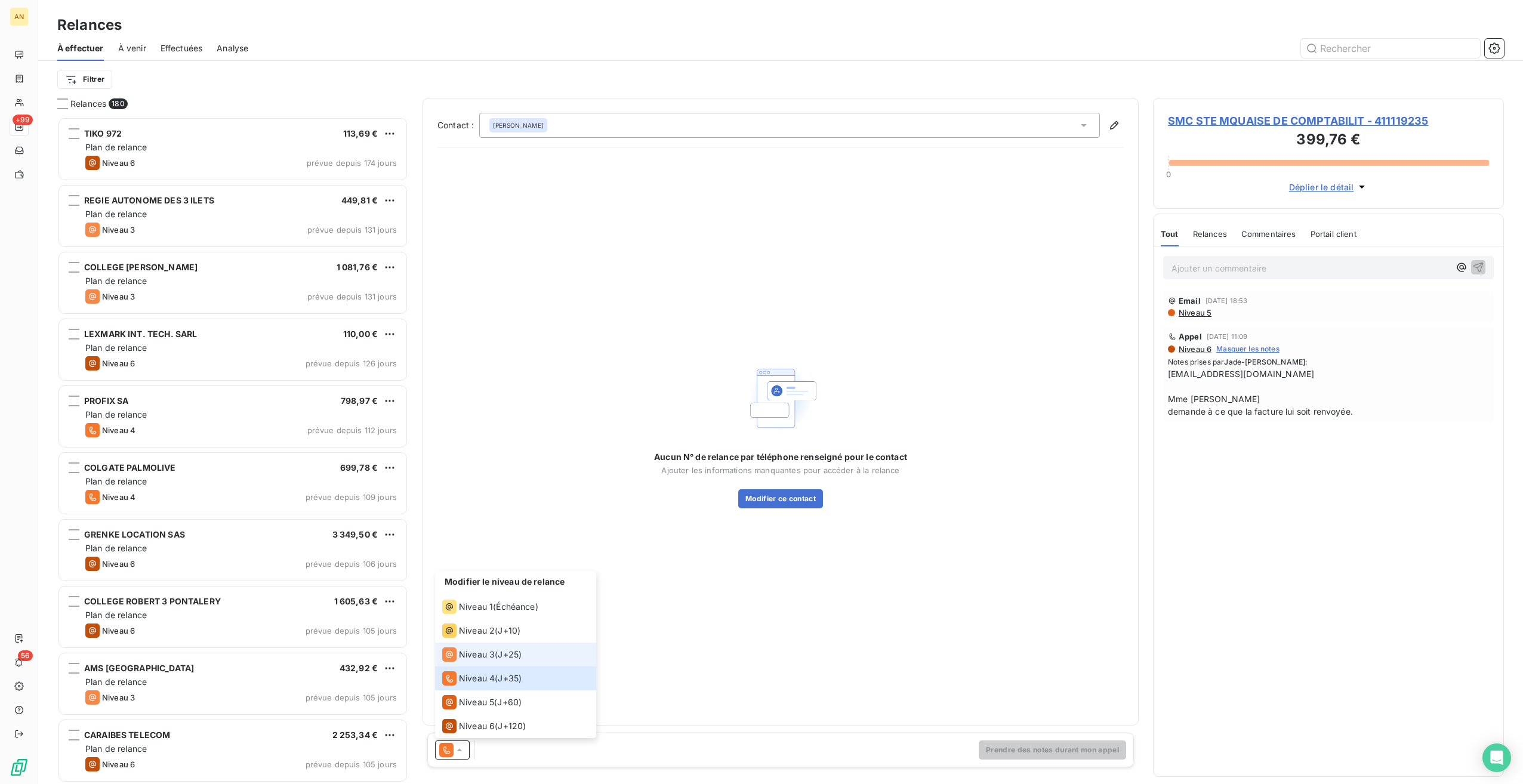 click on "Niveau 3" at bounding box center (477, 655) 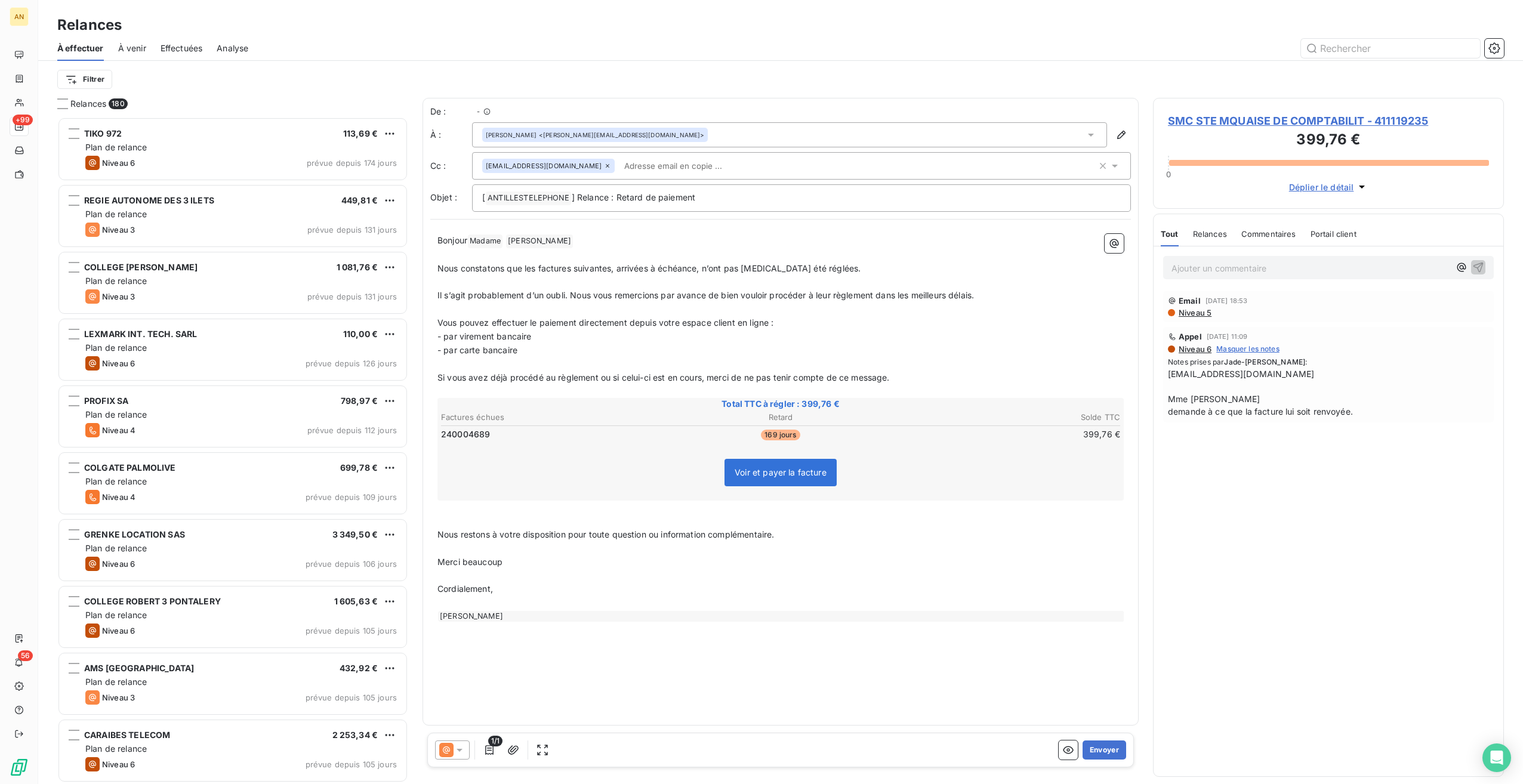 scroll, scrollTop: 10, scrollLeft: 10, axis: both 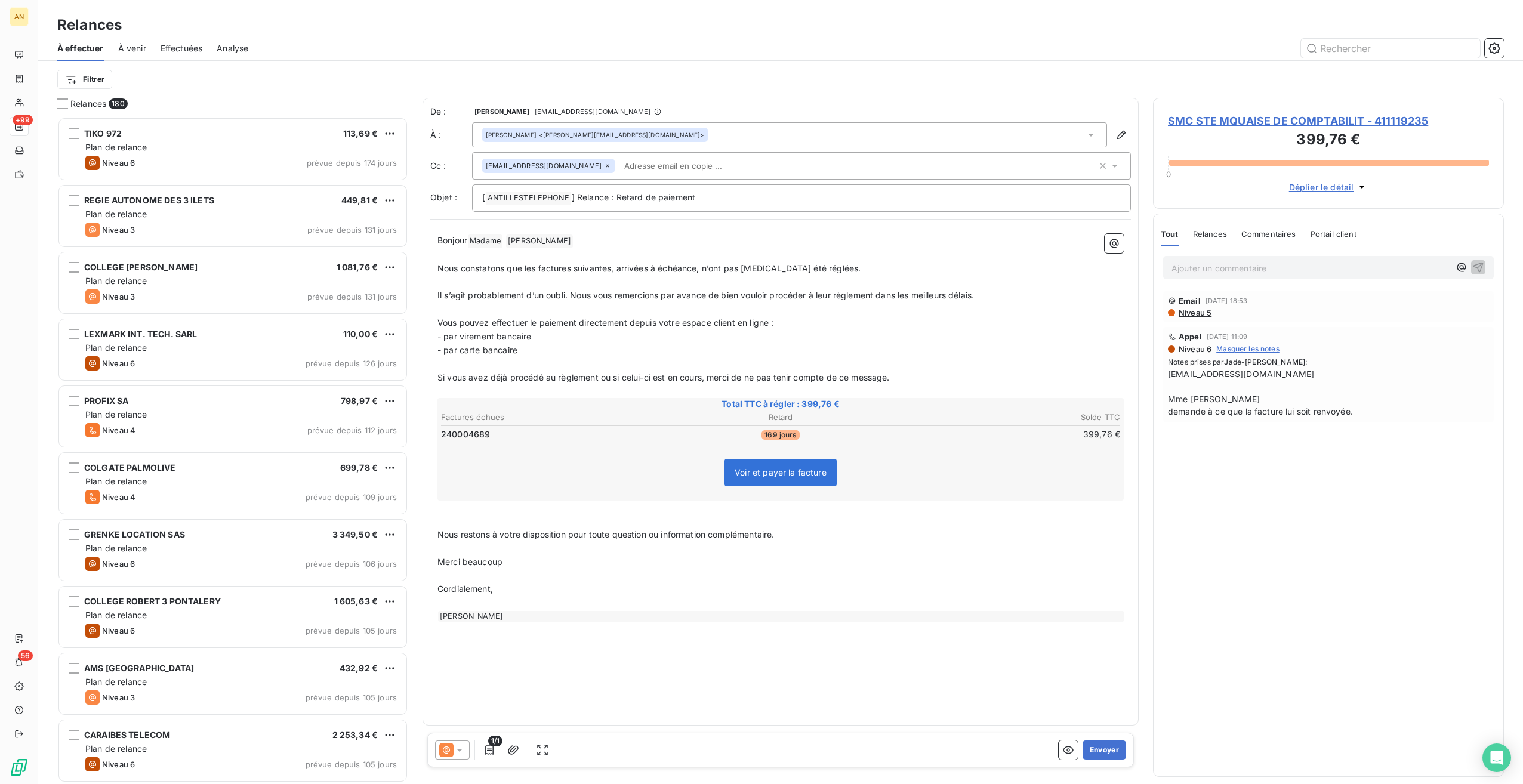 click on "Envoyer" at bounding box center (1104, 750) 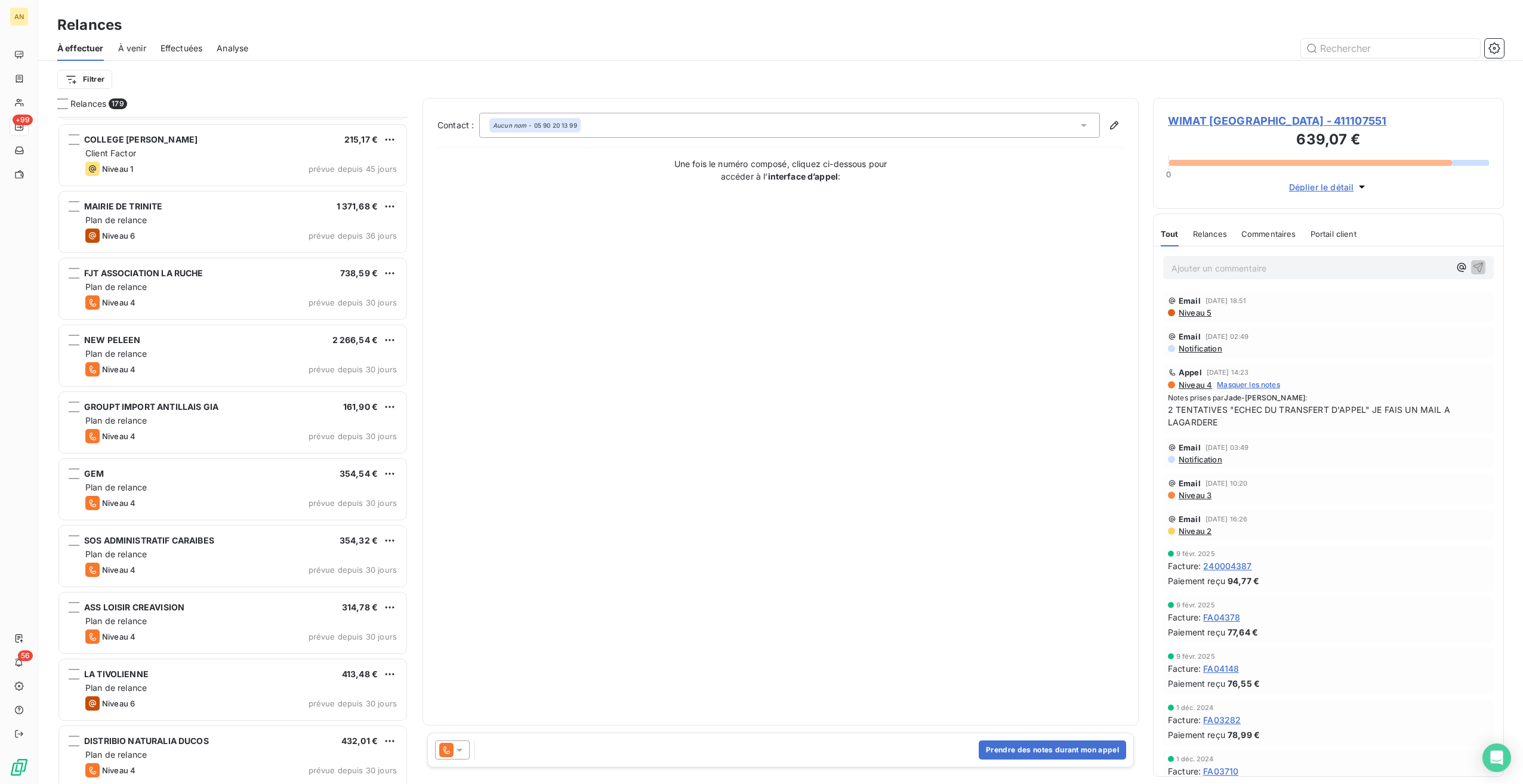 scroll, scrollTop: 2267, scrollLeft: 0, axis: vertical 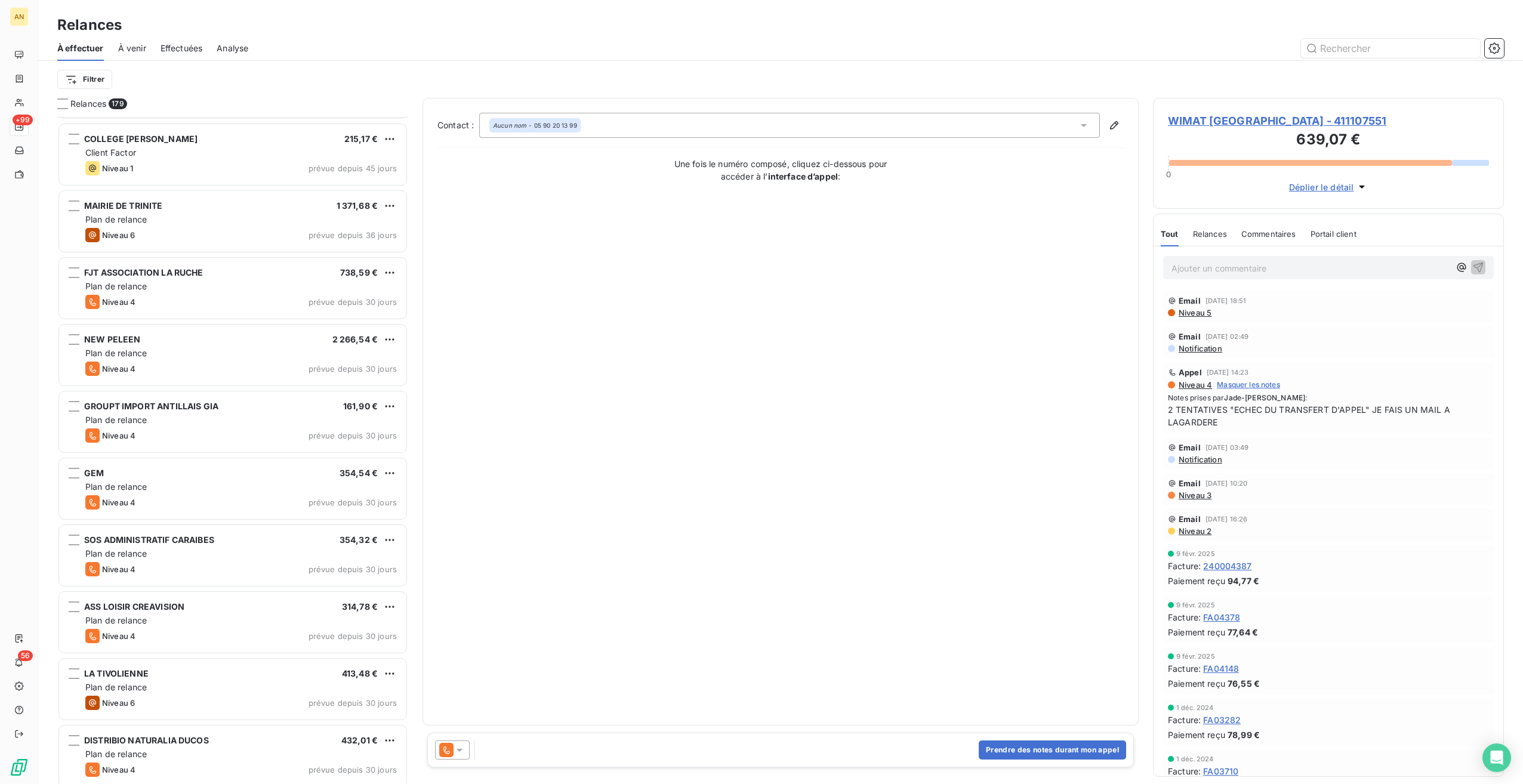 click on "Plan de relance" at bounding box center [241, 487] 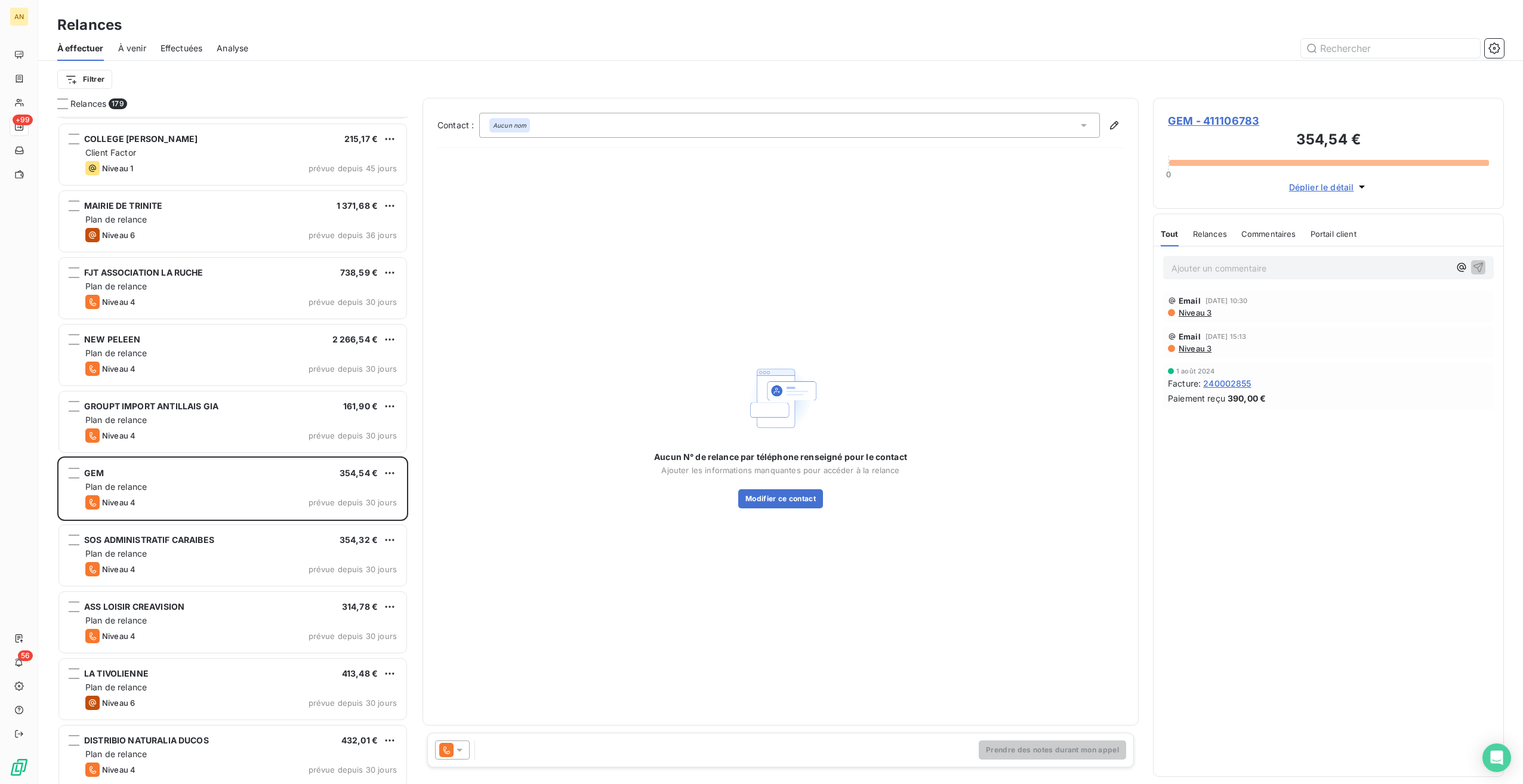 click on "GEM - 411106783" at bounding box center [1328, 121] 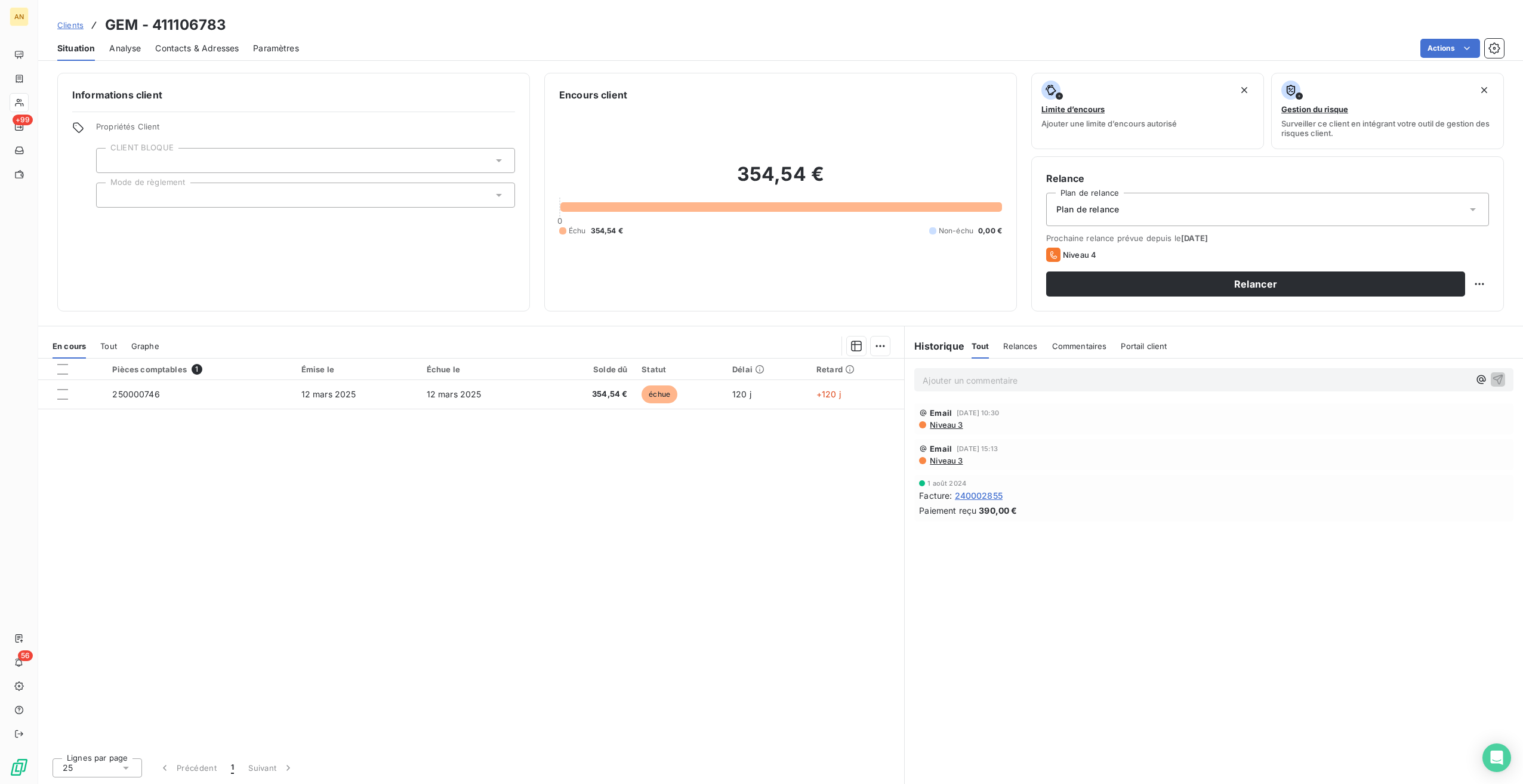 click on "Contacts & Adresses" at bounding box center (197, 48) 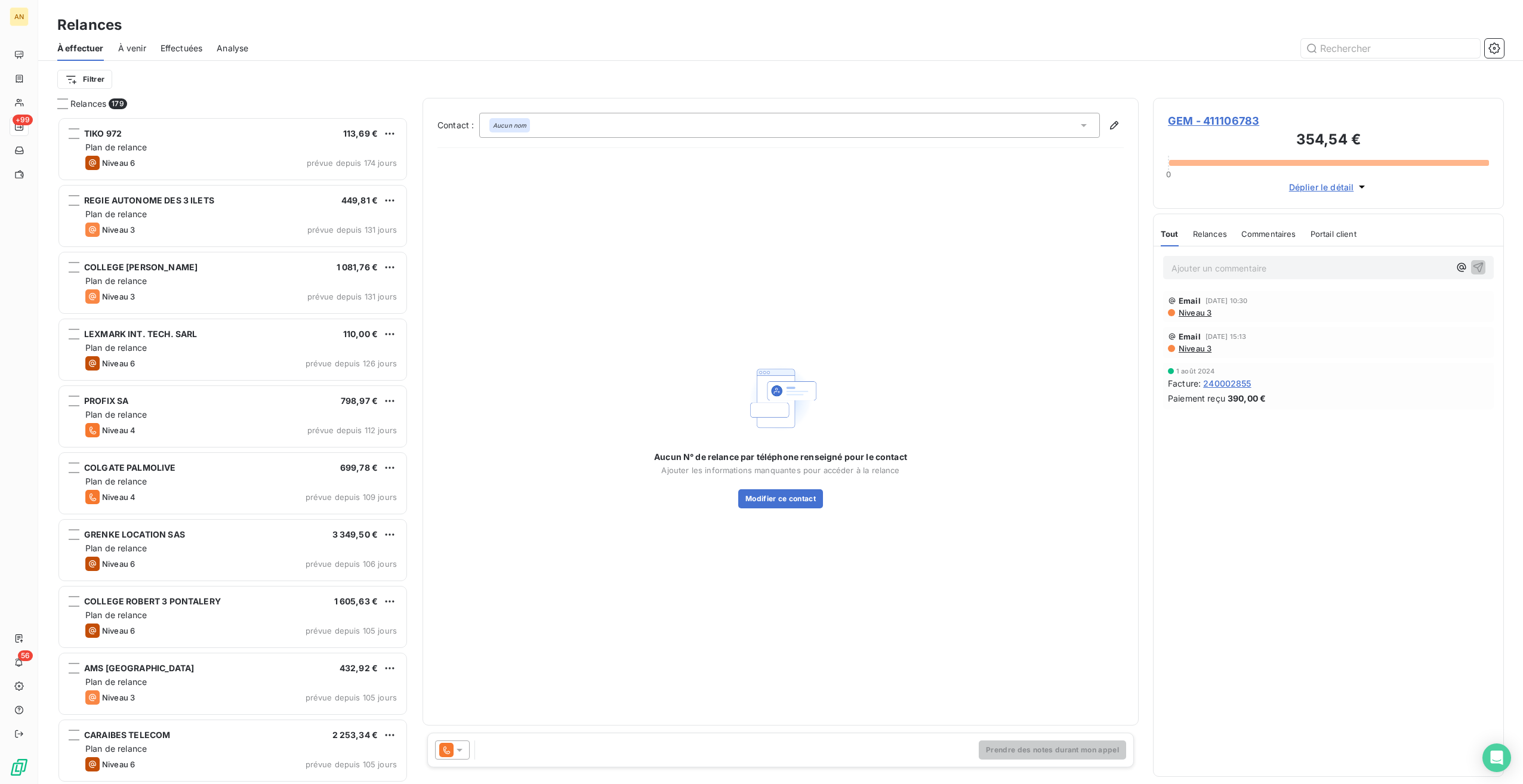 scroll, scrollTop: 10, scrollLeft: 10, axis: both 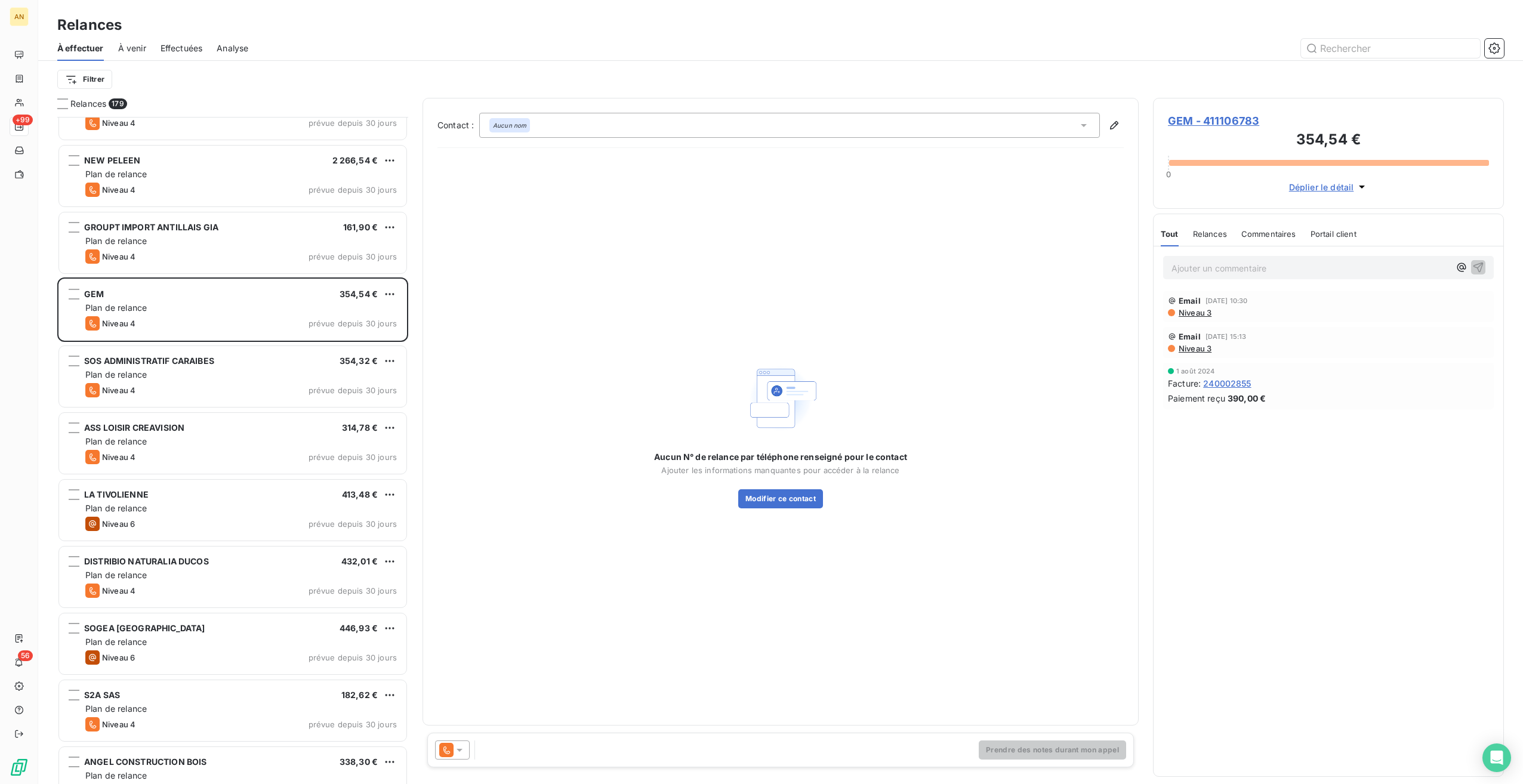 click on "Plan de relance" at bounding box center (241, 375) 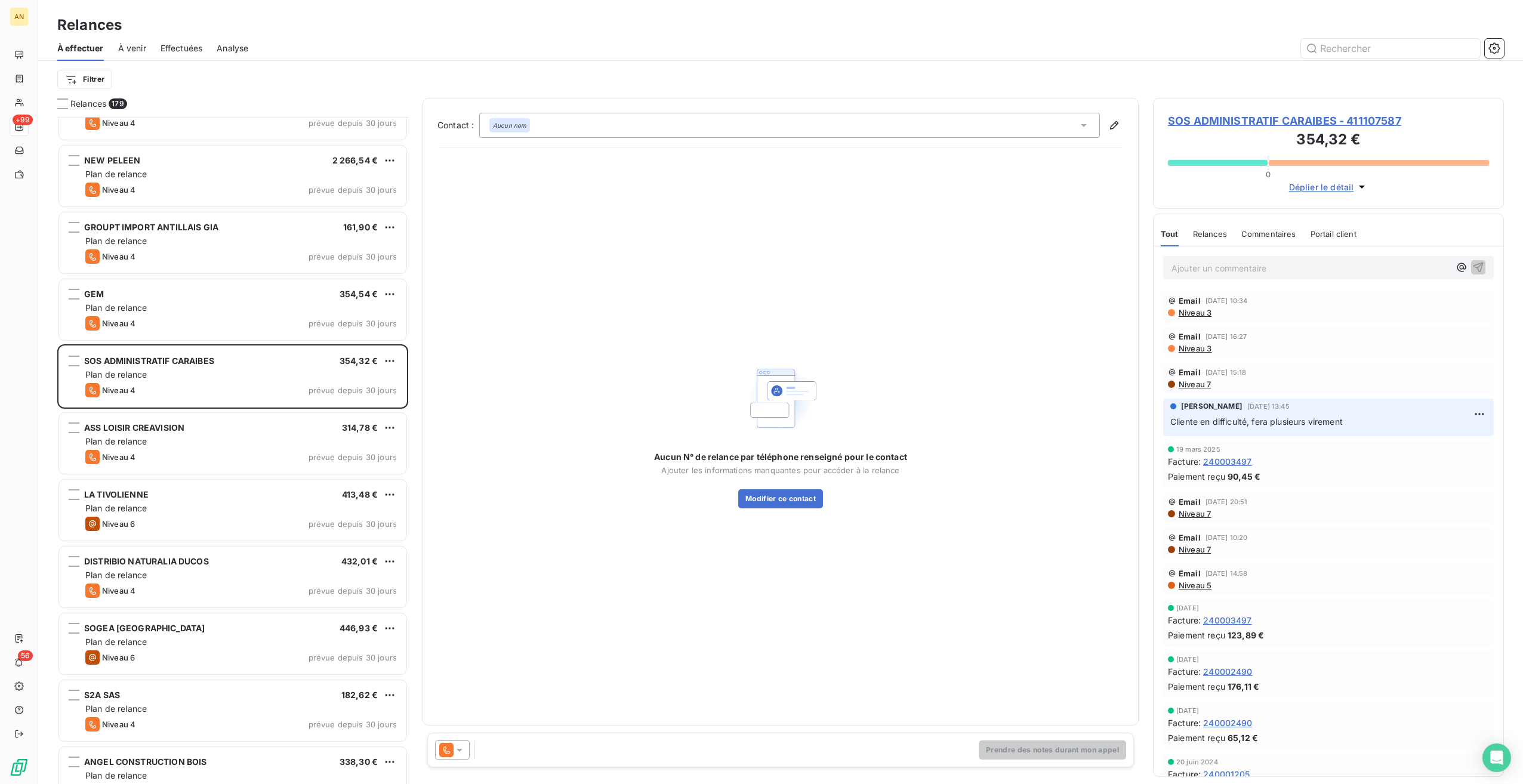 click on "SOS ADMINISTRATIF CARAIBES - 411107587" at bounding box center [1328, 121] 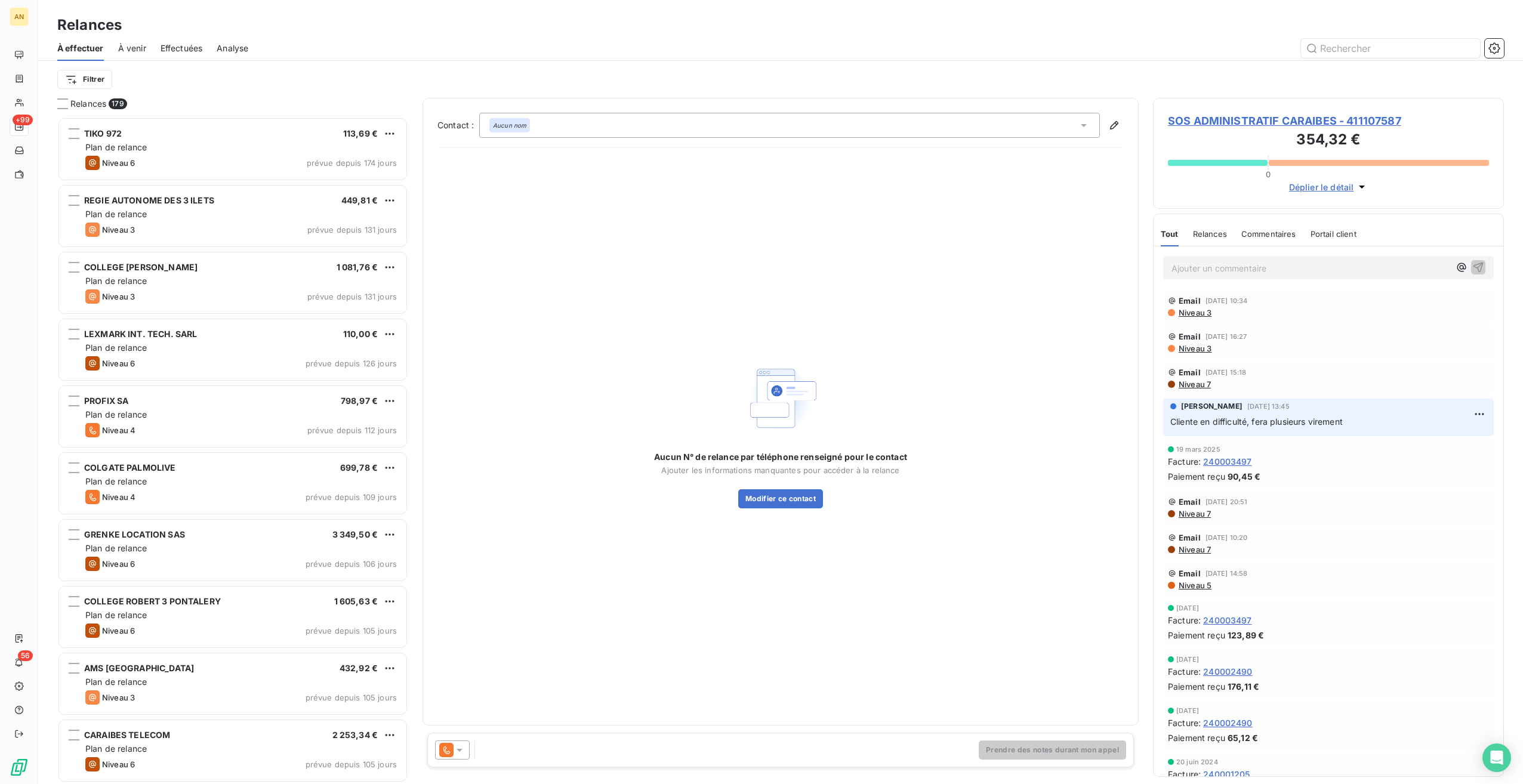 scroll, scrollTop: 10, scrollLeft: 10, axis: both 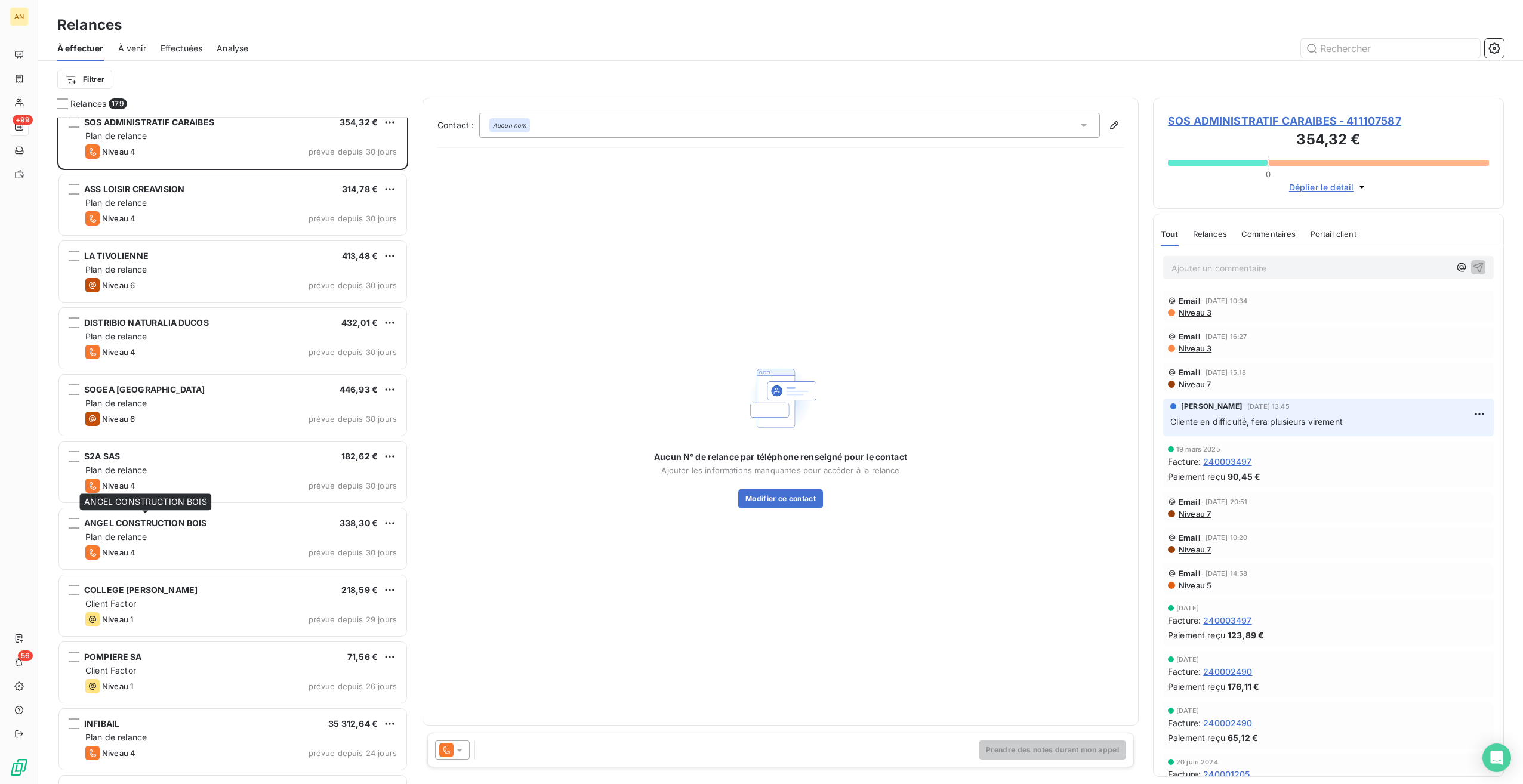 click on "ANGEL CONSTRUCTION BOIS" at bounding box center [145, 523] 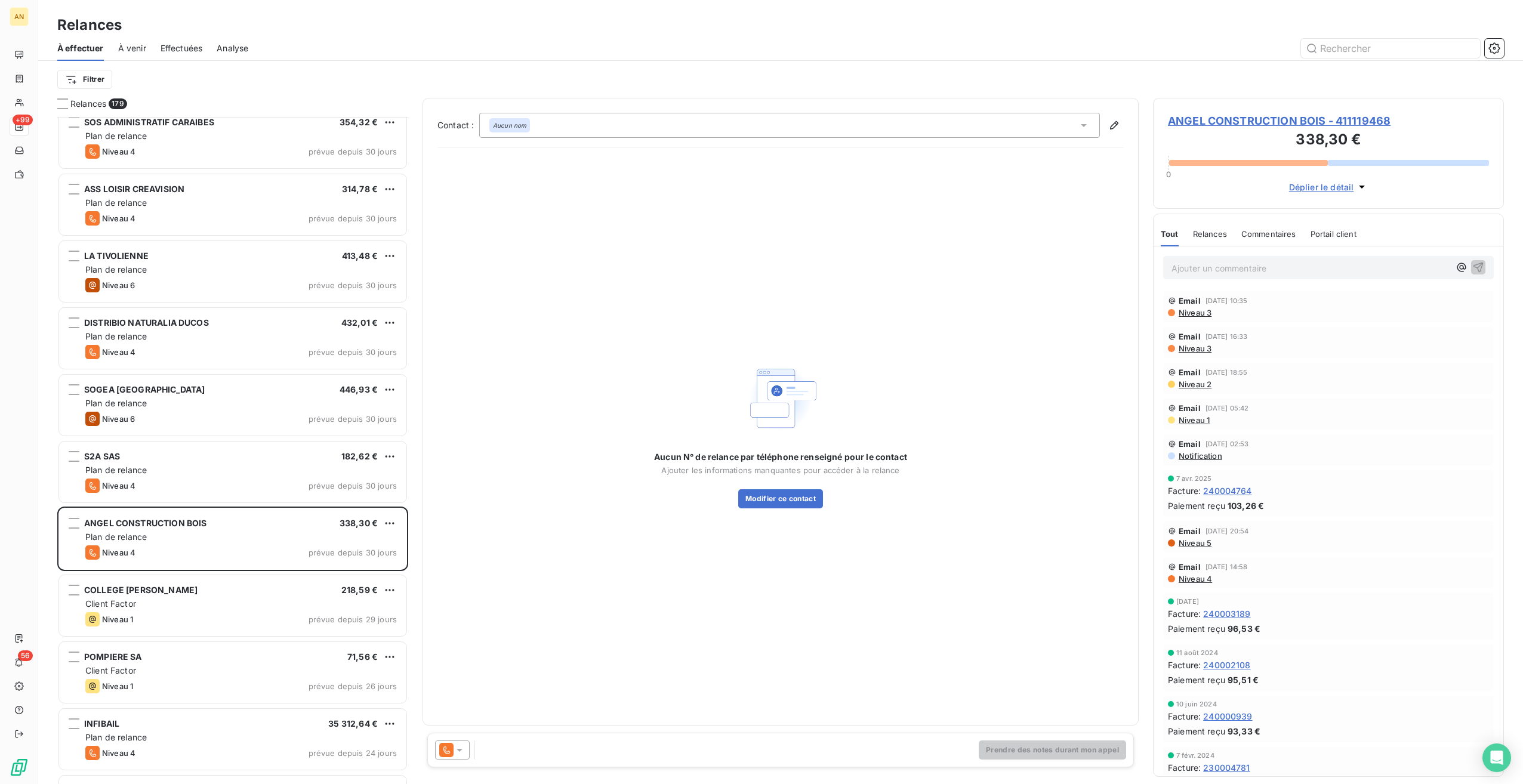click on "ANGEL CONSTRUCTION BOIS - 411119468" at bounding box center (1328, 121) 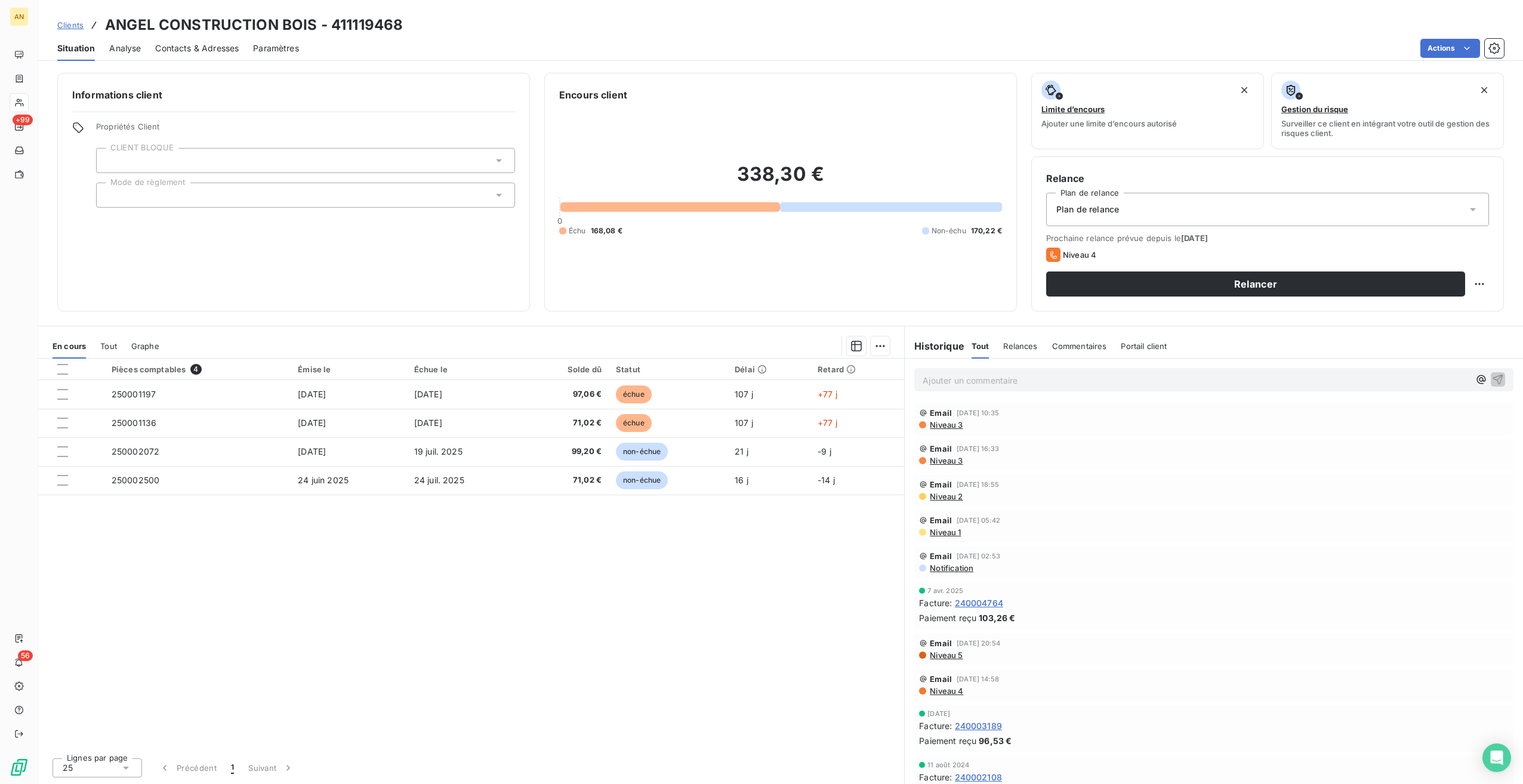 click on "Contacts & Adresses" at bounding box center (197, 48) 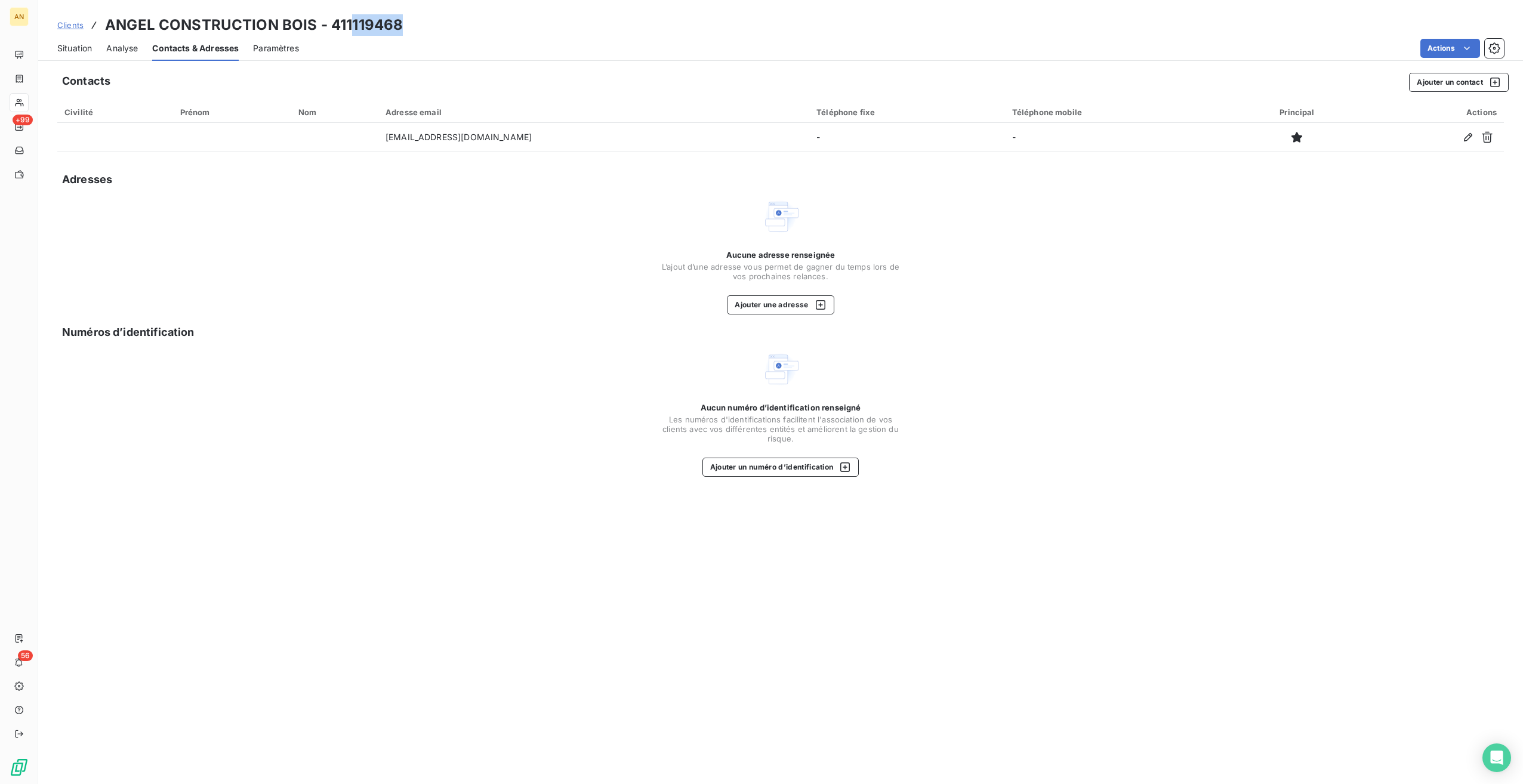 drag, startPoint x: 352, startPoint y: 23, endPoint x: 428, endPoint y: 23, distance: 76 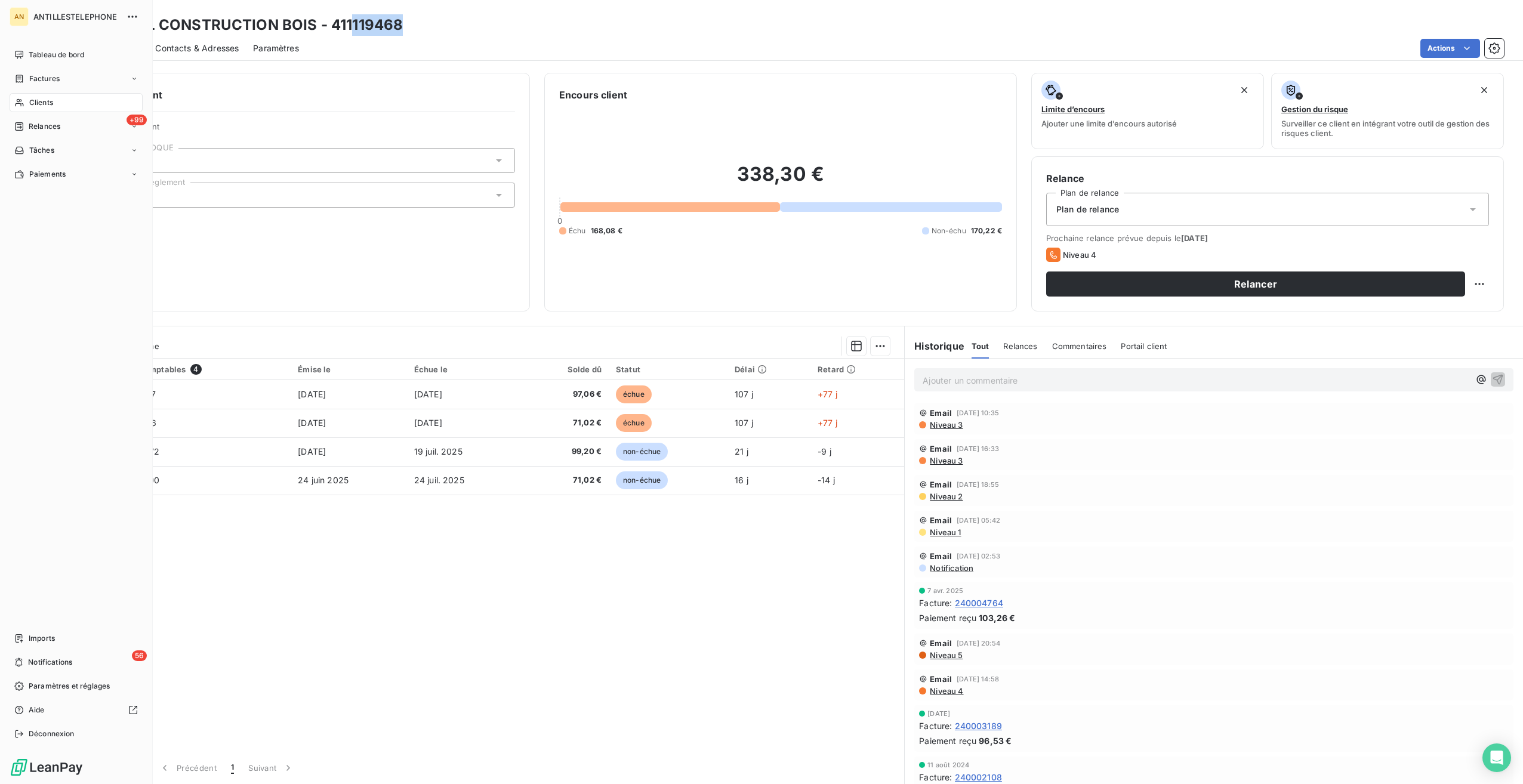 click on "Relances" at bounding box center [44, 126] 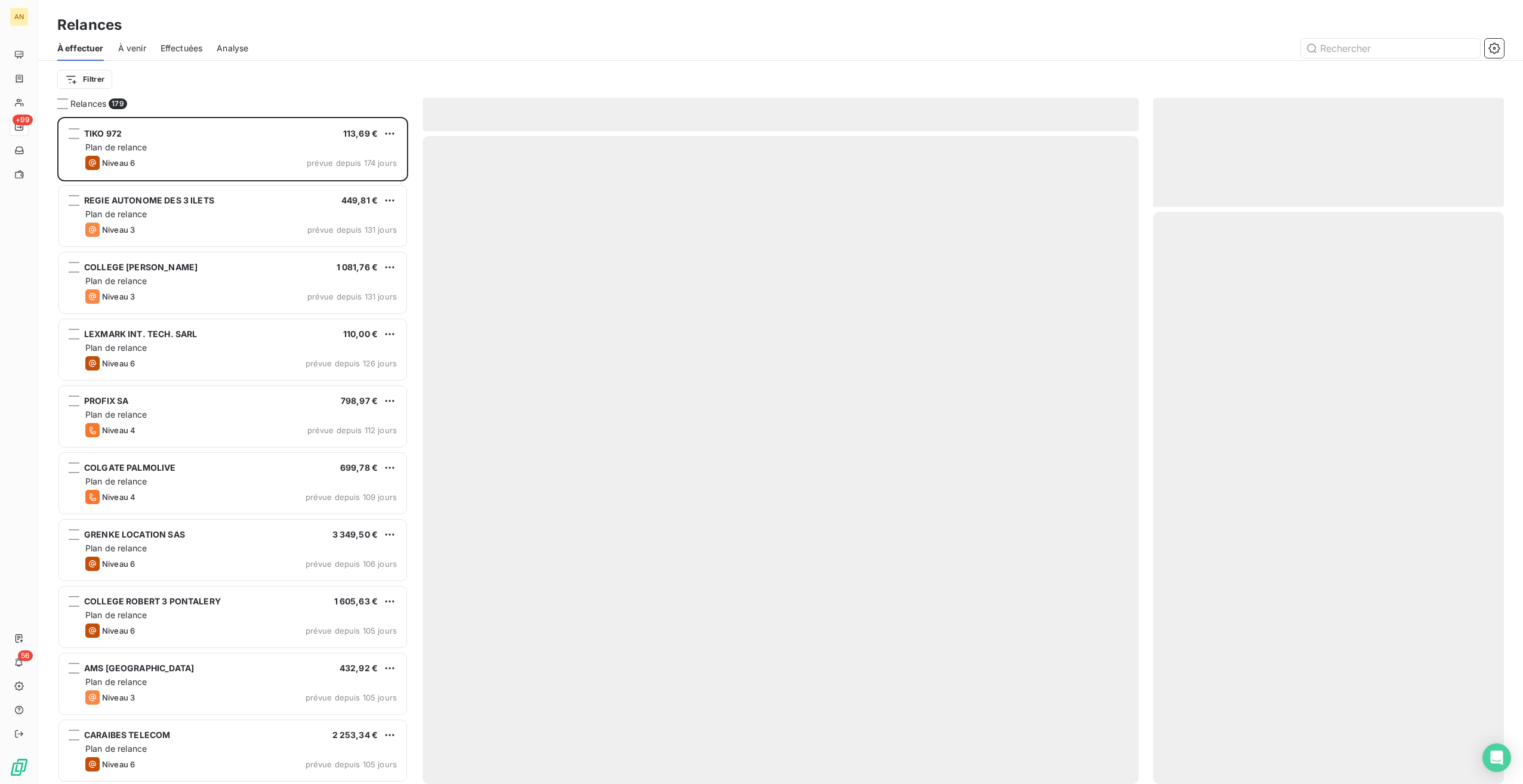 scroll, scrollTop: 10, scrollLeft: 10, axis: both 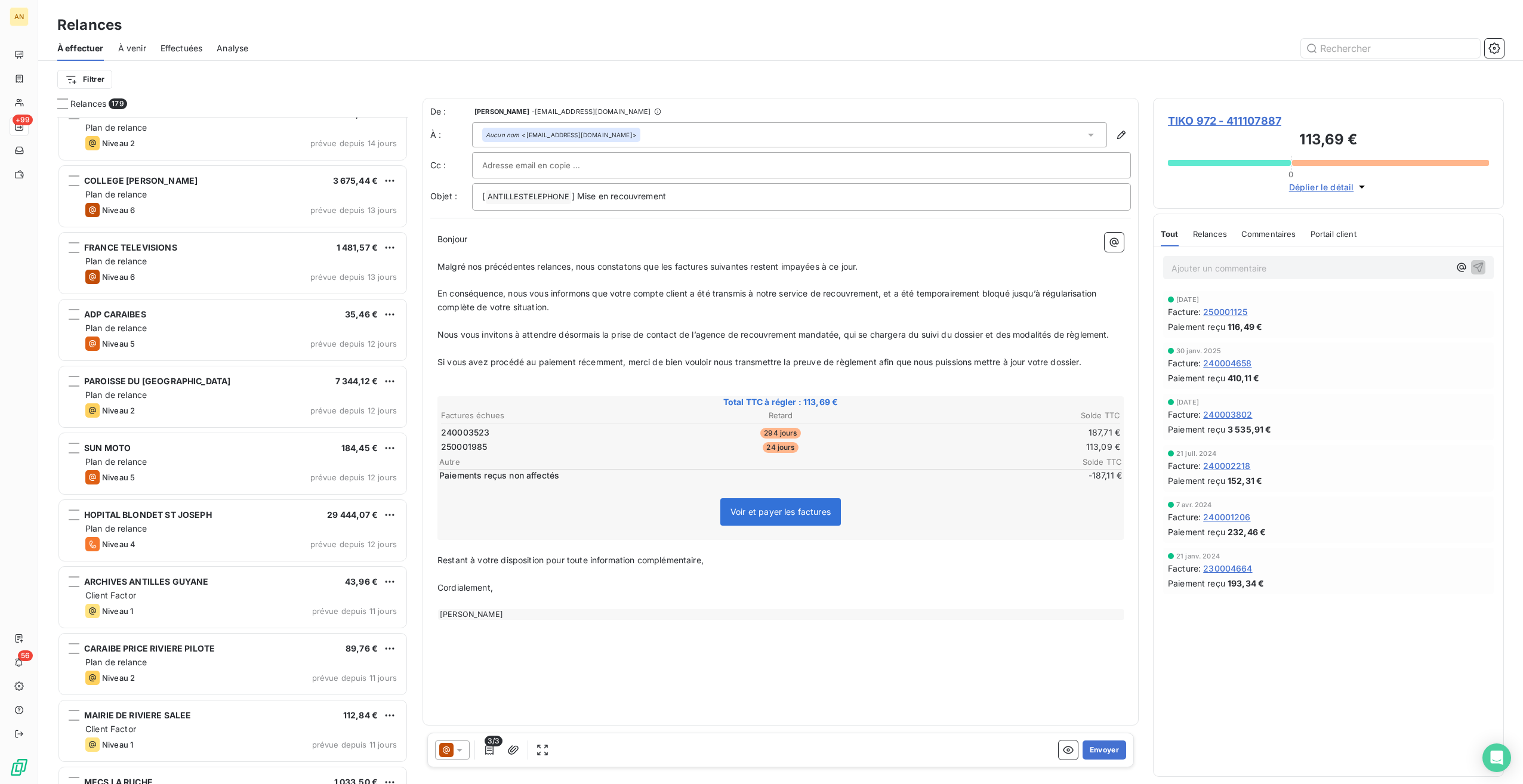 click on "ARCHIVES ANTILLES GUYANE 43,96 € Client Factor Niveau 1 prévue depuis 11 jours" at bounding box center [233, 597] 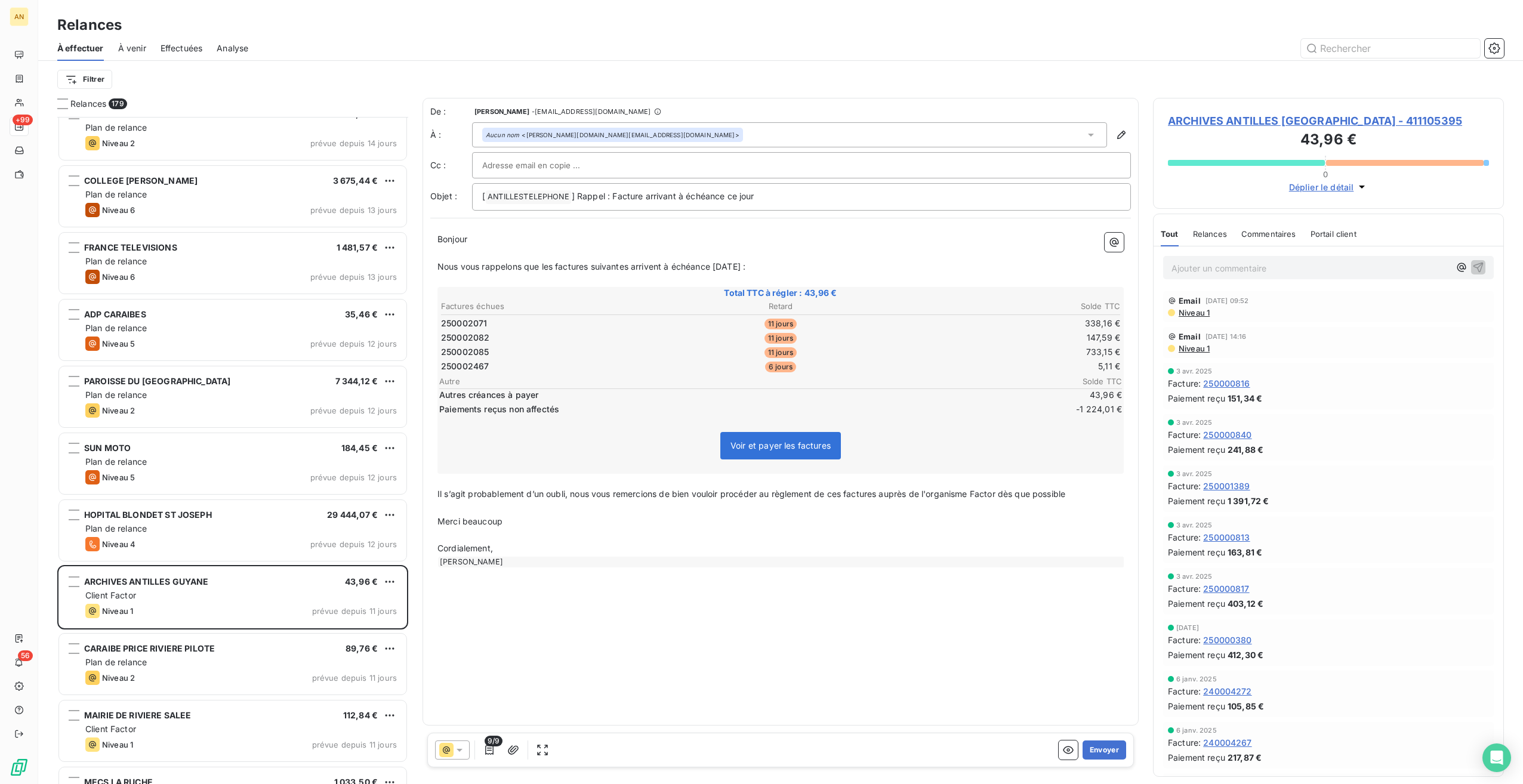 click on "Envoyer" at bounding box center [1104, 750] 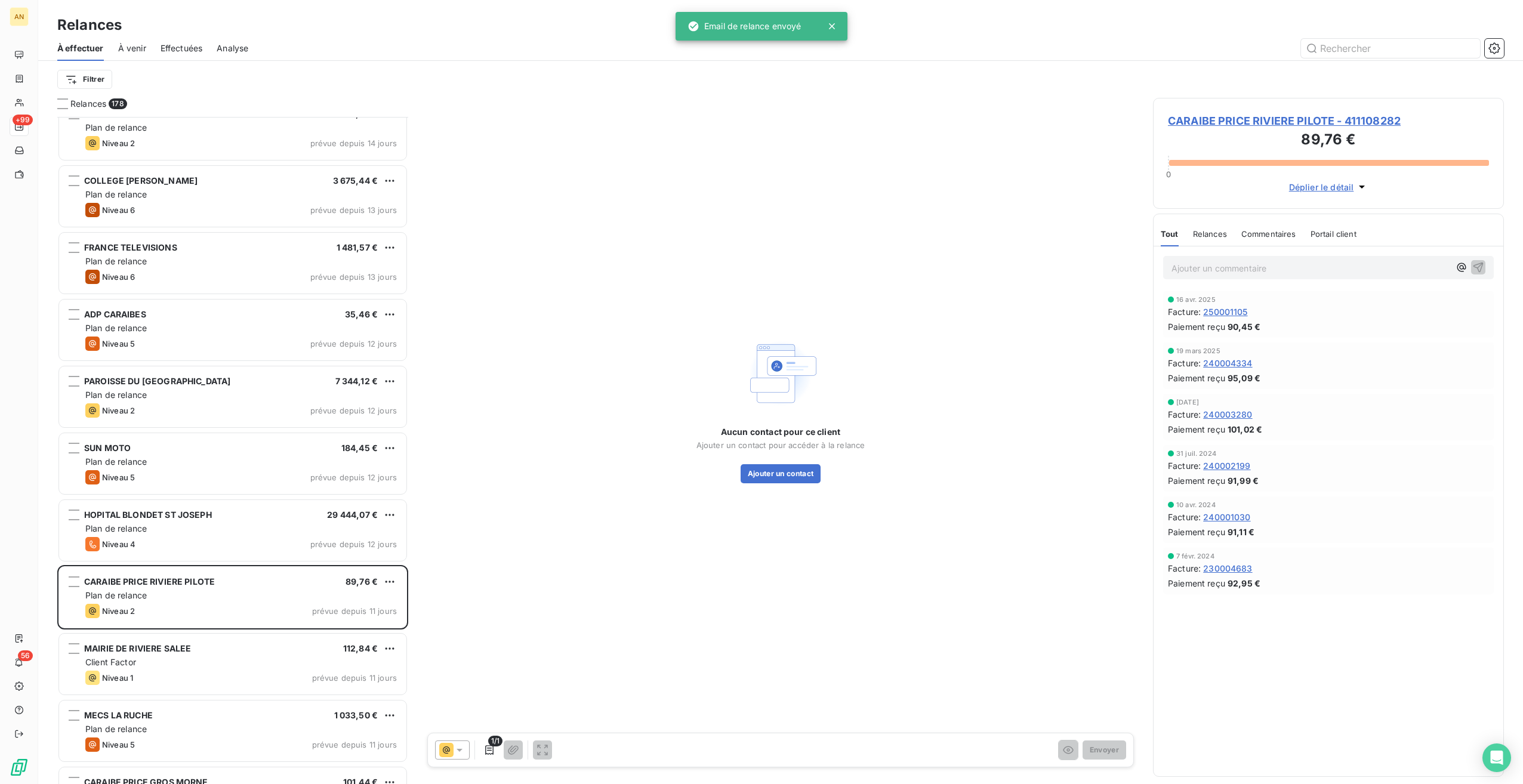 click on "Client Factor" at bounding box center [241, 662] 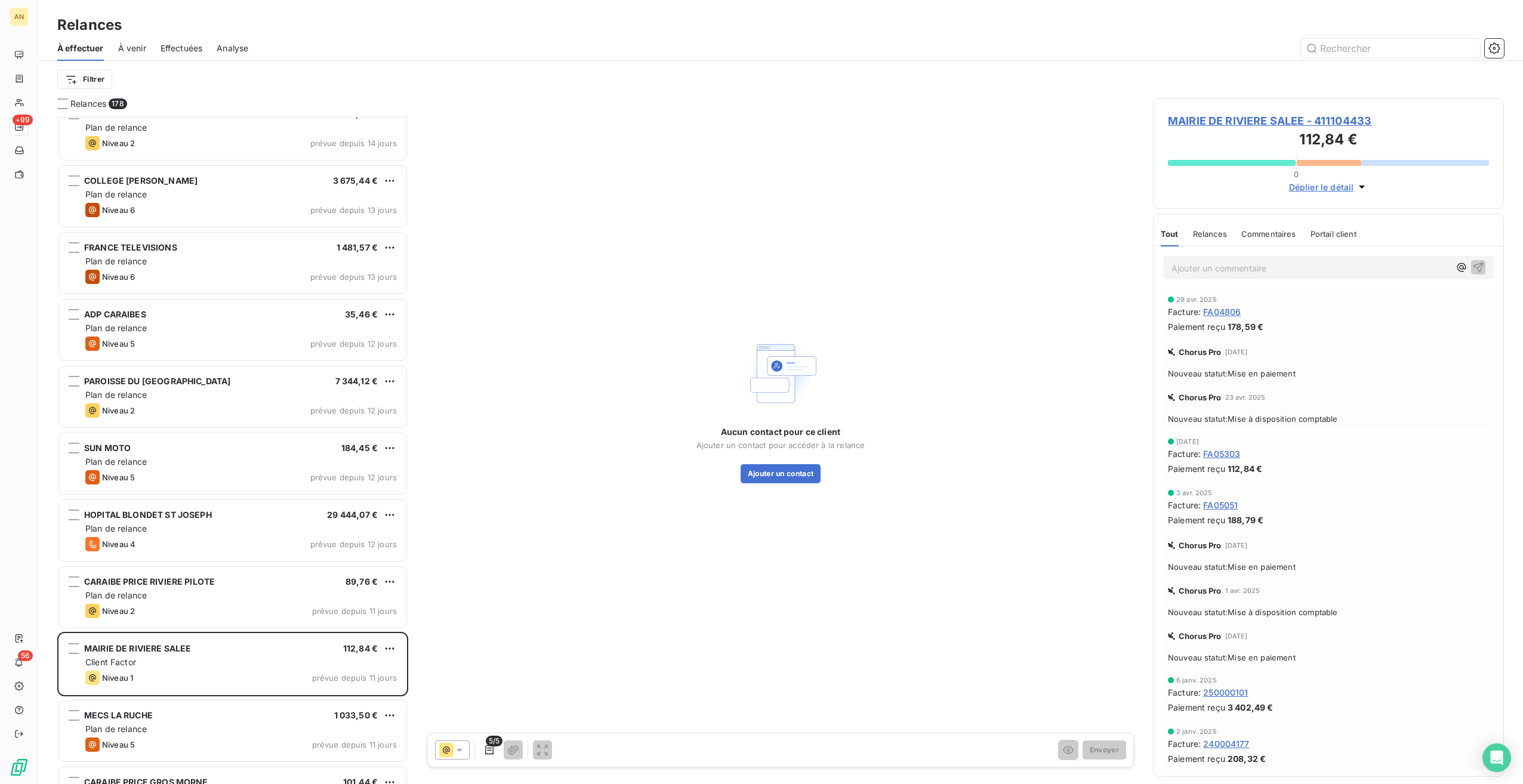 click on "MECS LA RUCHE 1 033,50 €" at bounding box center (241, 715) 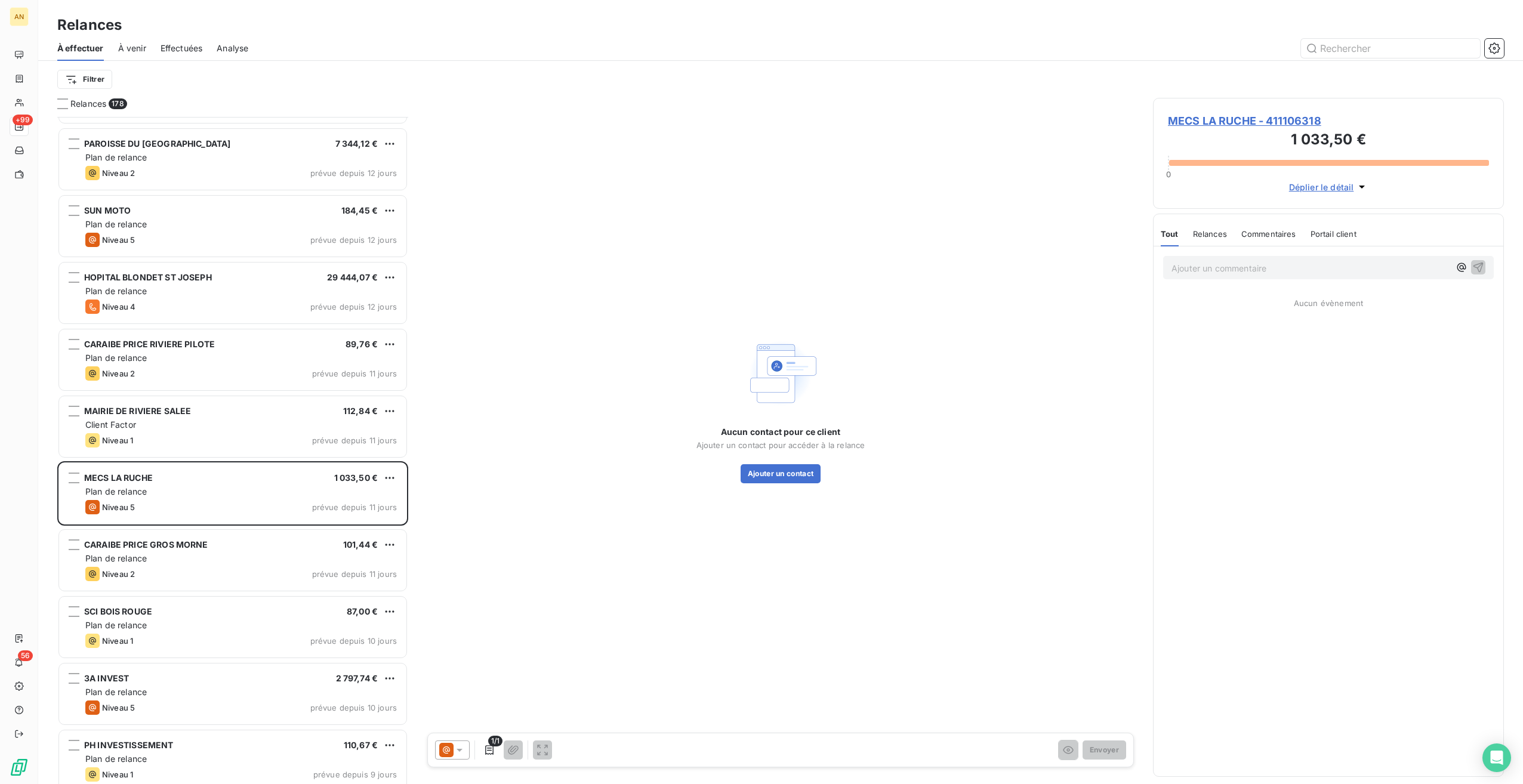 scroll, scrollTop: 4468, scrollLeft: 0, axis: vertical 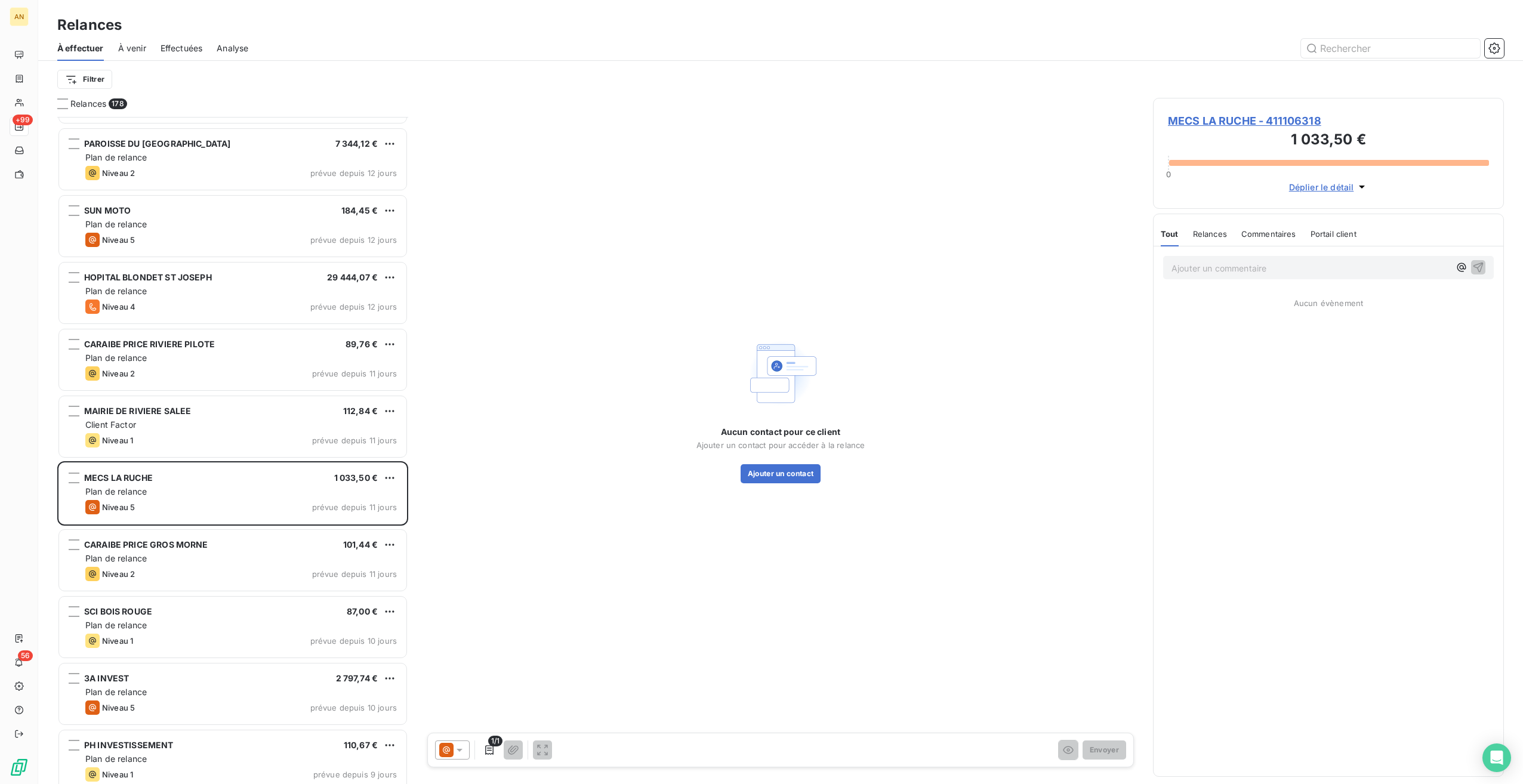 click on "MECS LA RUCHE - 411106318" at bounding box center (1328, 121) 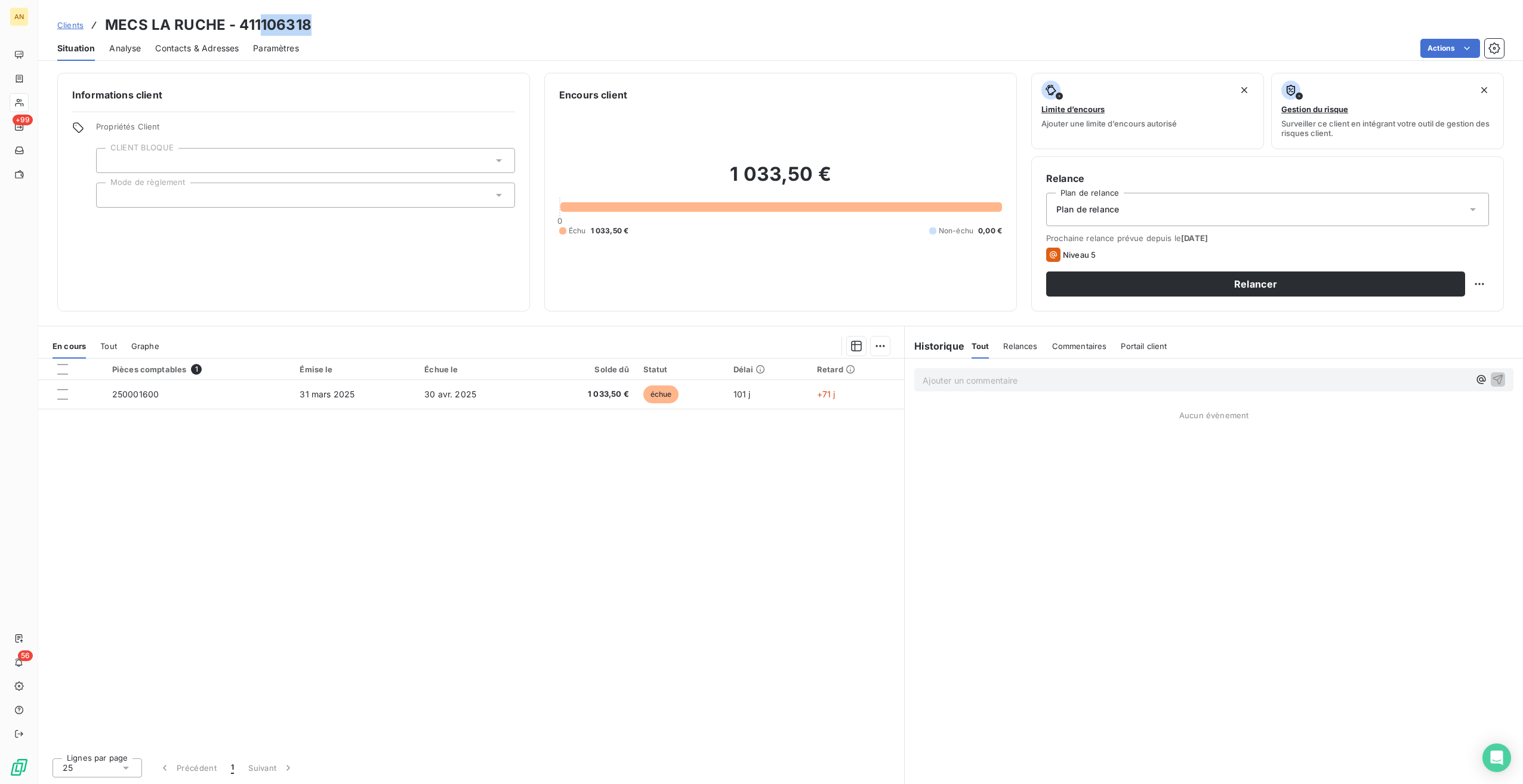 drag, startPoint x: 260, startPoint y: 26, endPoint x: 317, endPoint y: 25, distance: 57.00877 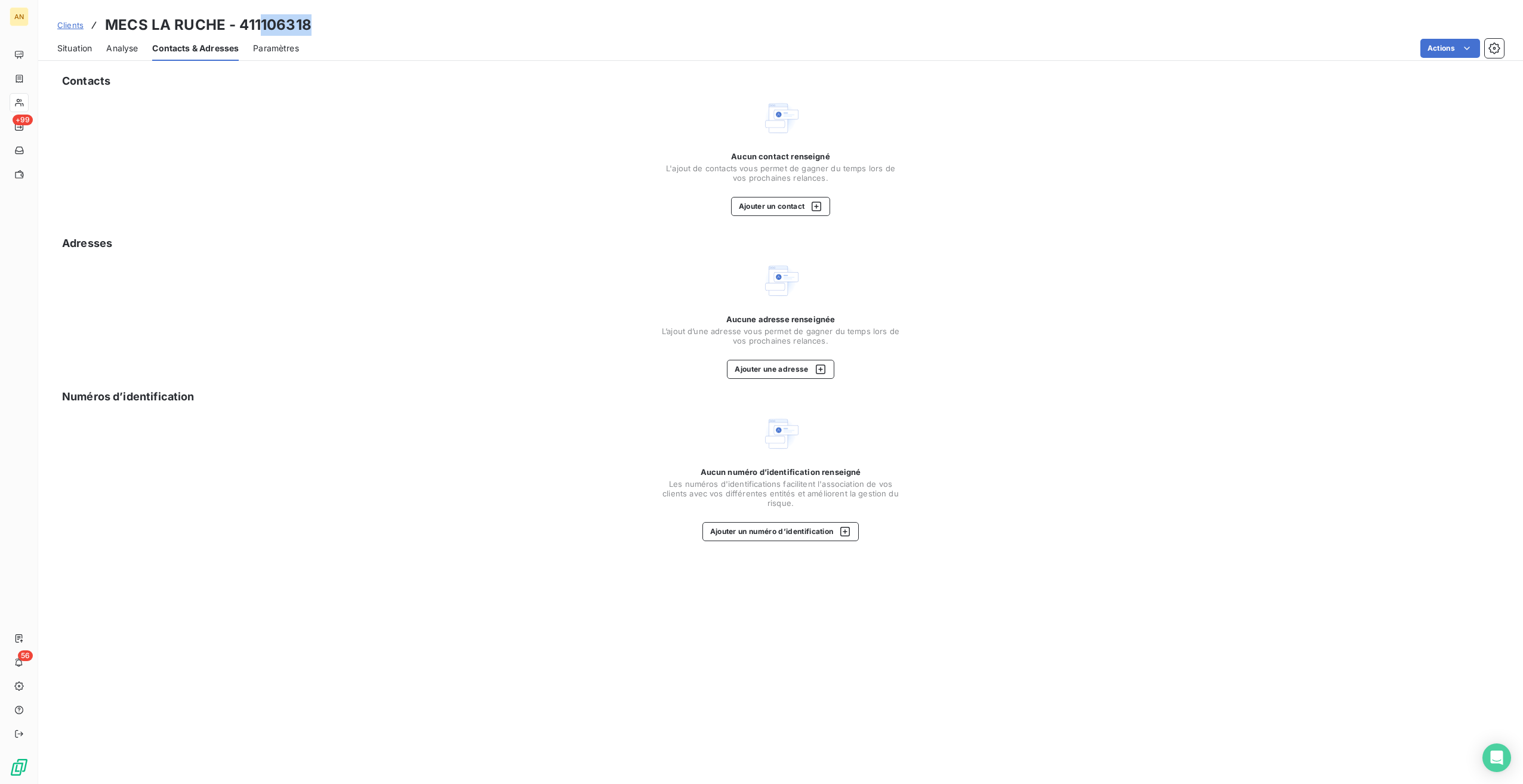 copy on "106318" 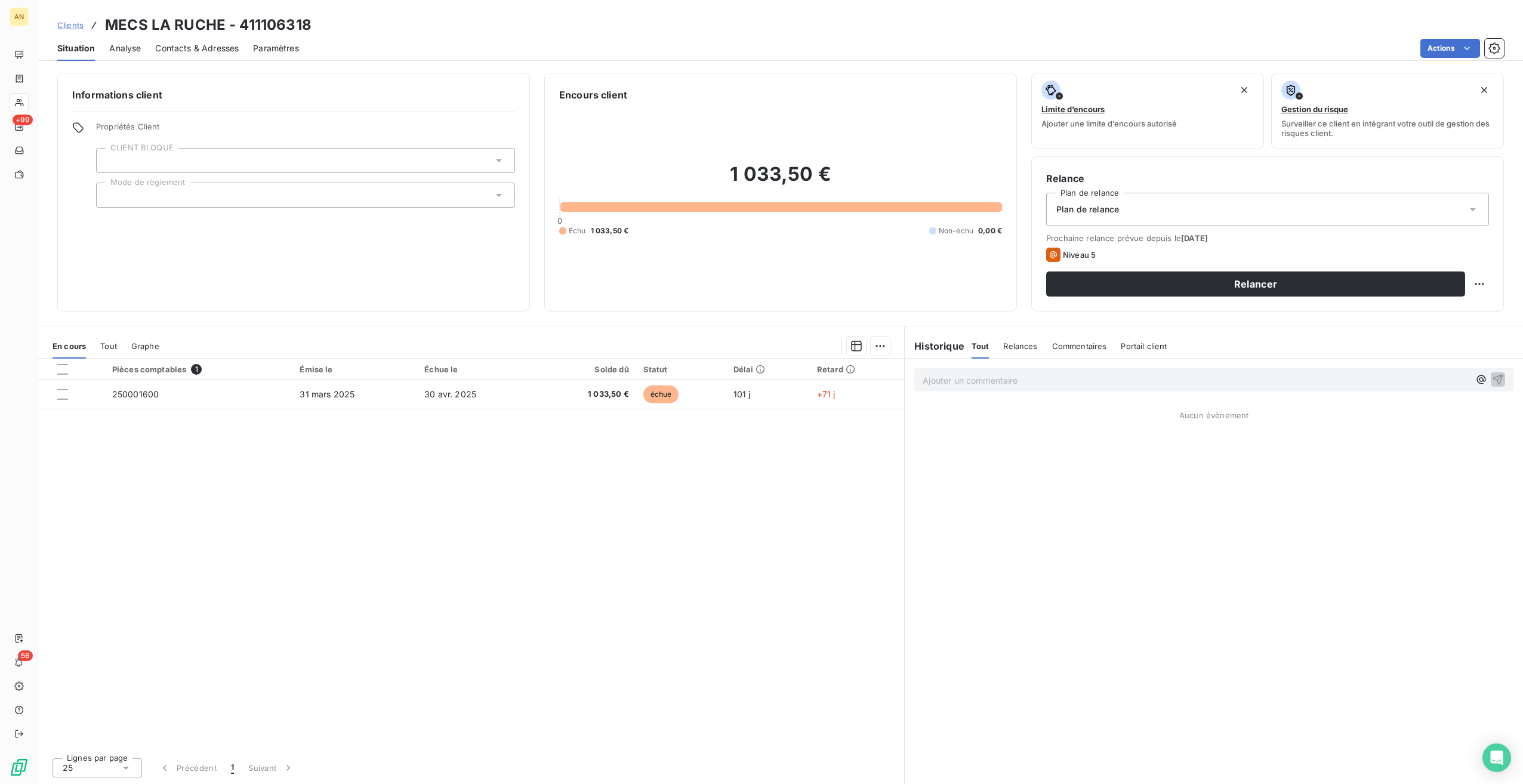 drag, startPoint x: 223, startPoint y: 159, endPoint x: 216, endPoint y: 162, distance: 7.615773 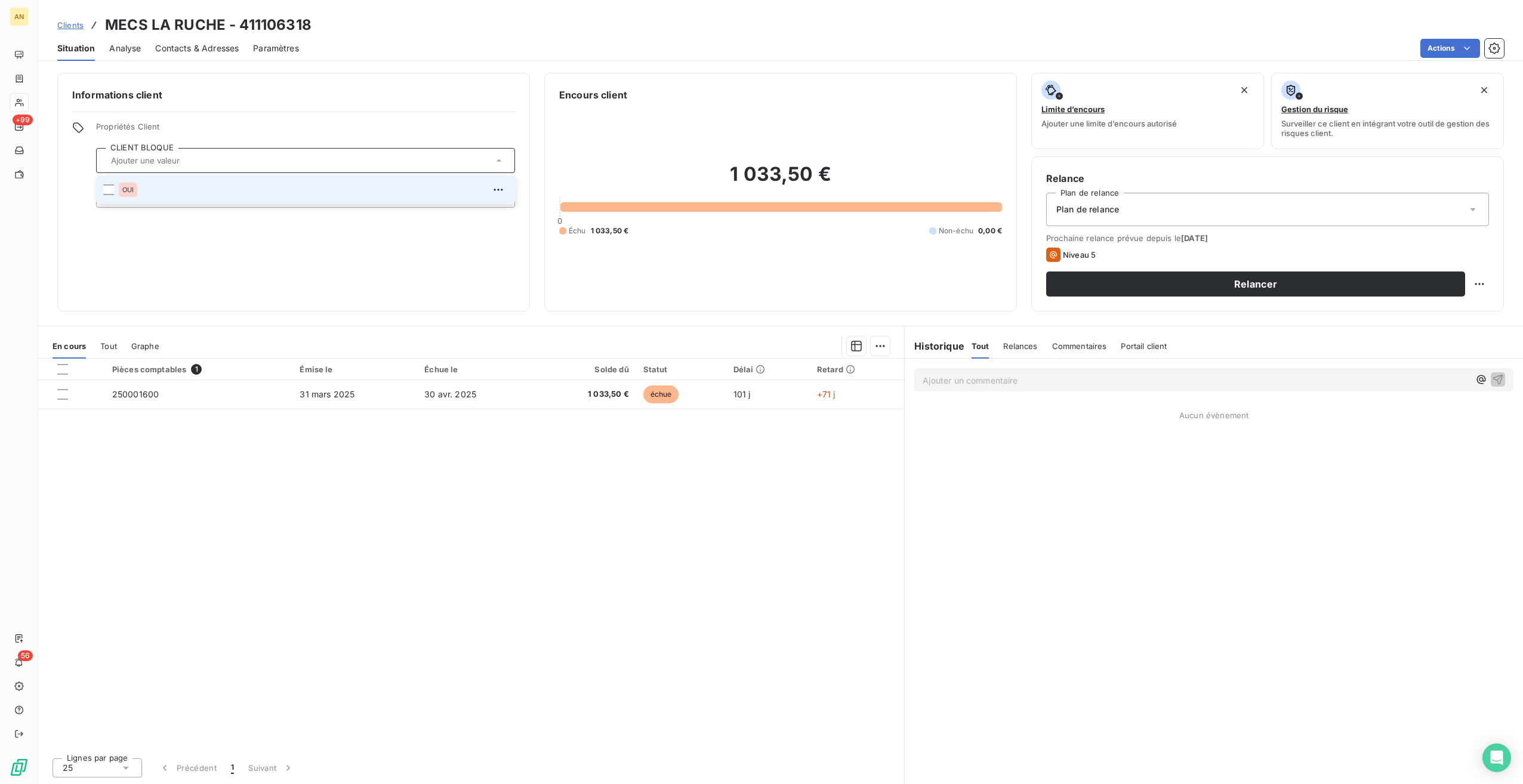 click at bounding box center [109, 190] 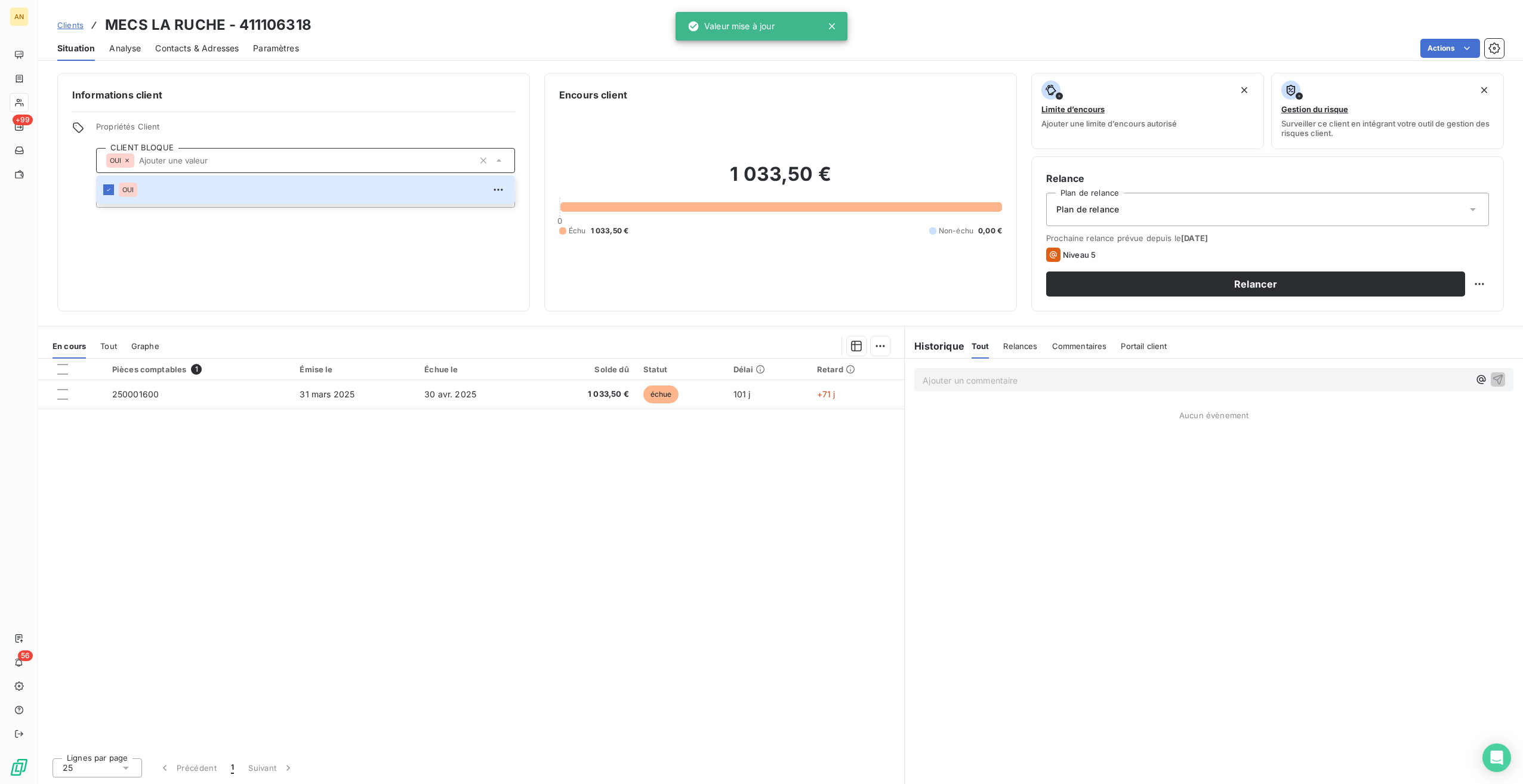 click on "Informations client Propriétés Client CLIENT BLOQUE OUI OUI Mode de règlement" at bounding box center [294, 192] 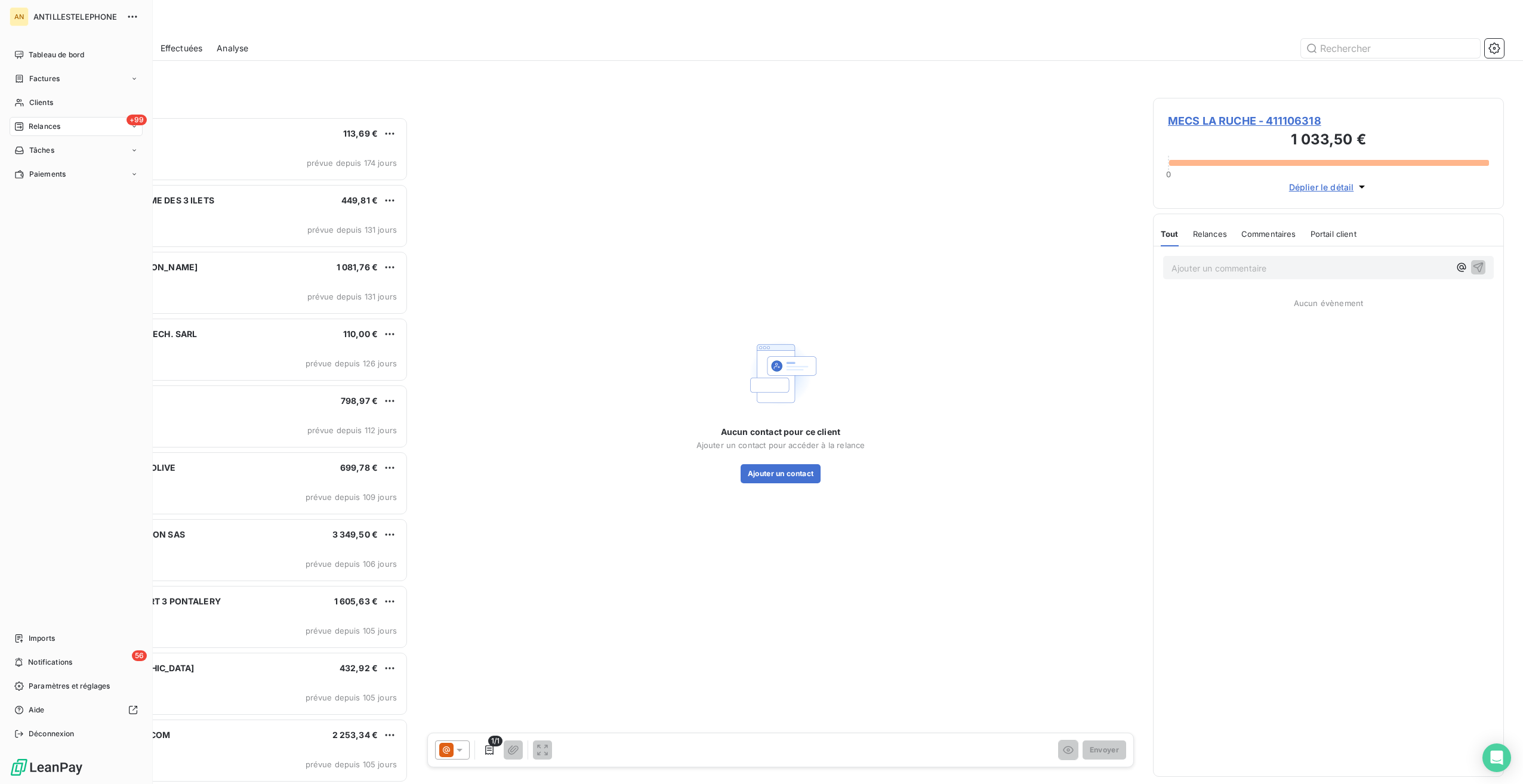 scroll, scrollTop: 10, scrollLeft: 10, axis: both 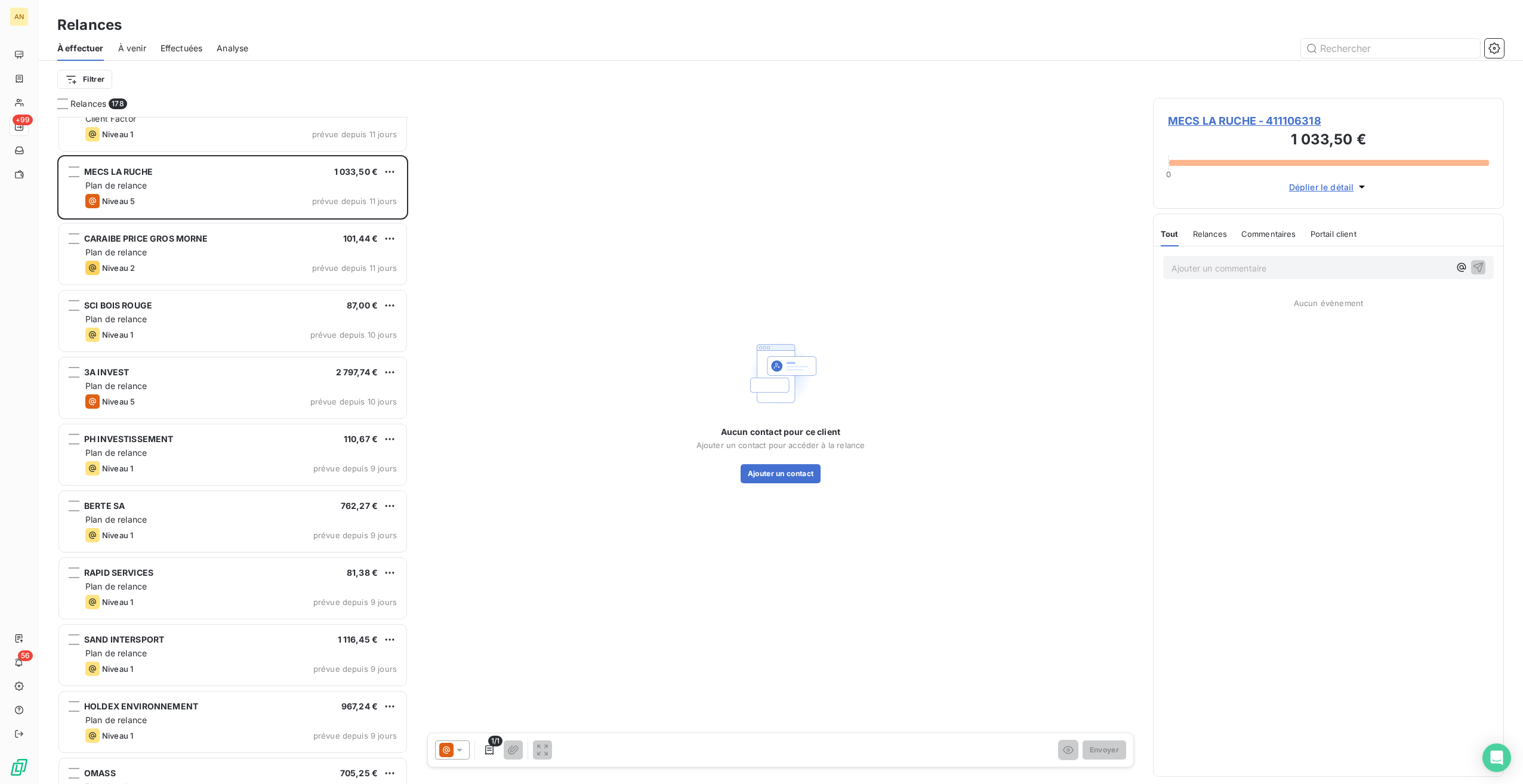 click on "Plan de relance" at bounding box center [241, 319] 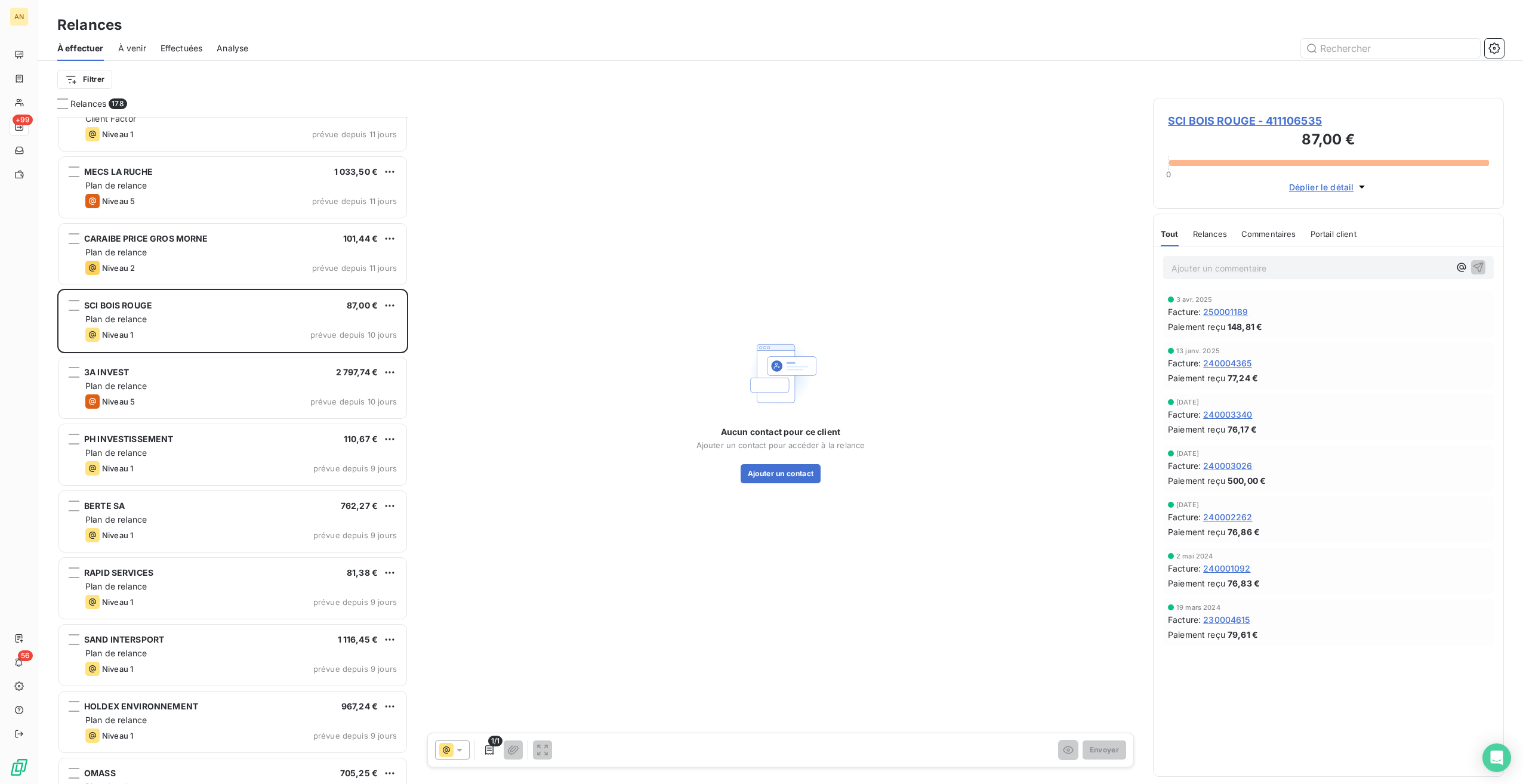 click on "Plan de relance" at bounding box center (241, 386) 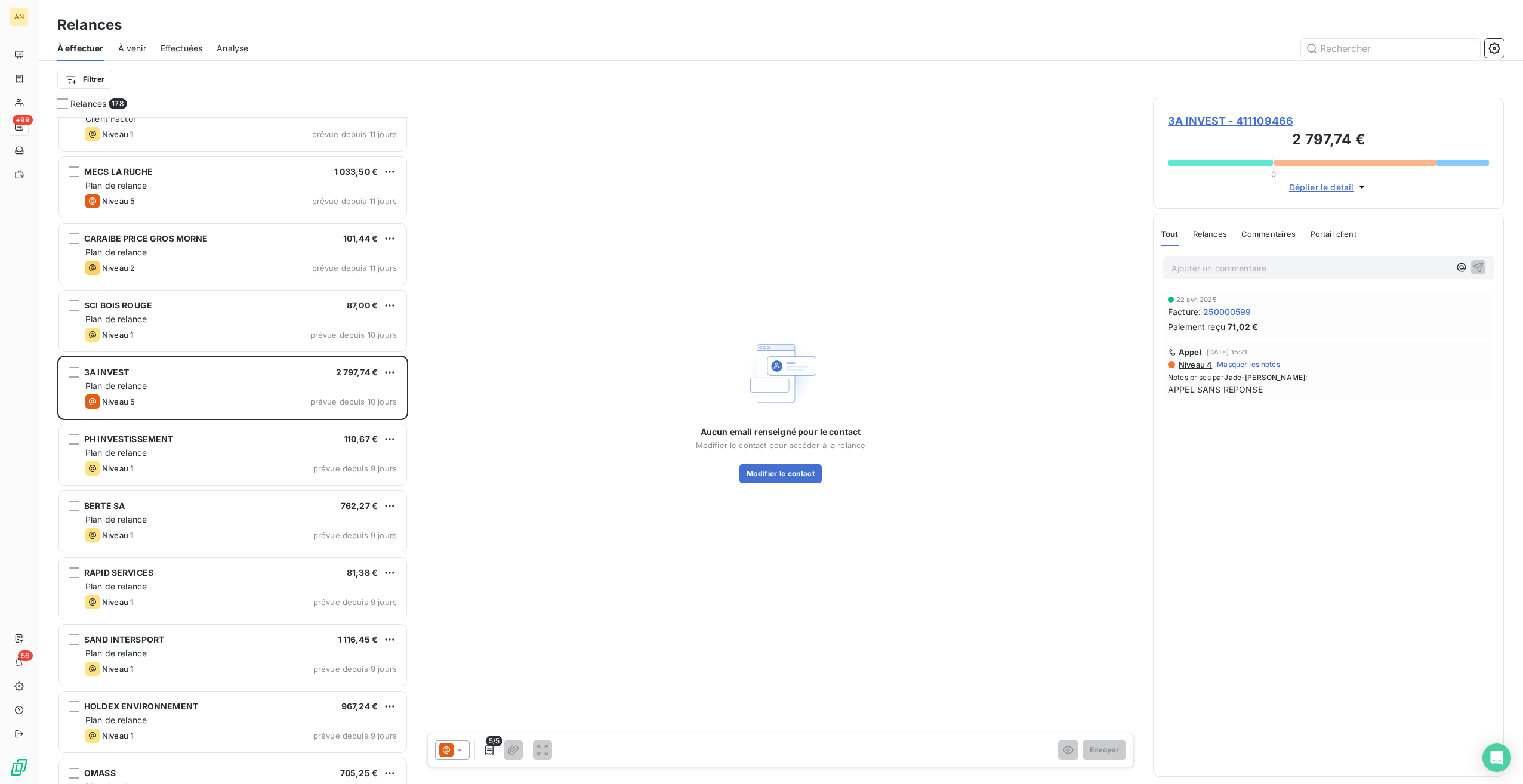 click on "Plan de relance" at bounding box center (241, 453) 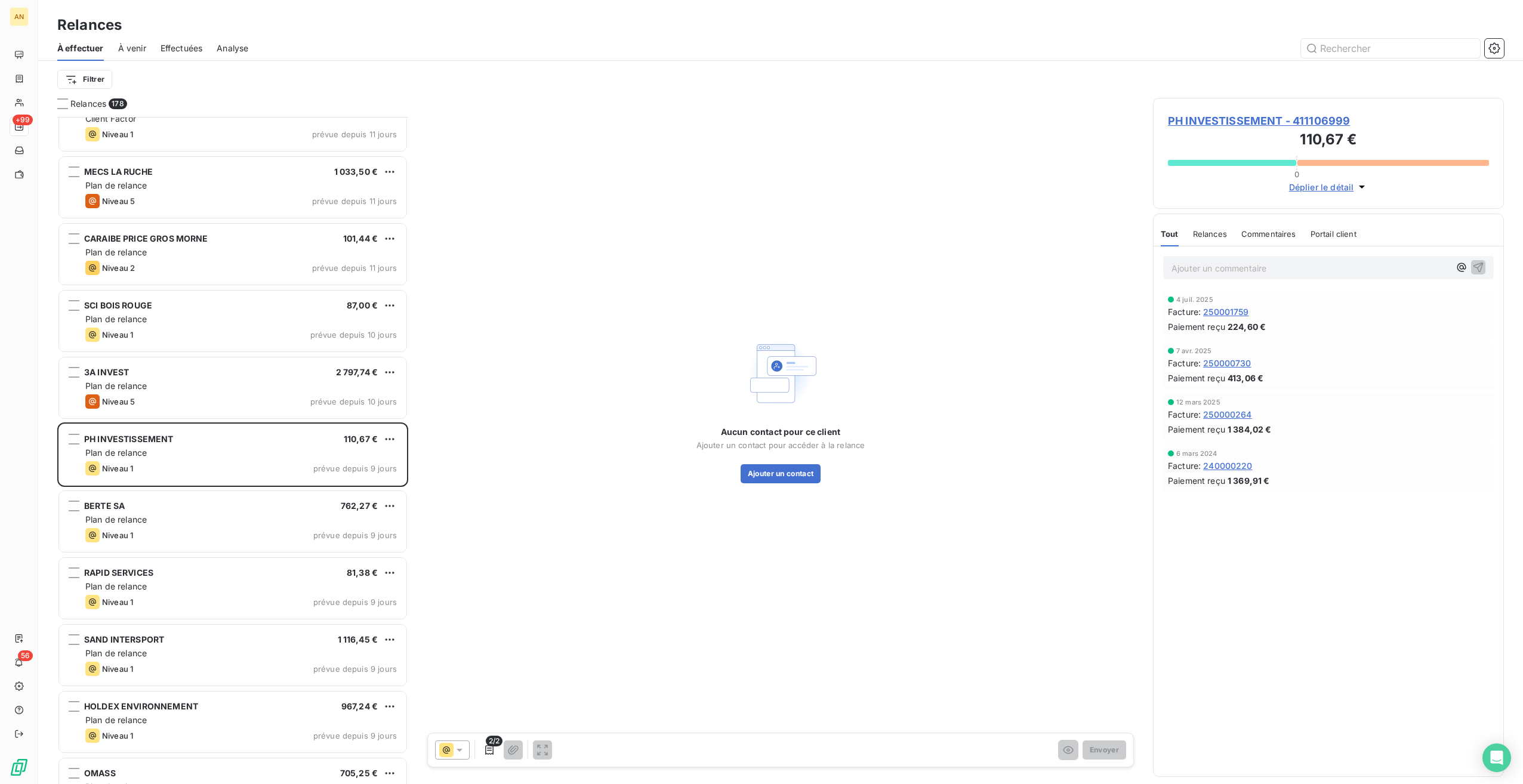 click on "BERTE SA 762,27 €" at bounding box center (241, 506) 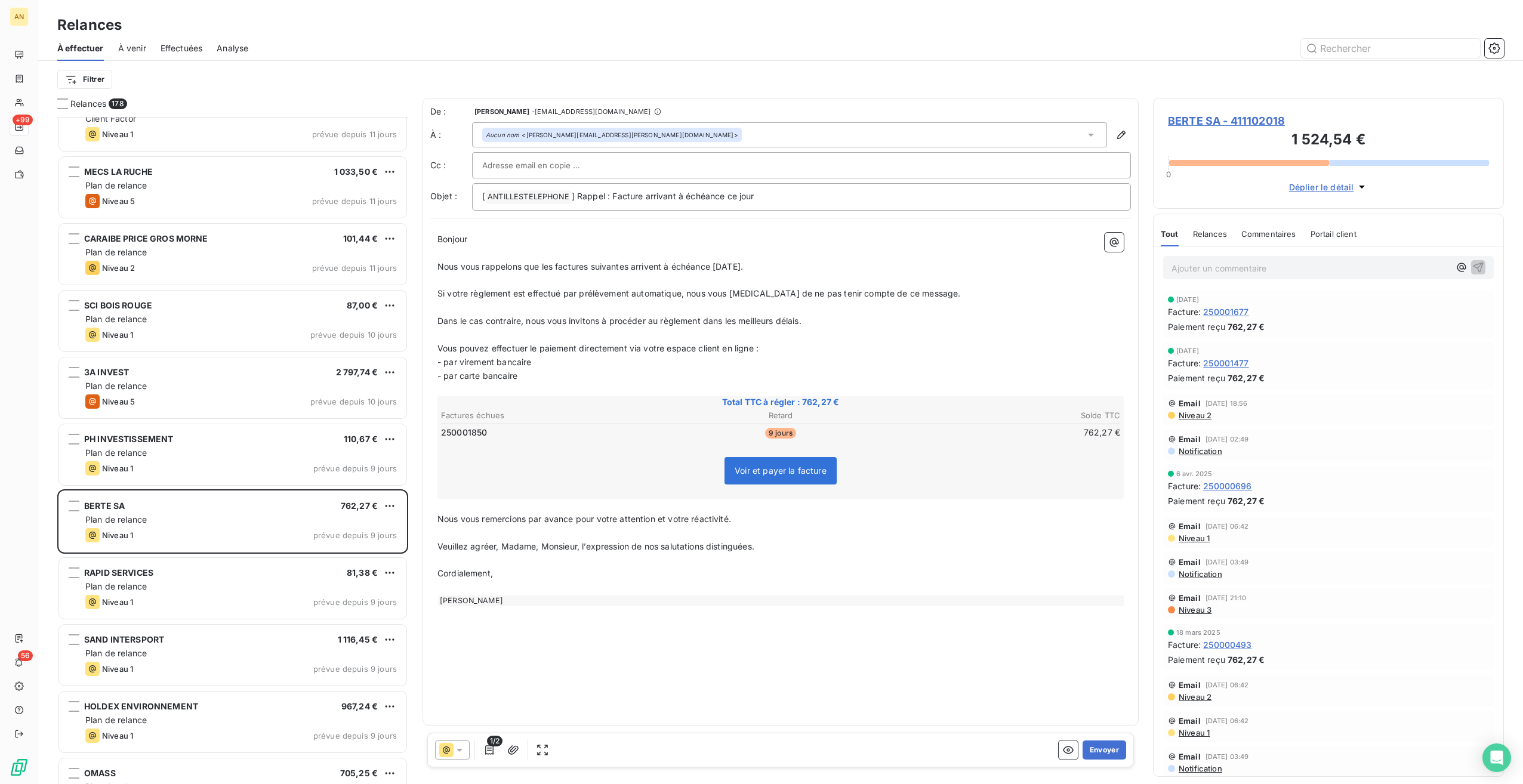 click on "Envoyer" at bounding box center (1104, 750) 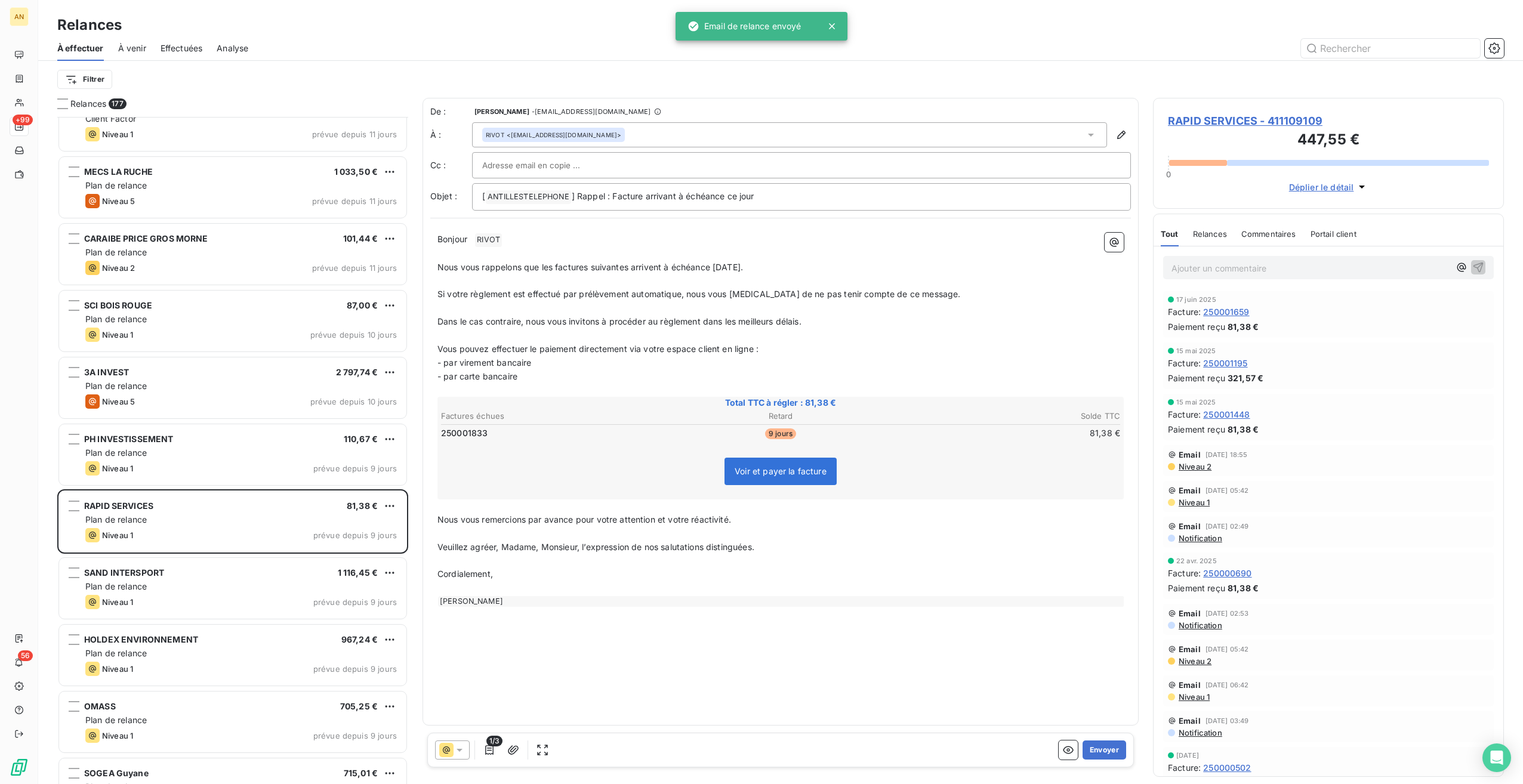 click on "Envoyer" at bounding box center (1104, 750) 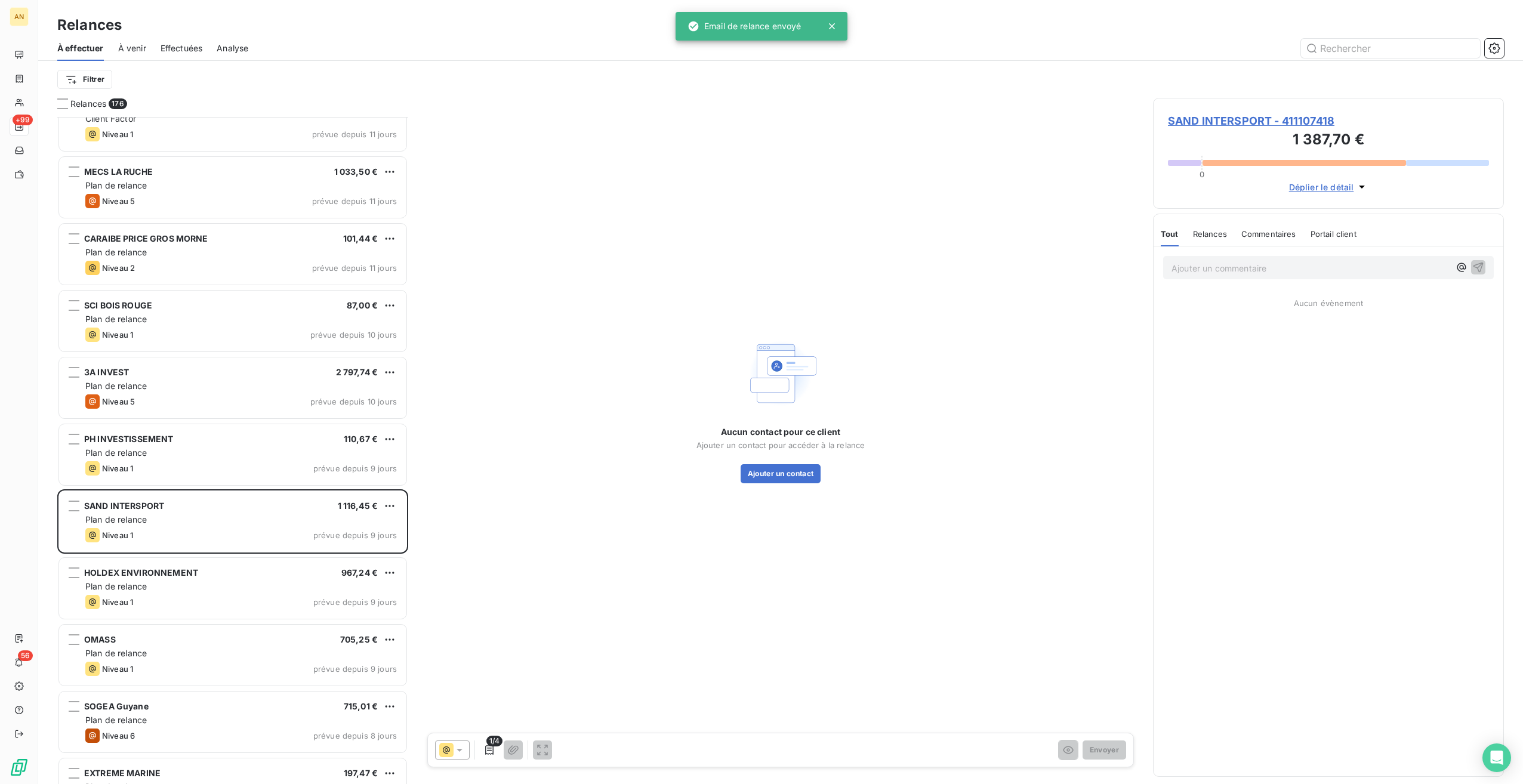 click on "Niveau 1 prévue depuis 9 jours" at bounding box center [241, 602] 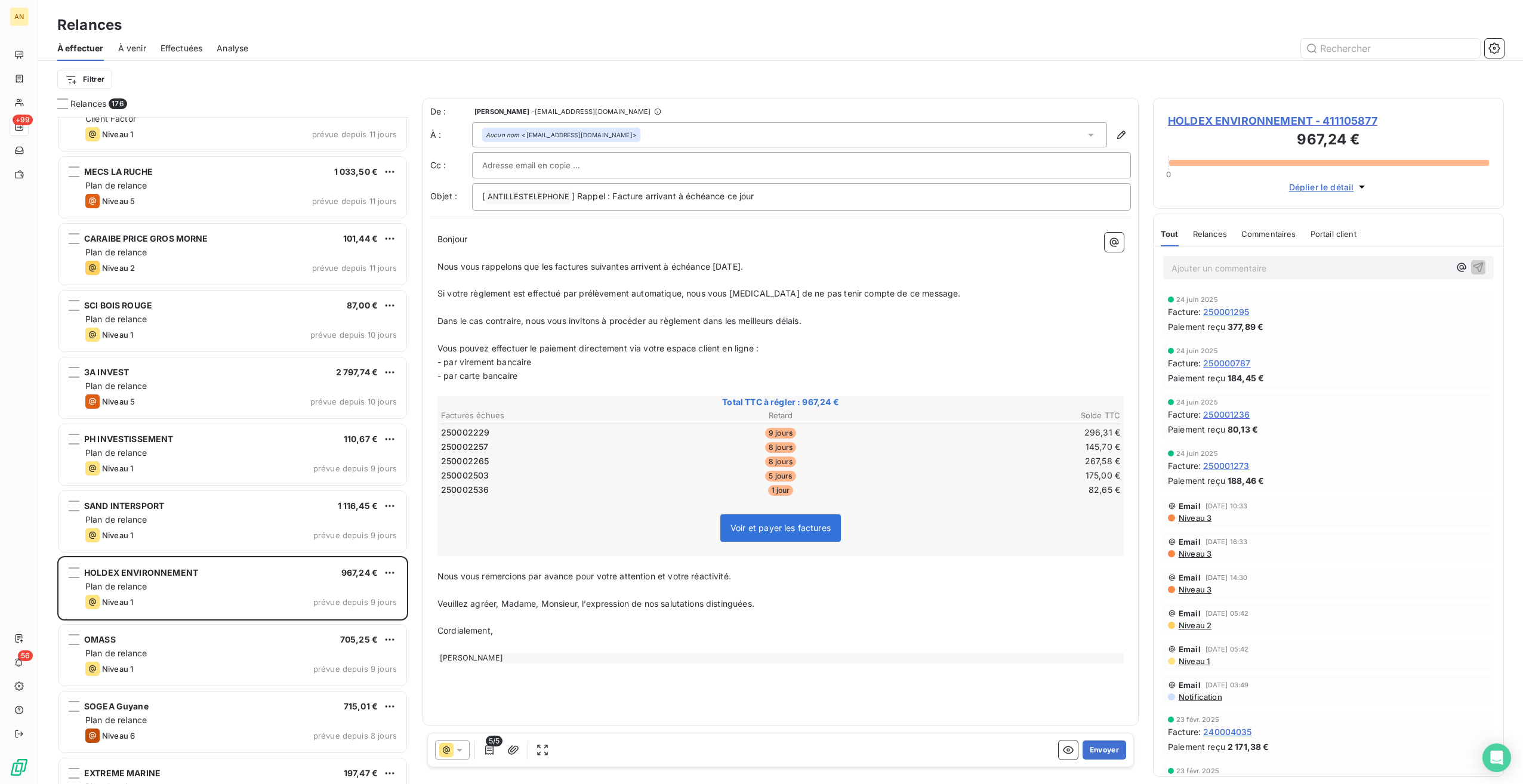 click on "Envoyer" at bounding box center (1104, 750) 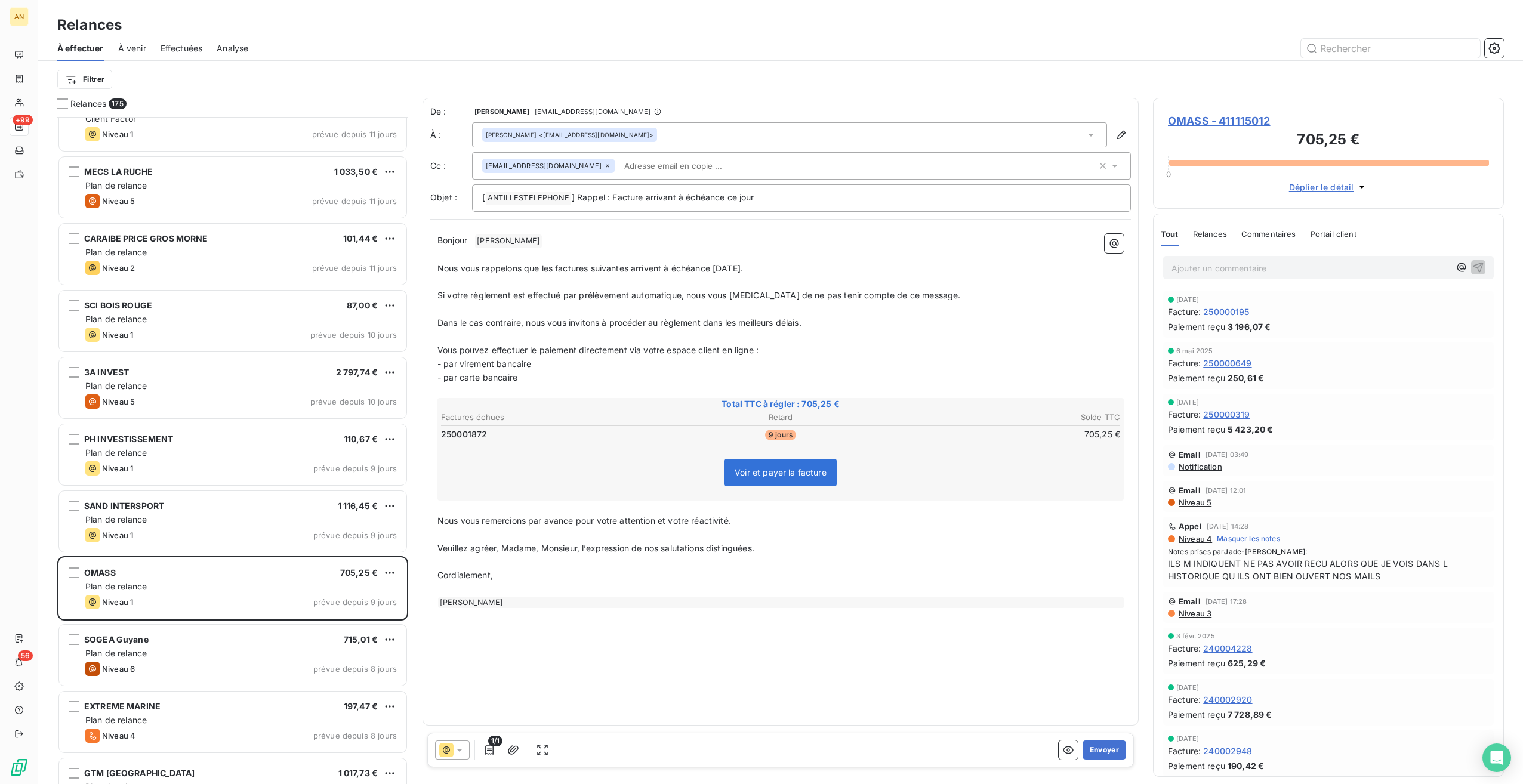 click on "Envoyer" at bounding box center [1104, 750] 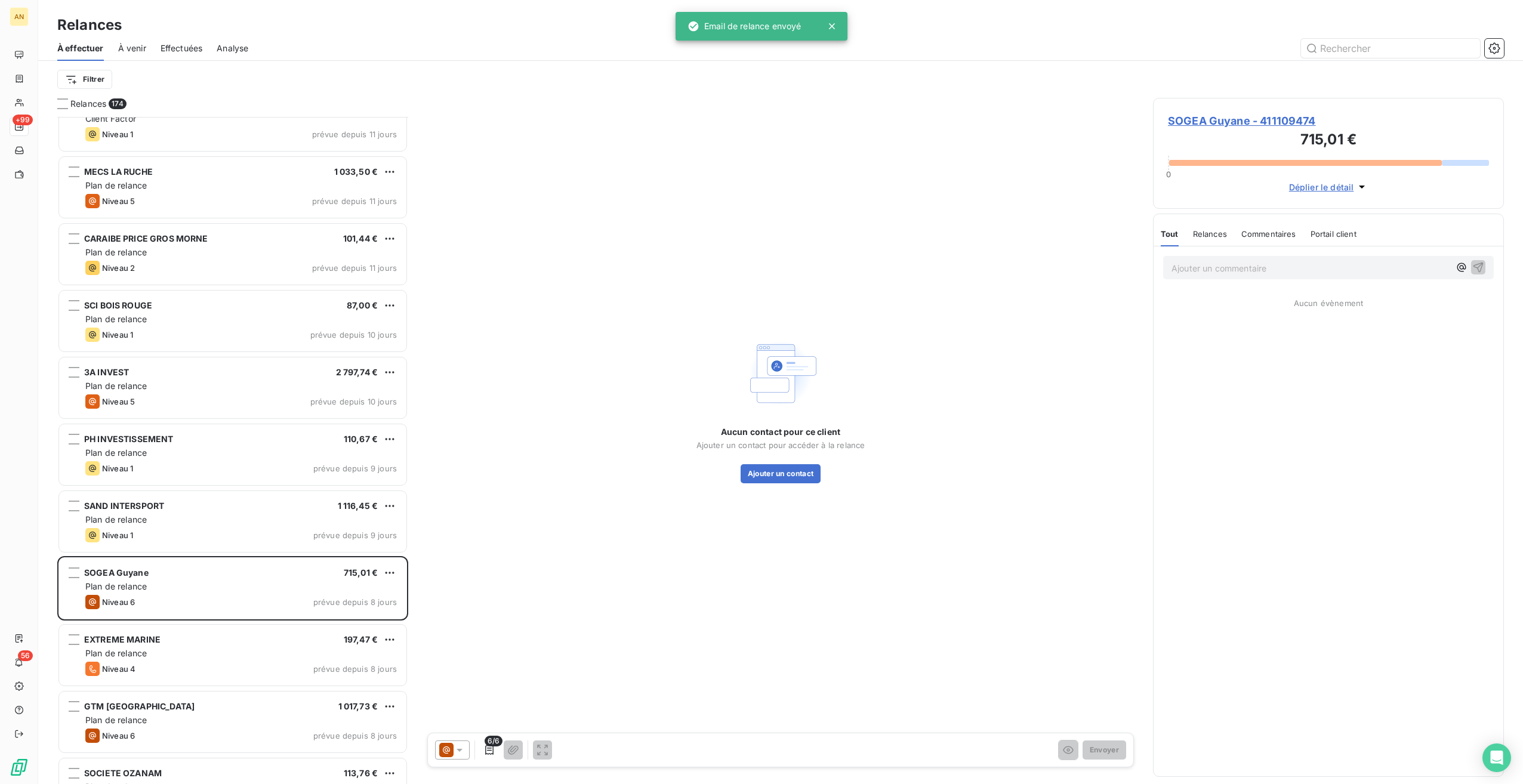 click on "Niveau 4 prévue depuis 8 jours" at bounding box center (241, 669) 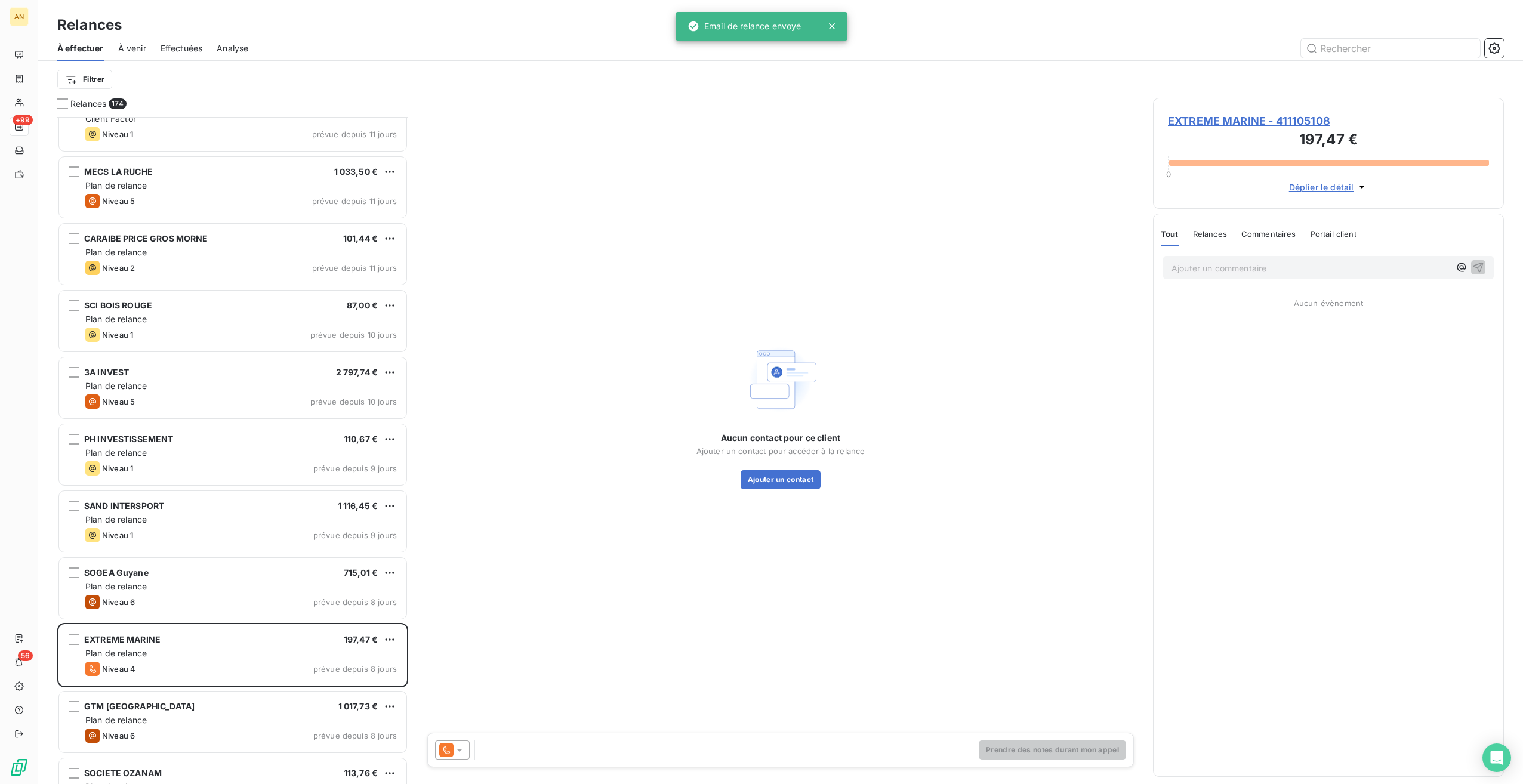 click on "Plan de relance" at bounding box center [241, 720] 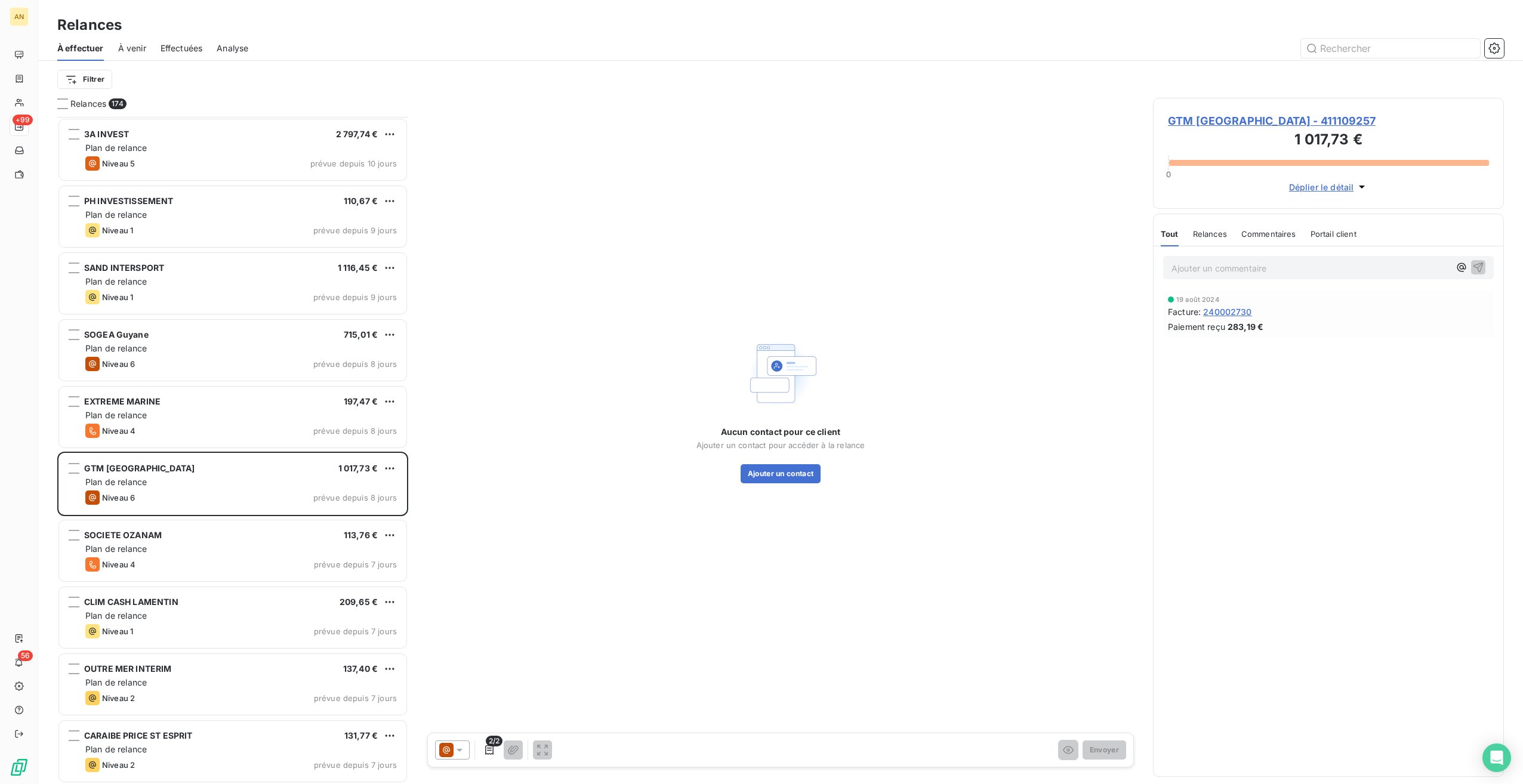 scroll, scrollTop: 5012, scrollLeft: 0, axis: vertical 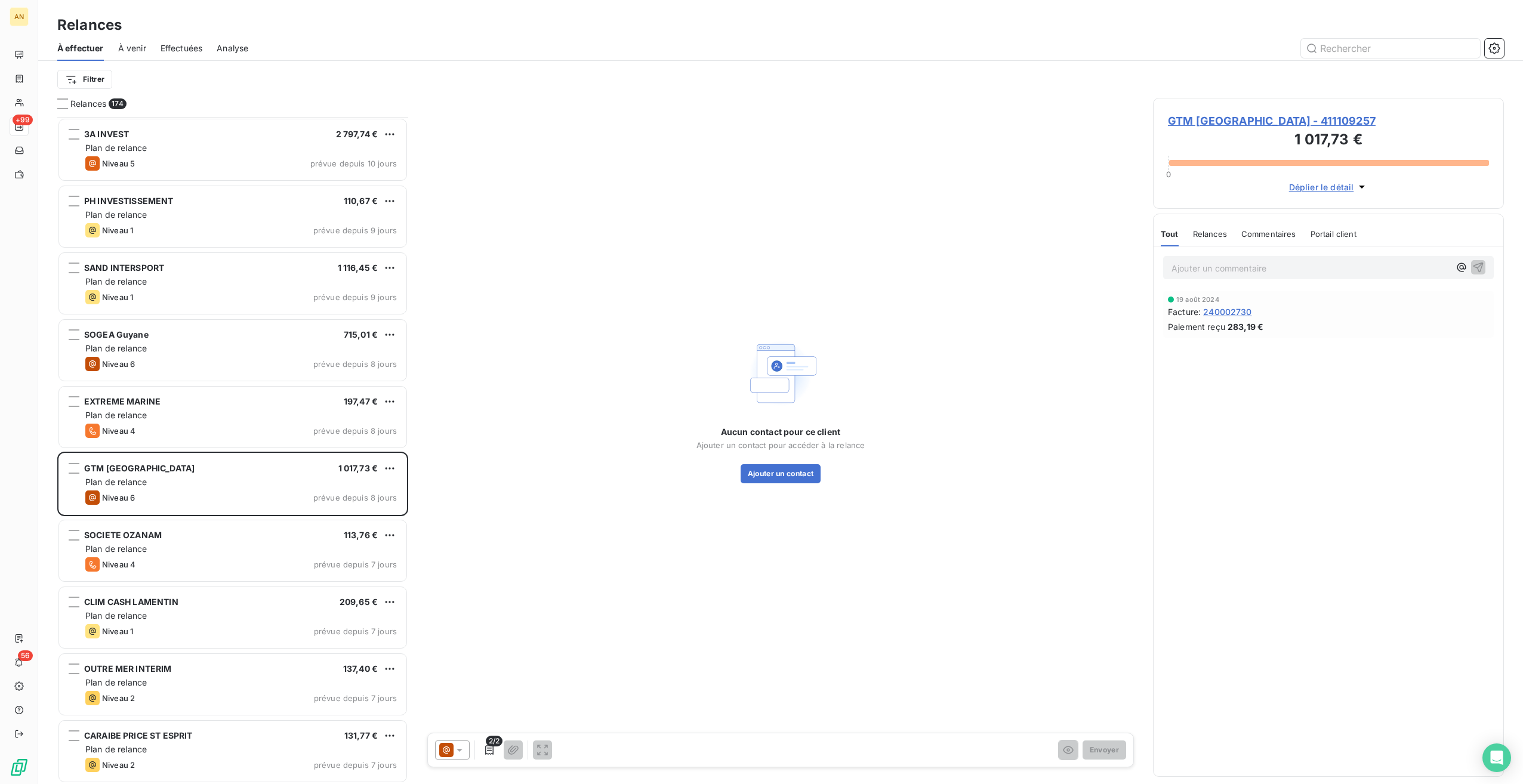 click on "Plan de relance" at bounding box center (241, 549) 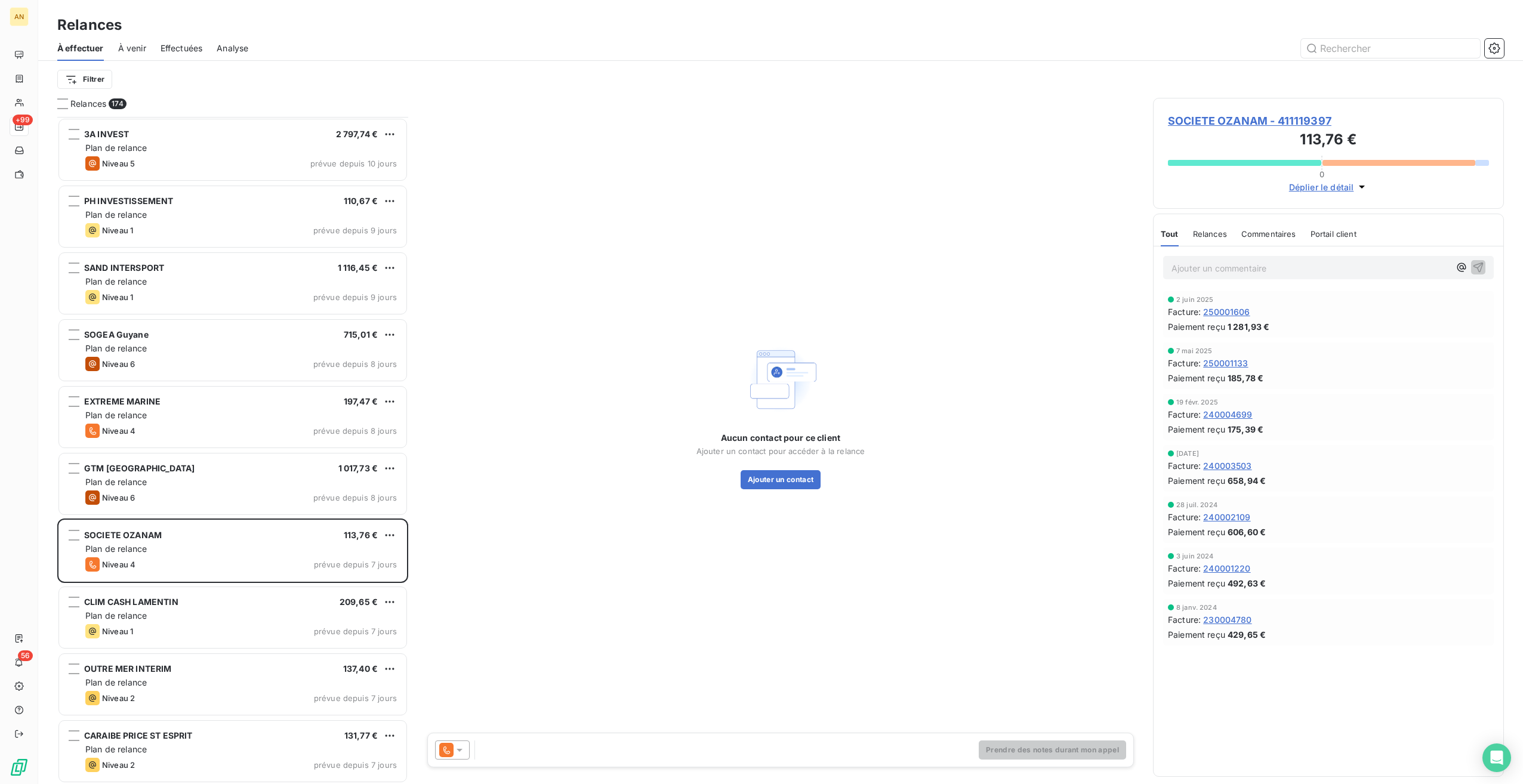 click on "SOCIETE OZANAM - 411119397" at bounding box center (1328, 121) 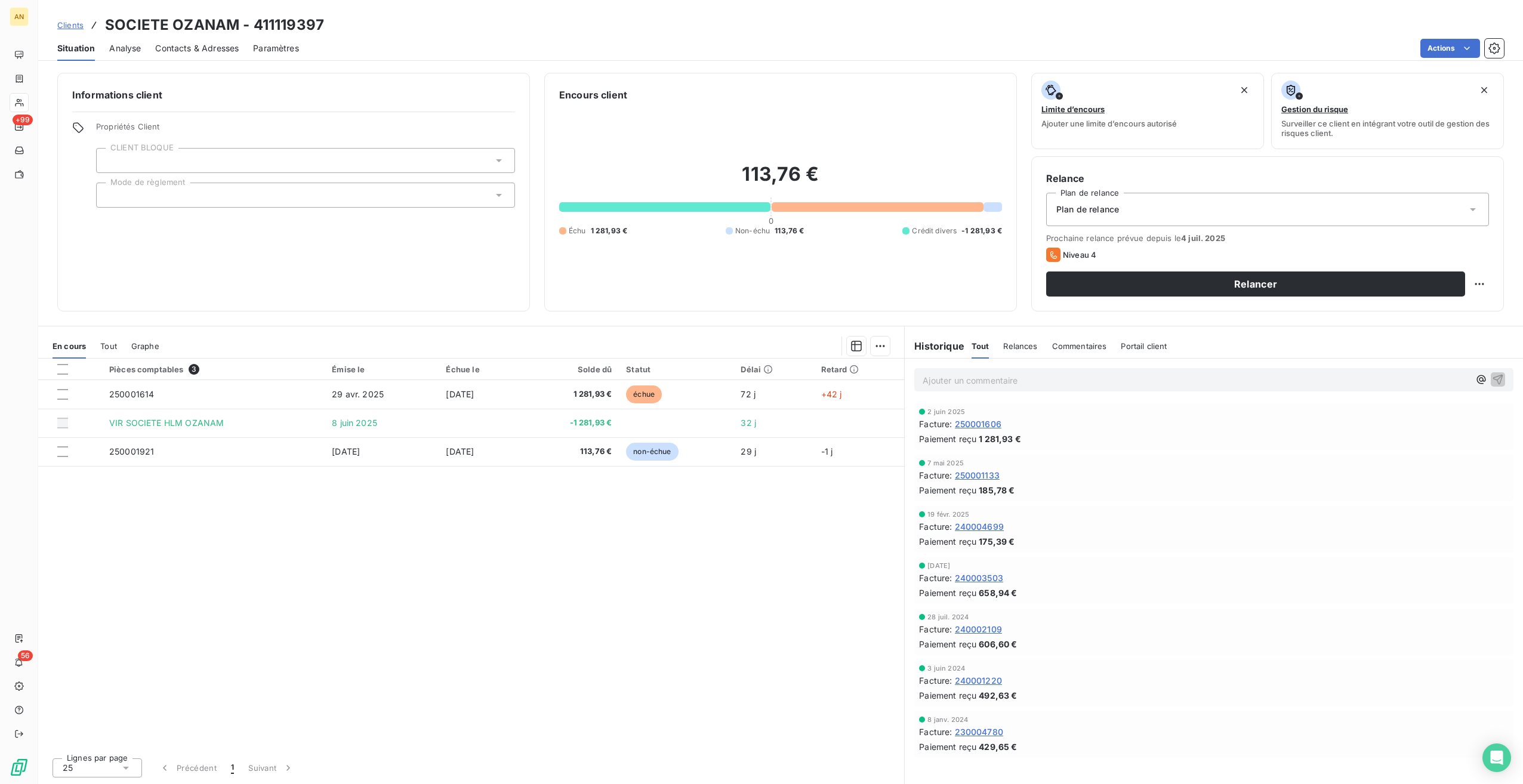 click at bounding box center [63, 452] 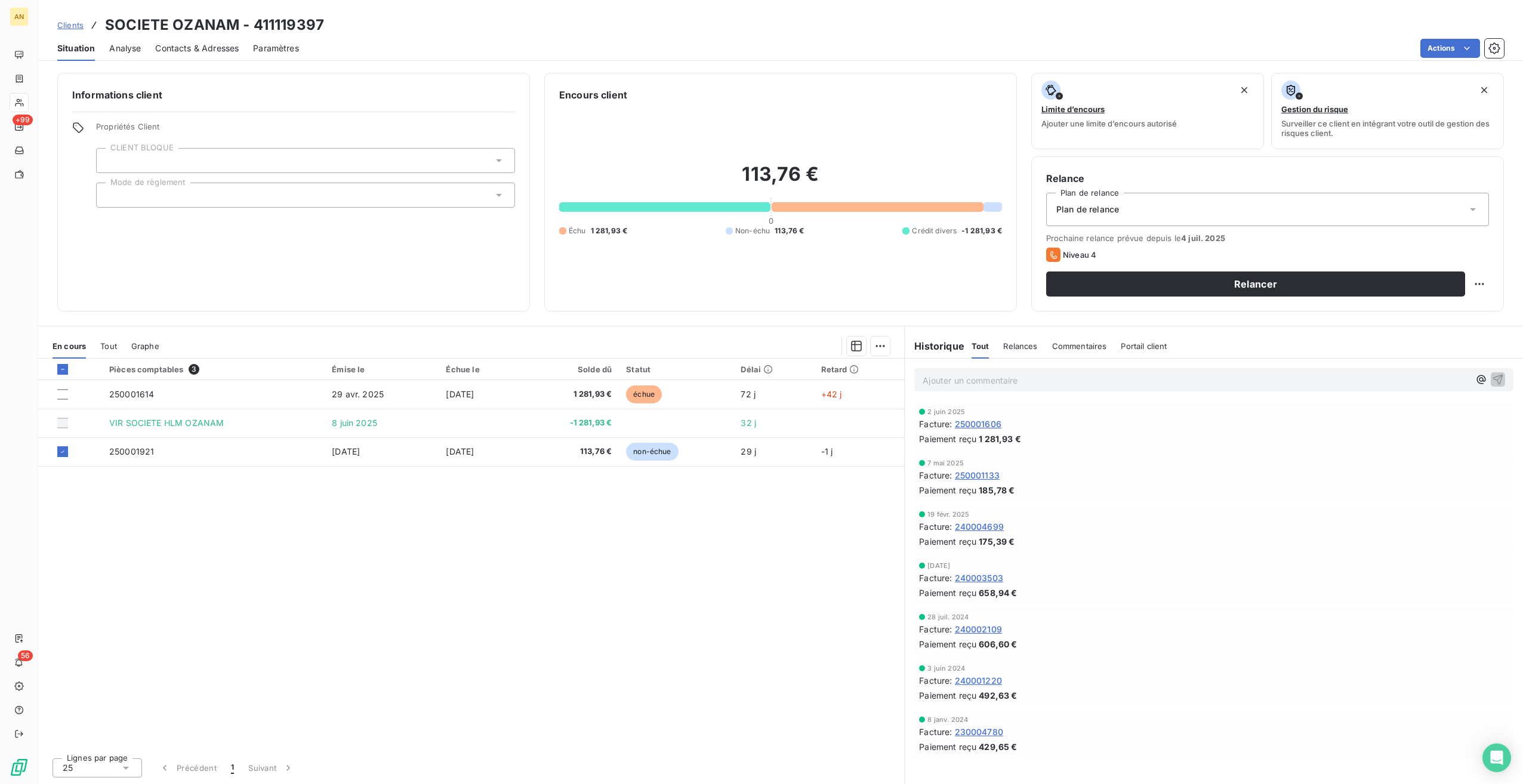 click on "250001921" at bounding box center [213, 452] 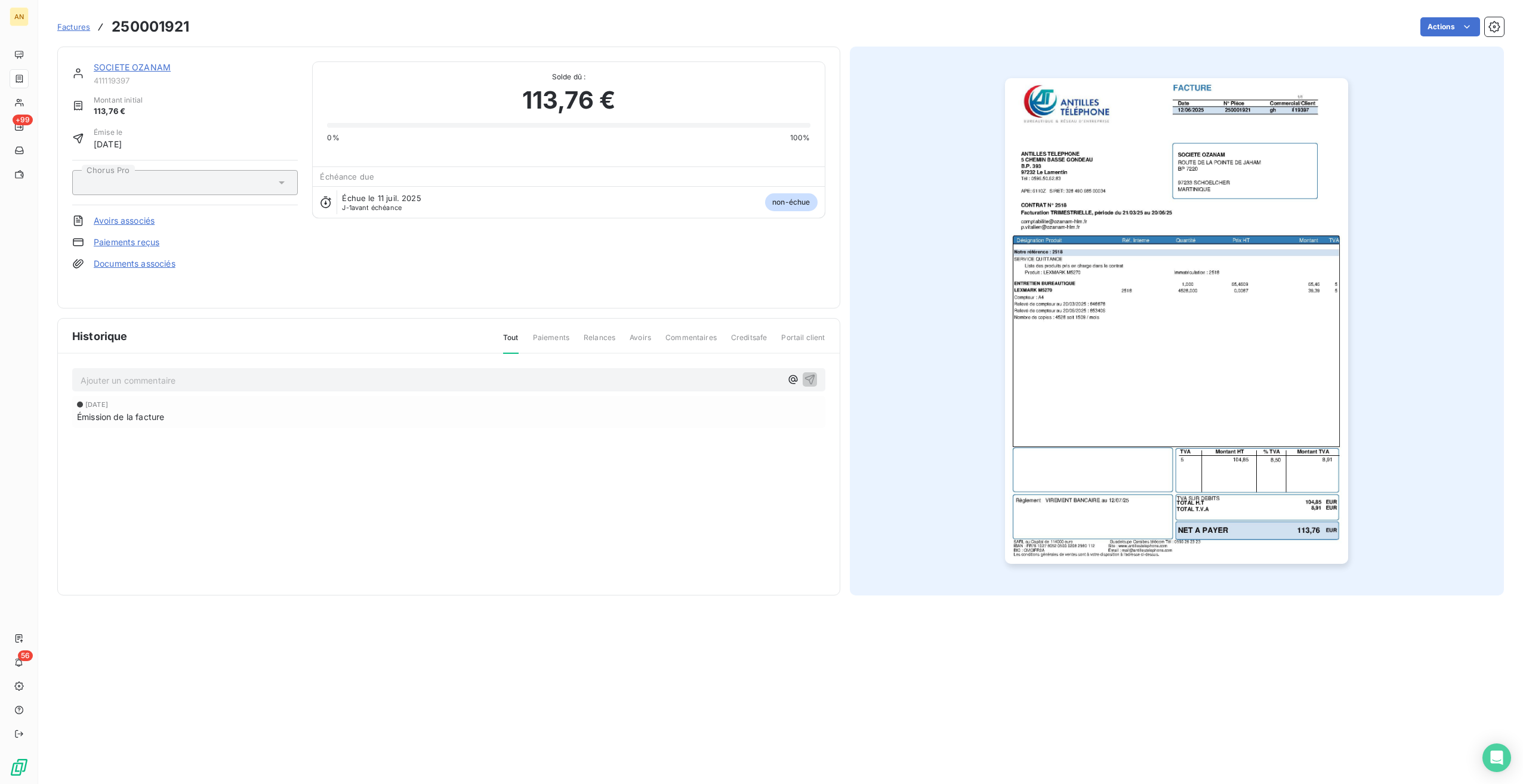 click on "Paiements reçus" at bounding box center [127, 242] 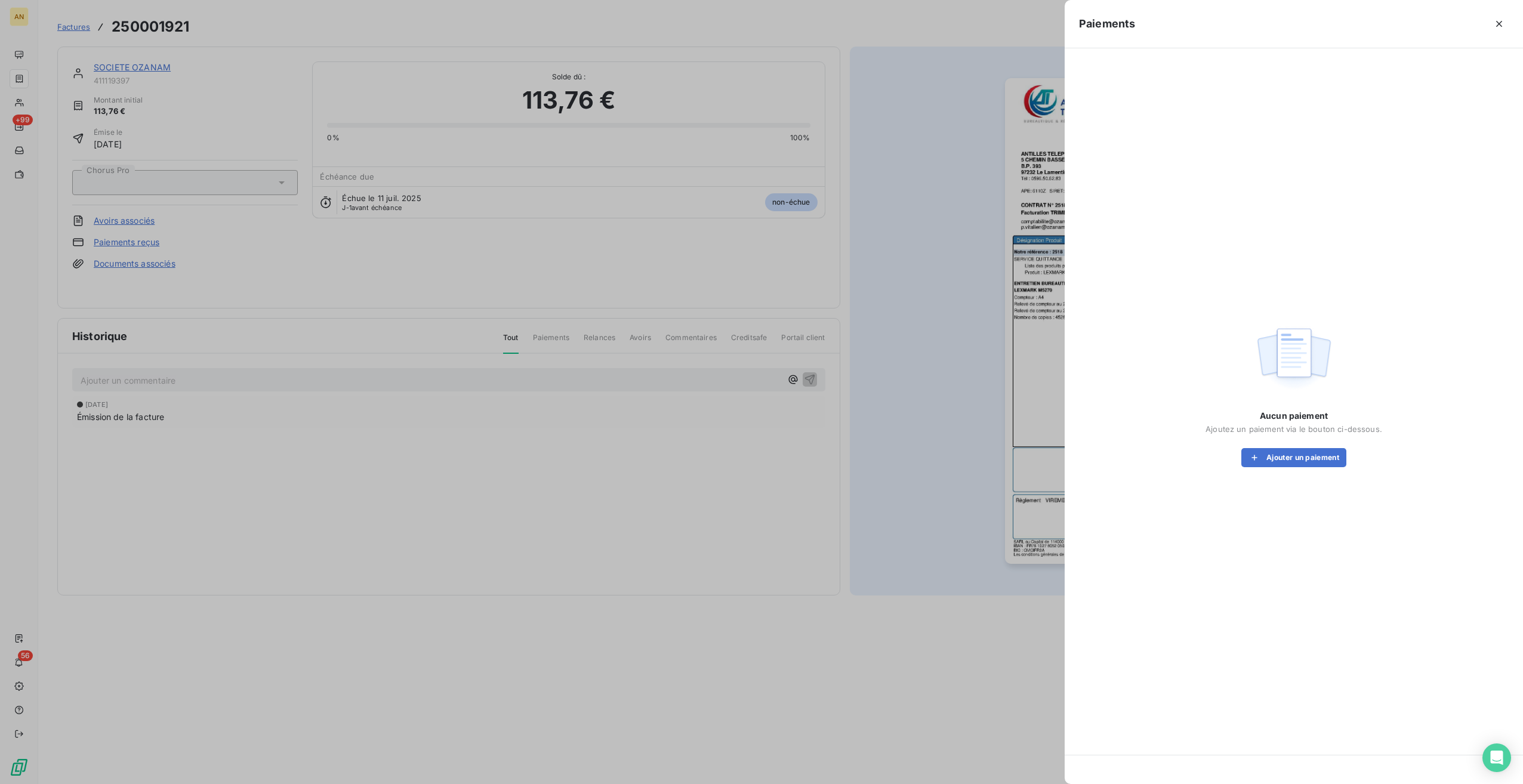 click on "Ajouter un paiement" at bounding box center (1294, 458) 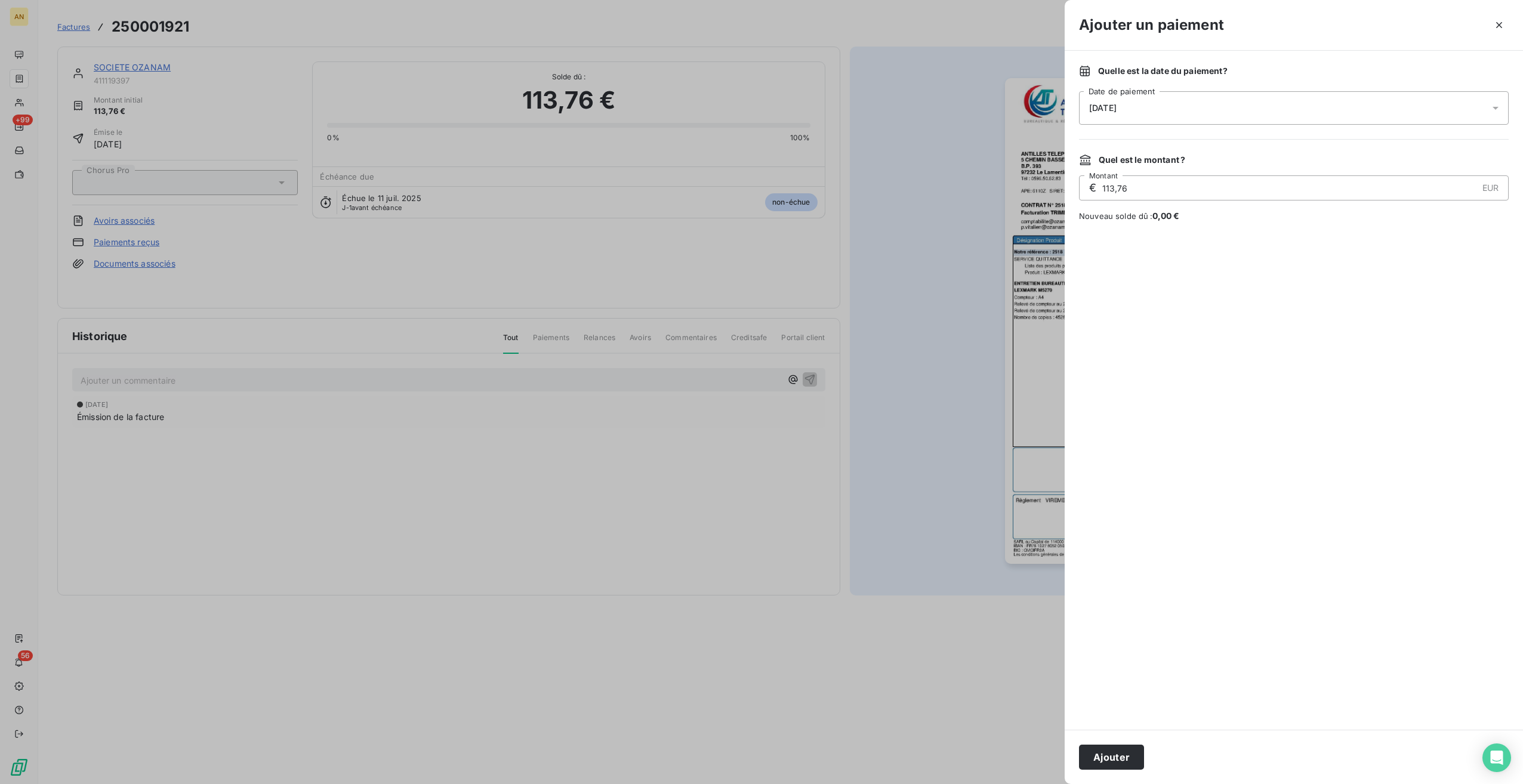 drag, startPoint x: 1141, startPoint y: 751, endPoint x: 1134, endPoint y: 751, distance: 7 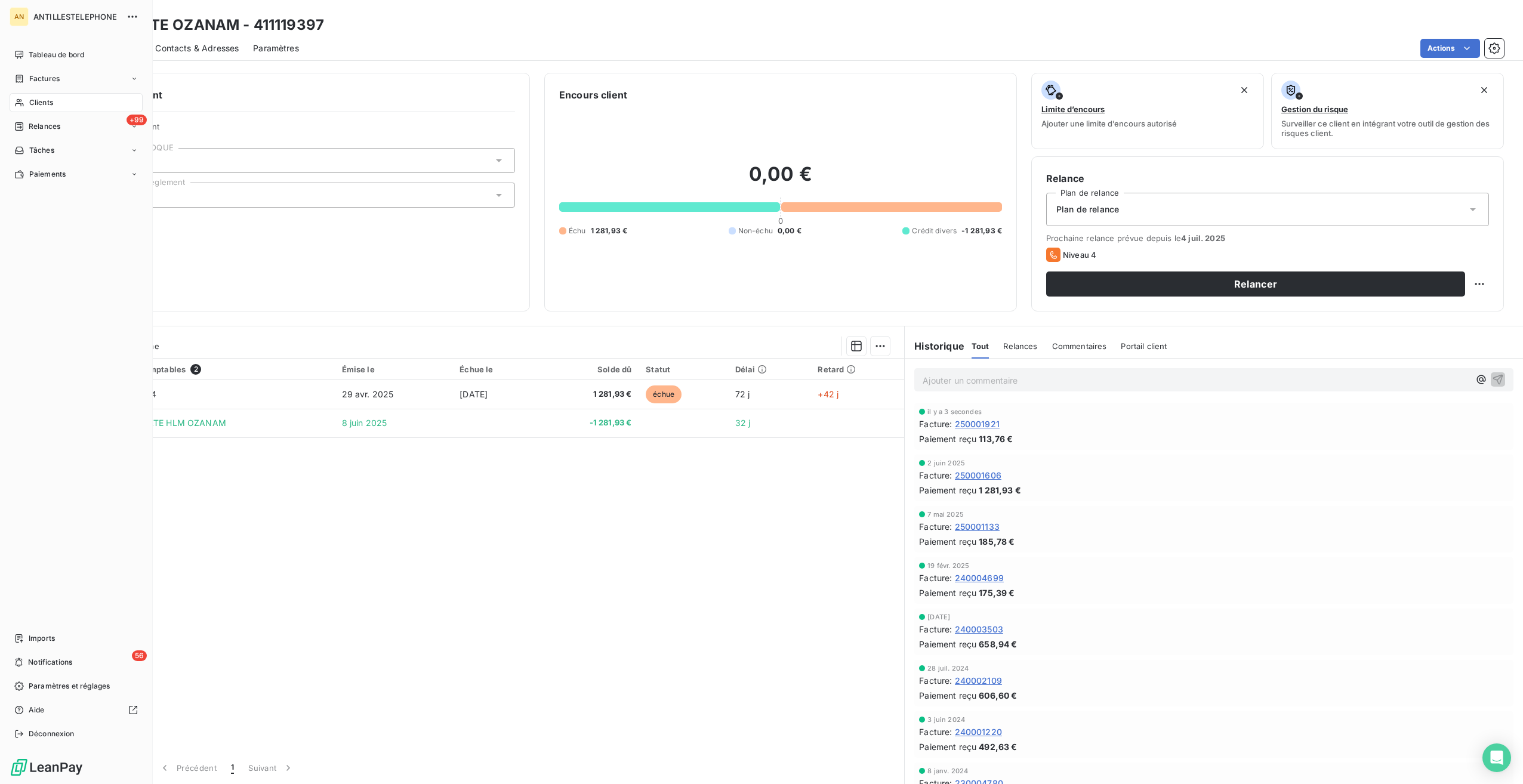 drag, startPoint x: 37, startPoint y: 110, endPoint x: 34, endPoint y: 103, distance: 8 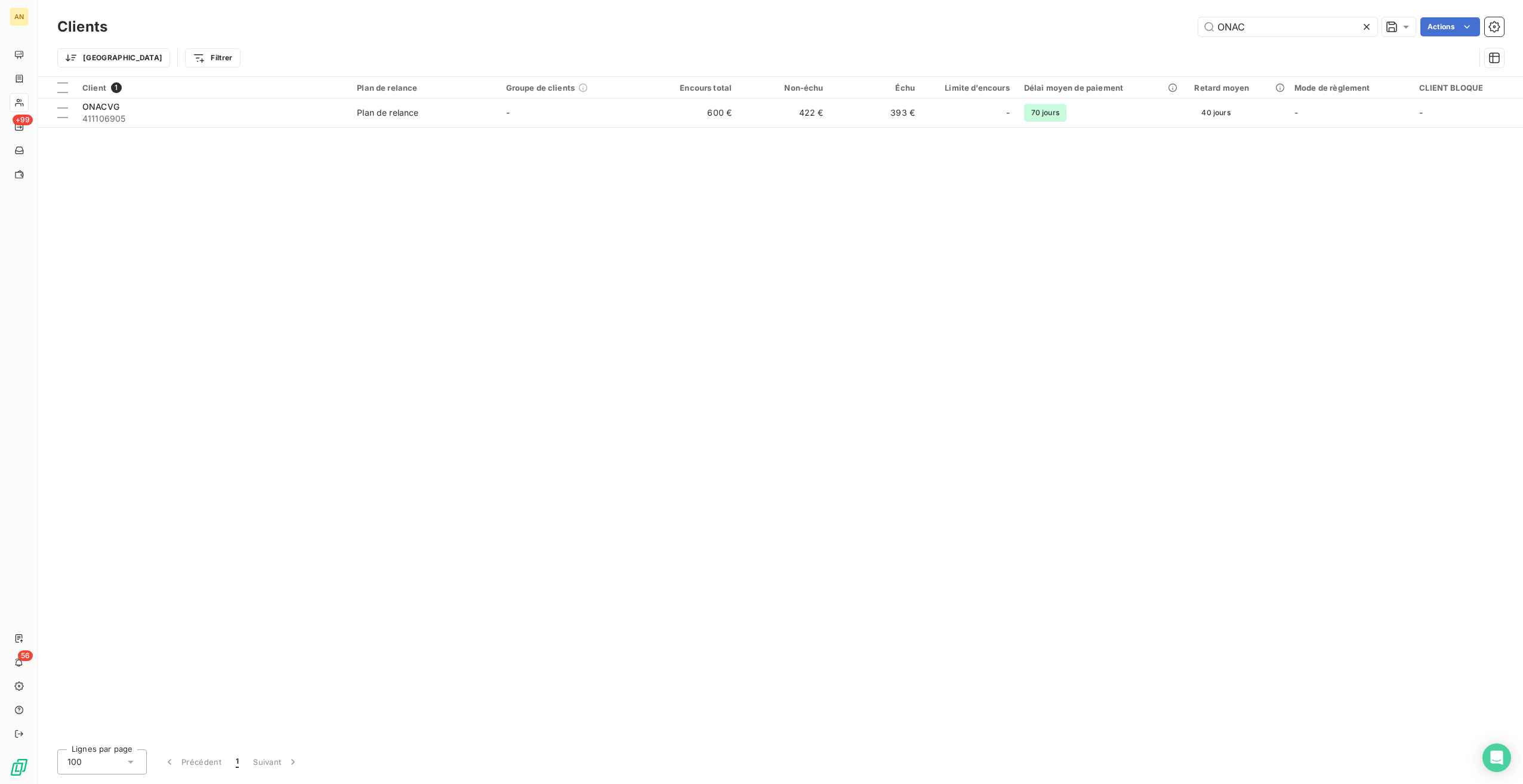 drag, startPoint x: 1254, startPoint y: 24, endPoint x: 1126, endPoint y: 28, distance: 128.06248 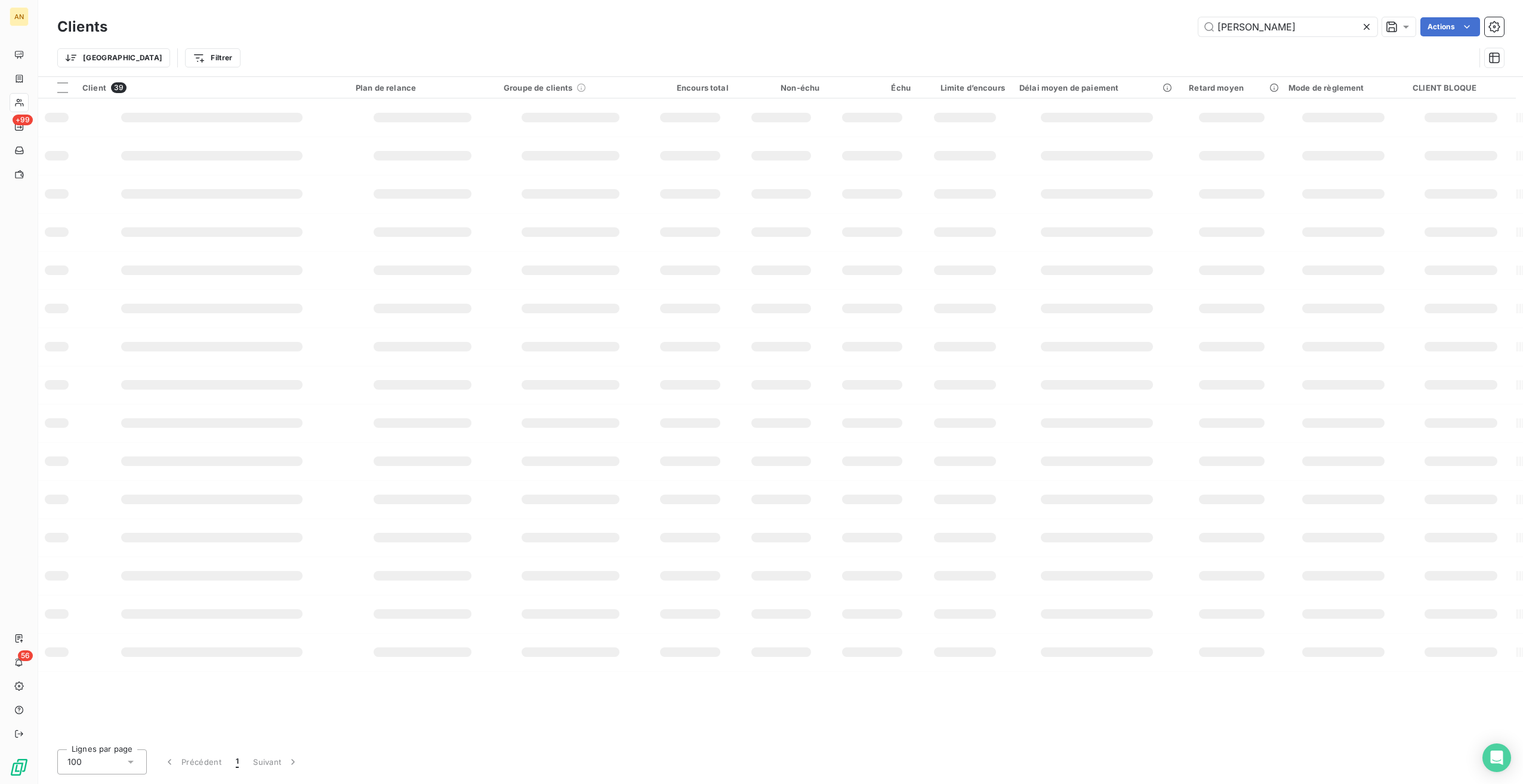 type on "[PERSON_NAME]" 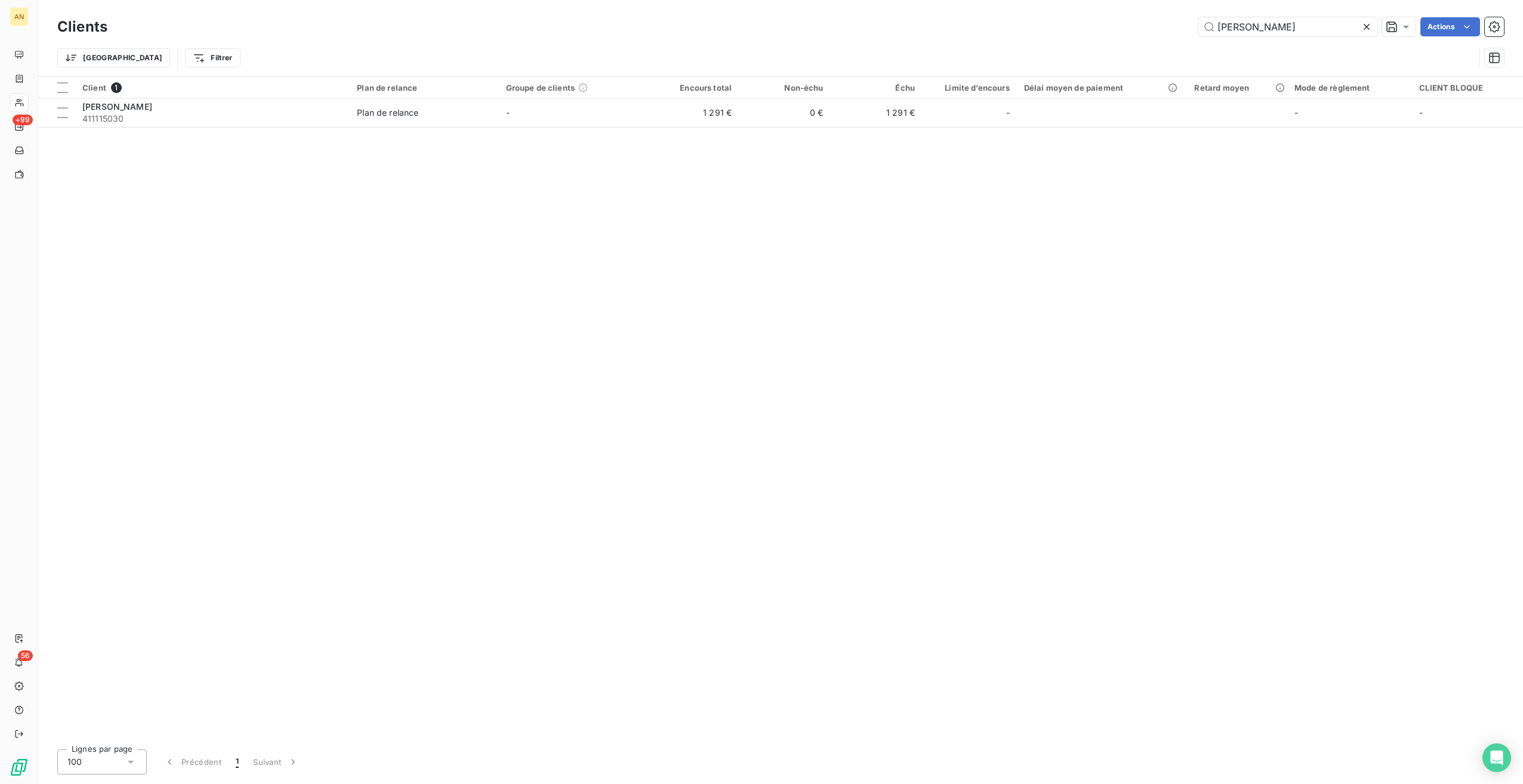 click on "Plan de relance" at bounding box center (387, 113) 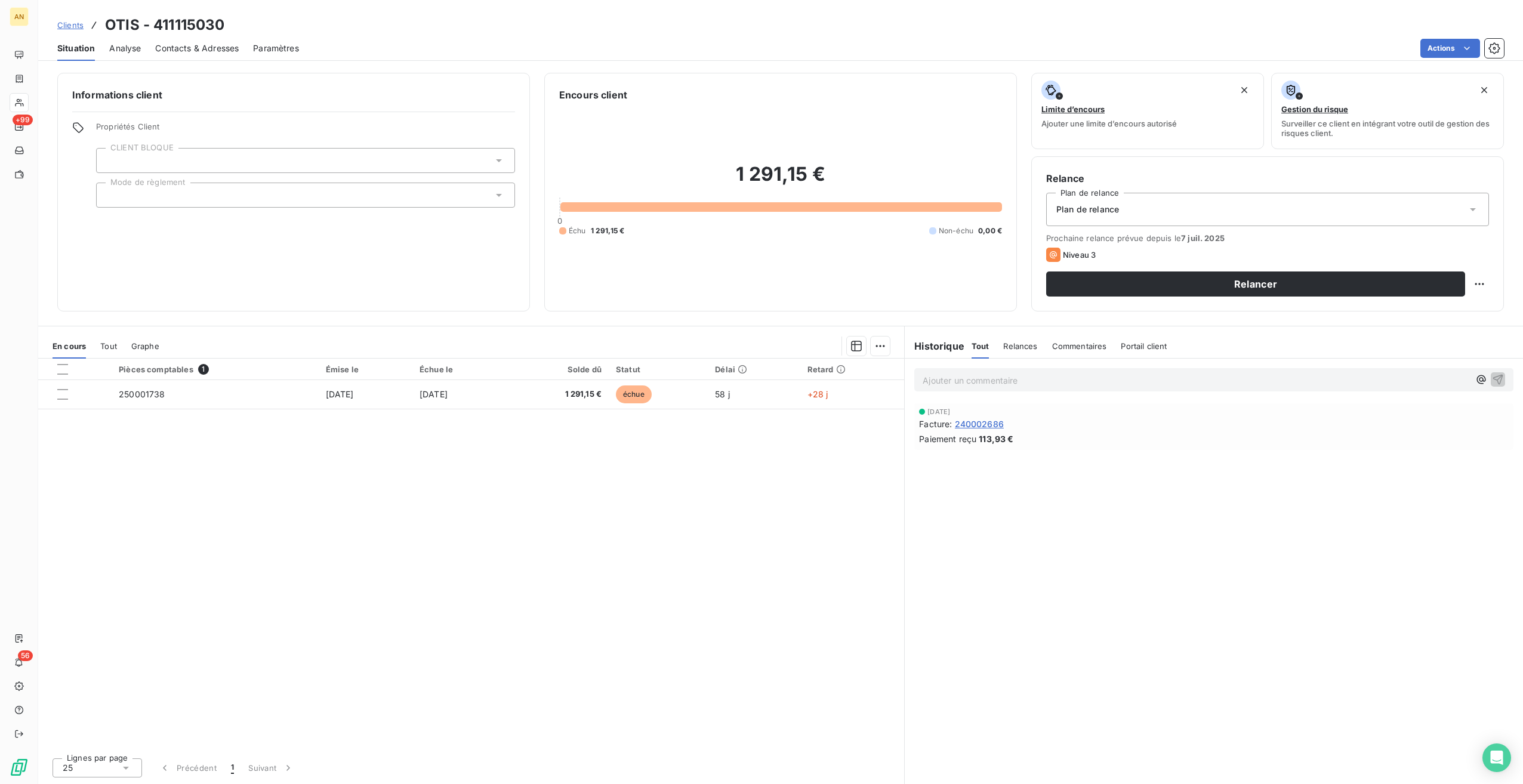 click on "250001738" at bounding box center (215, 394) 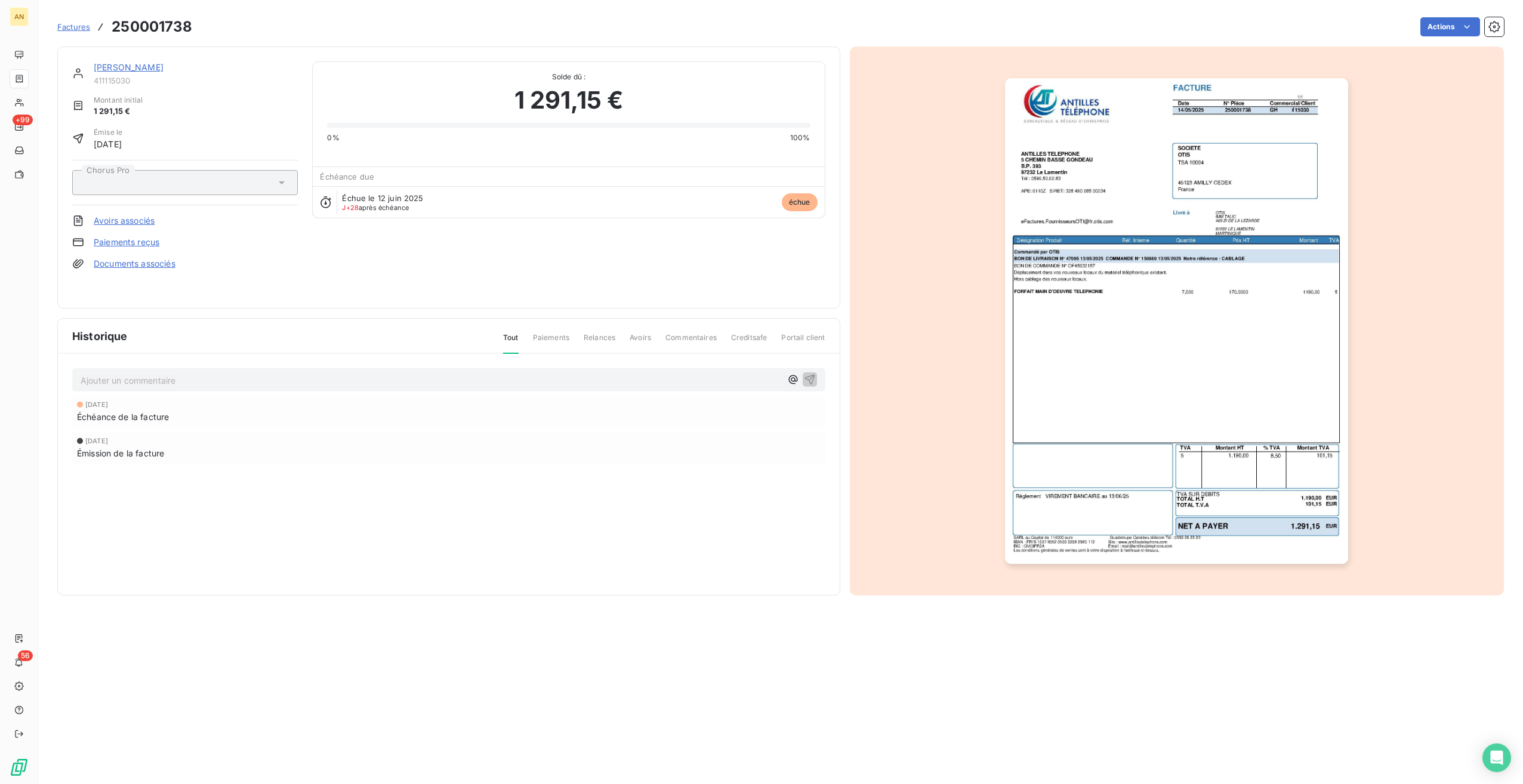 click on "Paiements reçus" at bounding box center [127, 242] 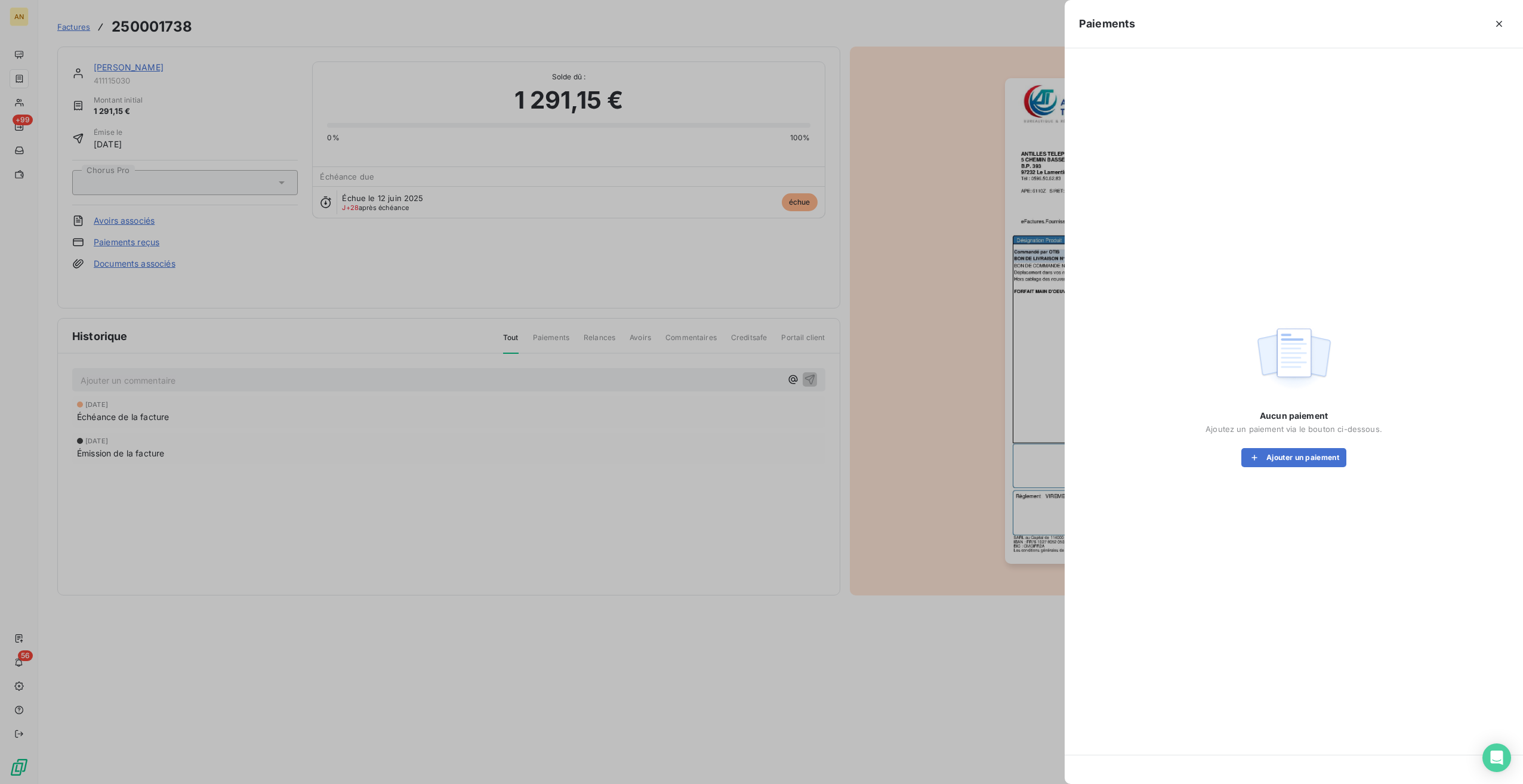 click on "Ajouter un paiement" at bounding box center (1294, 458) 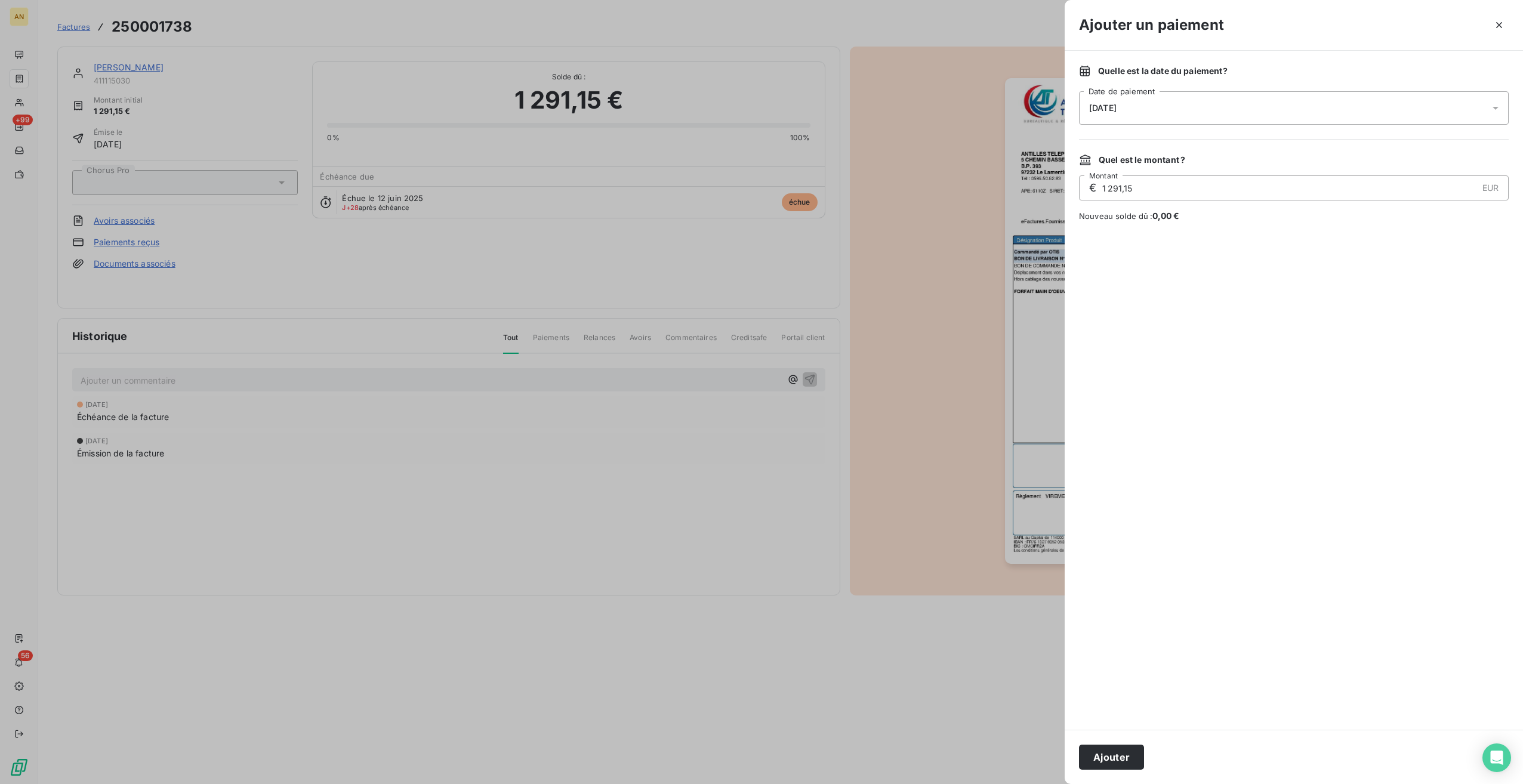 click on "Ajouter" at bounding box center (1111, 757) 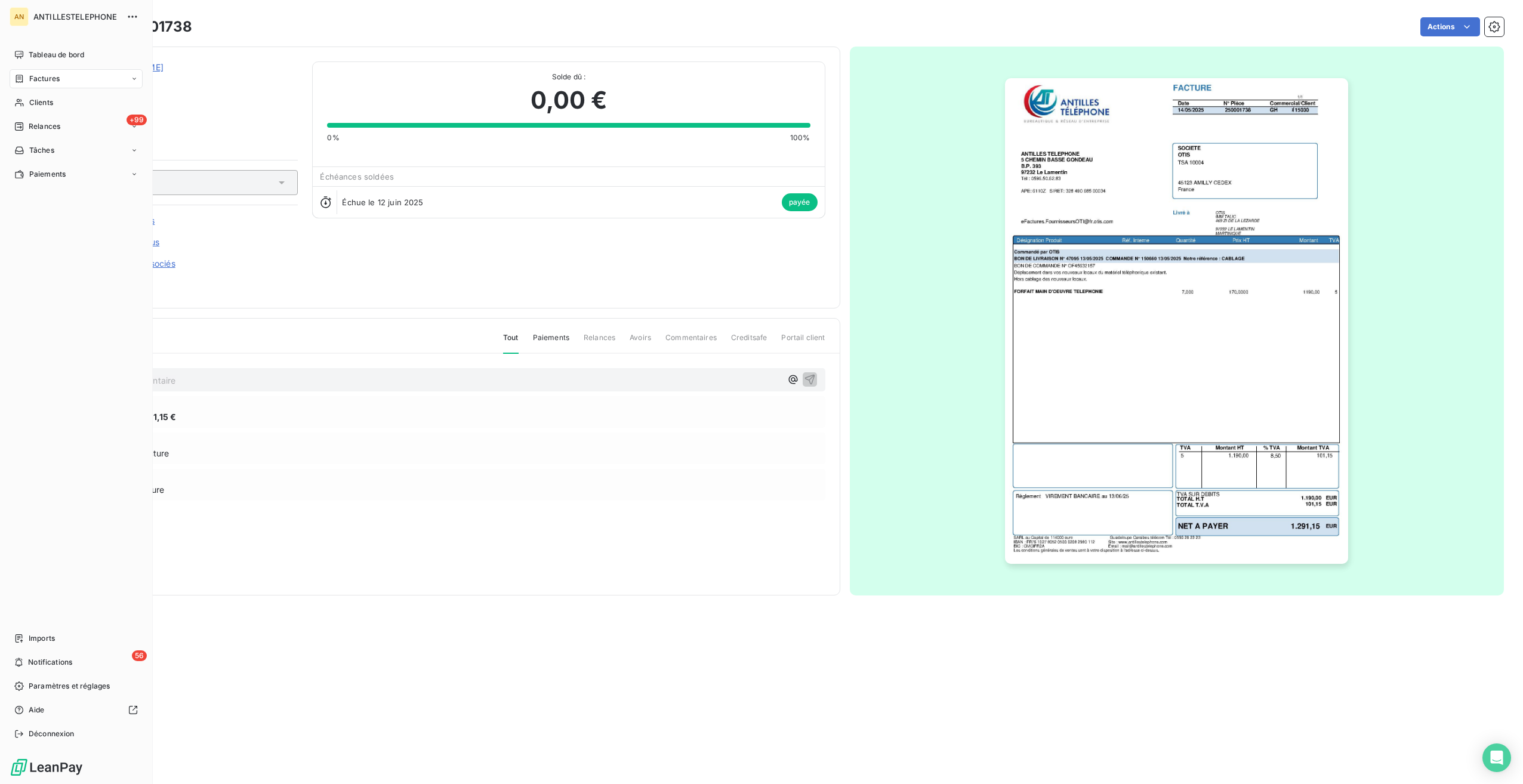 click on "Relances" at bounding box center [44, 126] 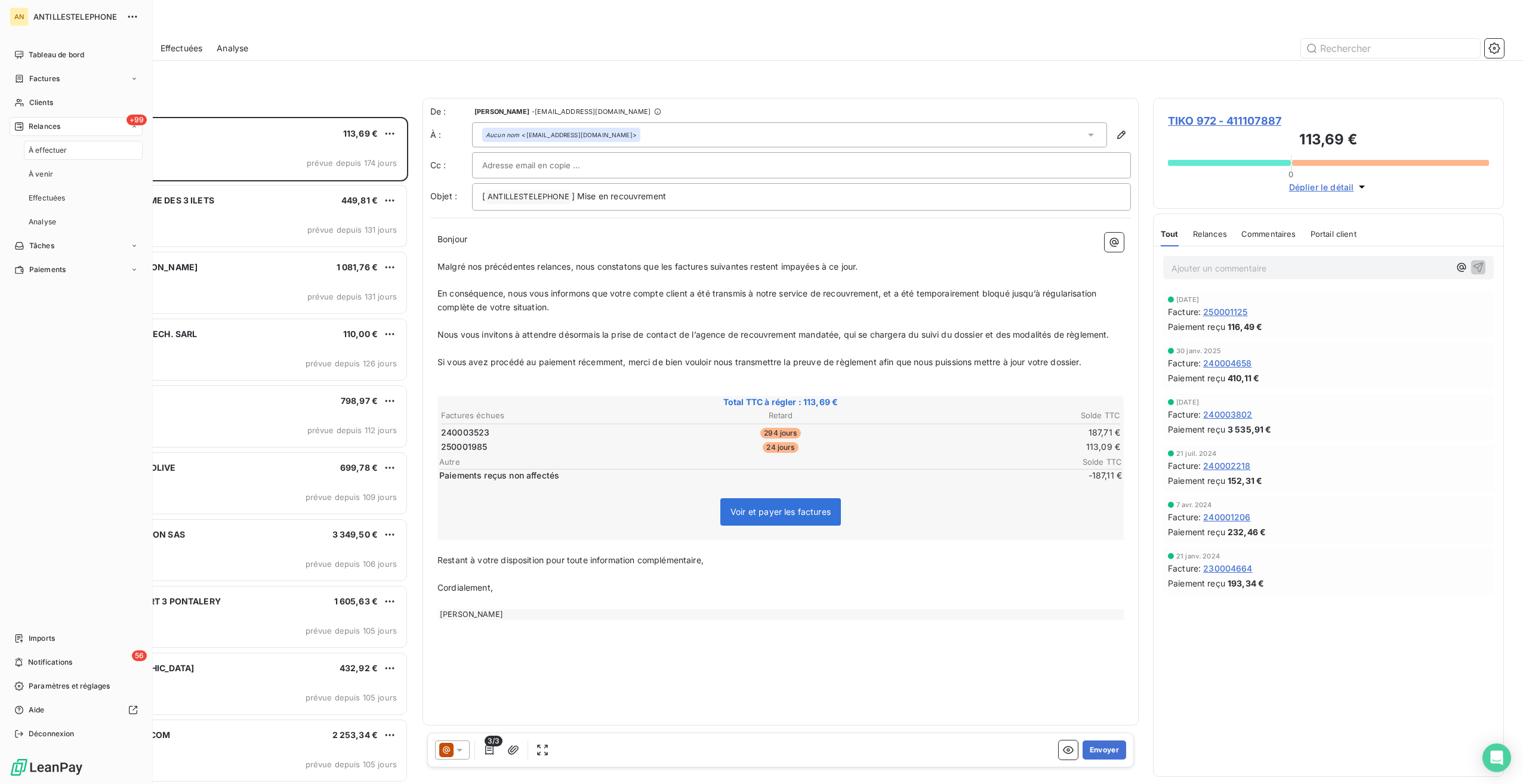scroll, scrollTop: 10, scrollLeft: 10, axis: both 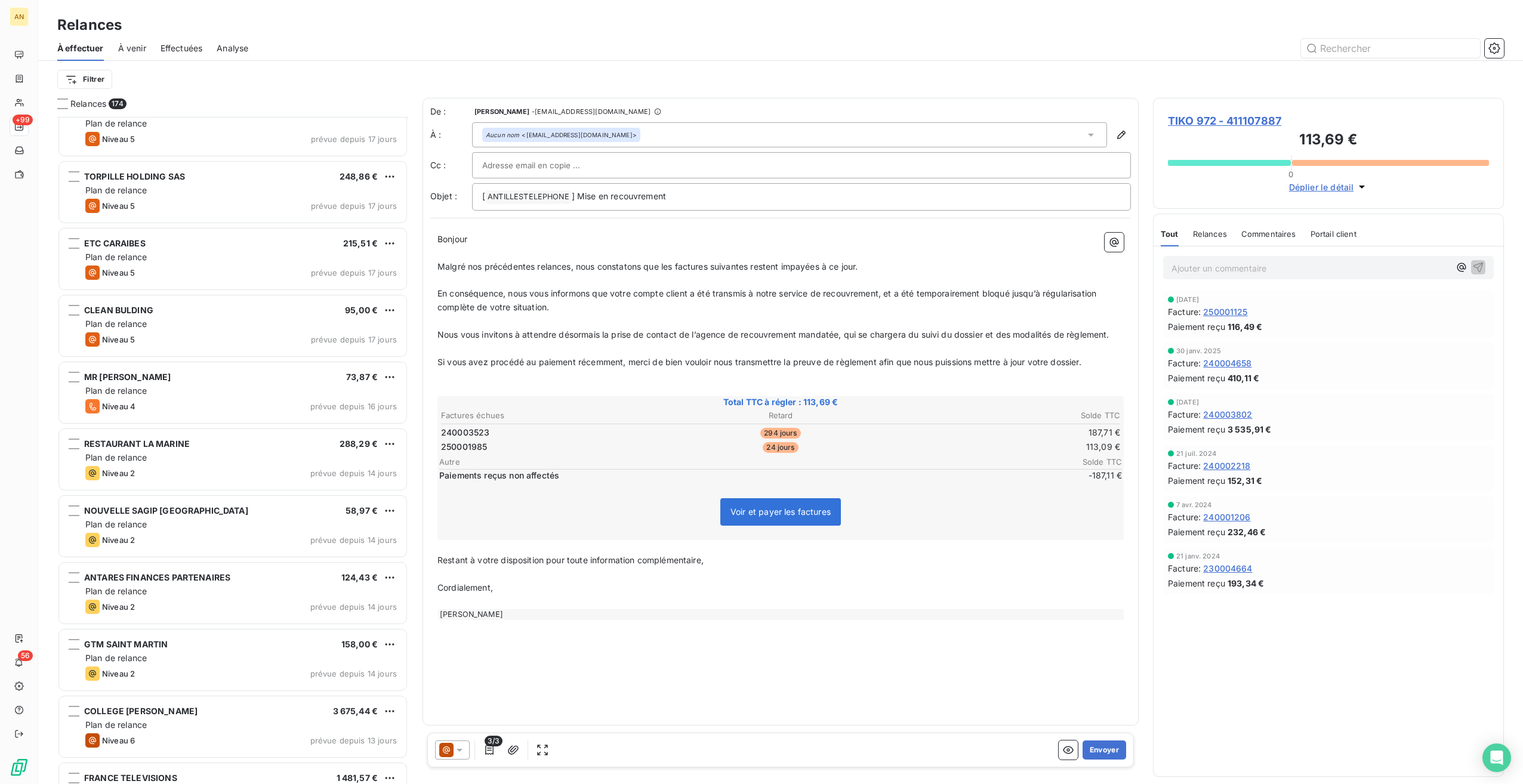 click on "Plan de relance" at bounding box center (241, 458) 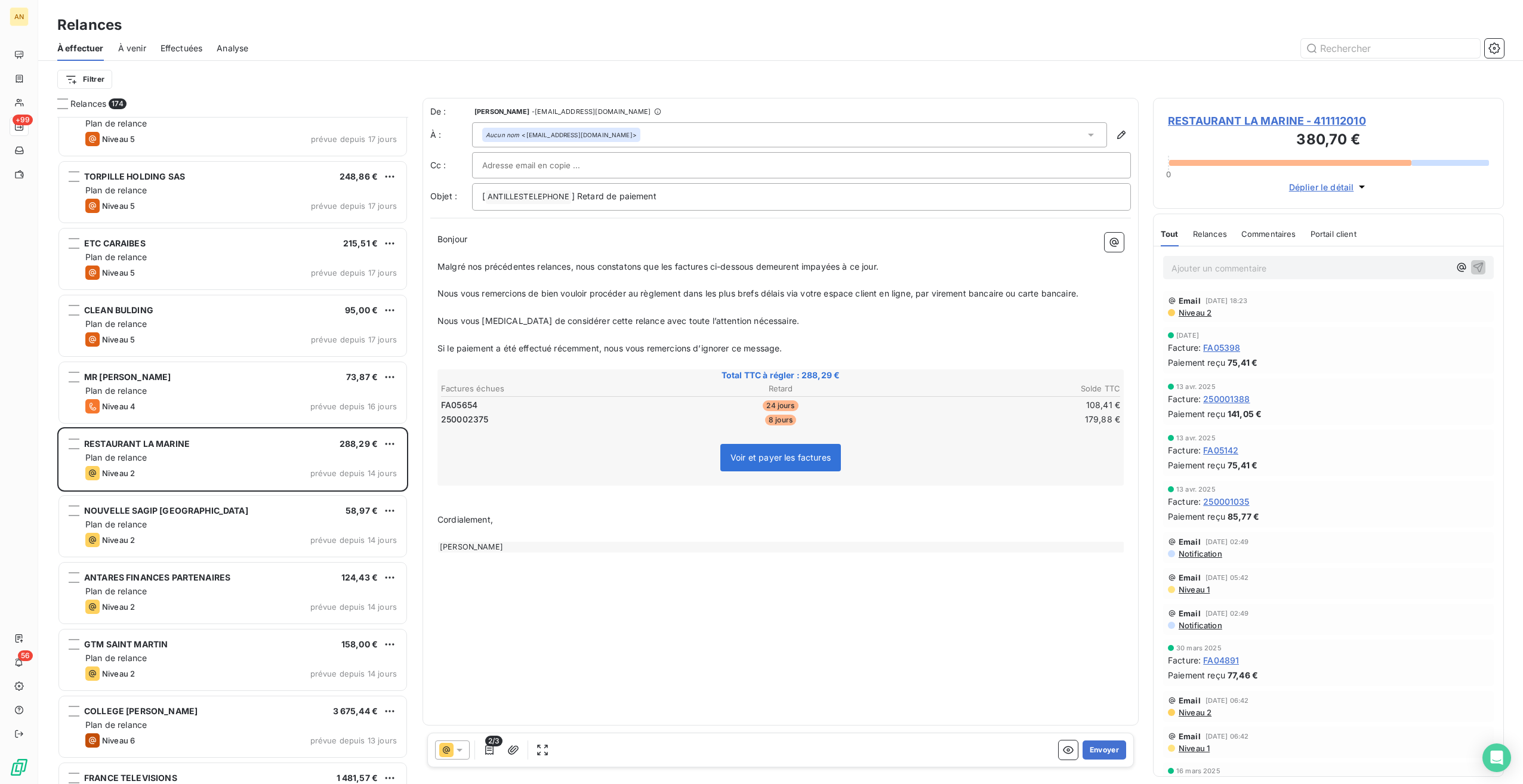 click on "Envoyer" at bounding box center [1104, 750] 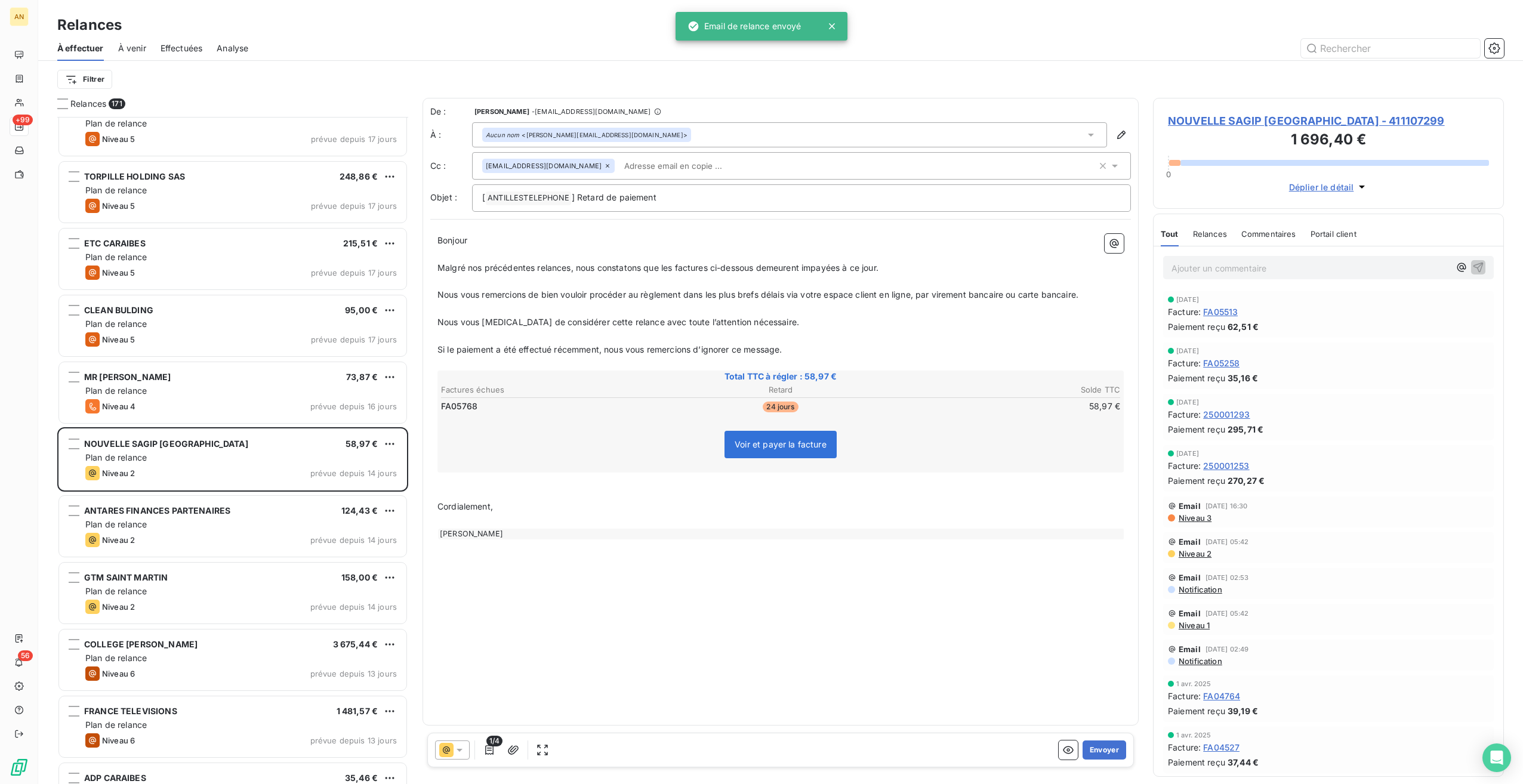 click on "Envoyer" at bounding box center (1104, 750) 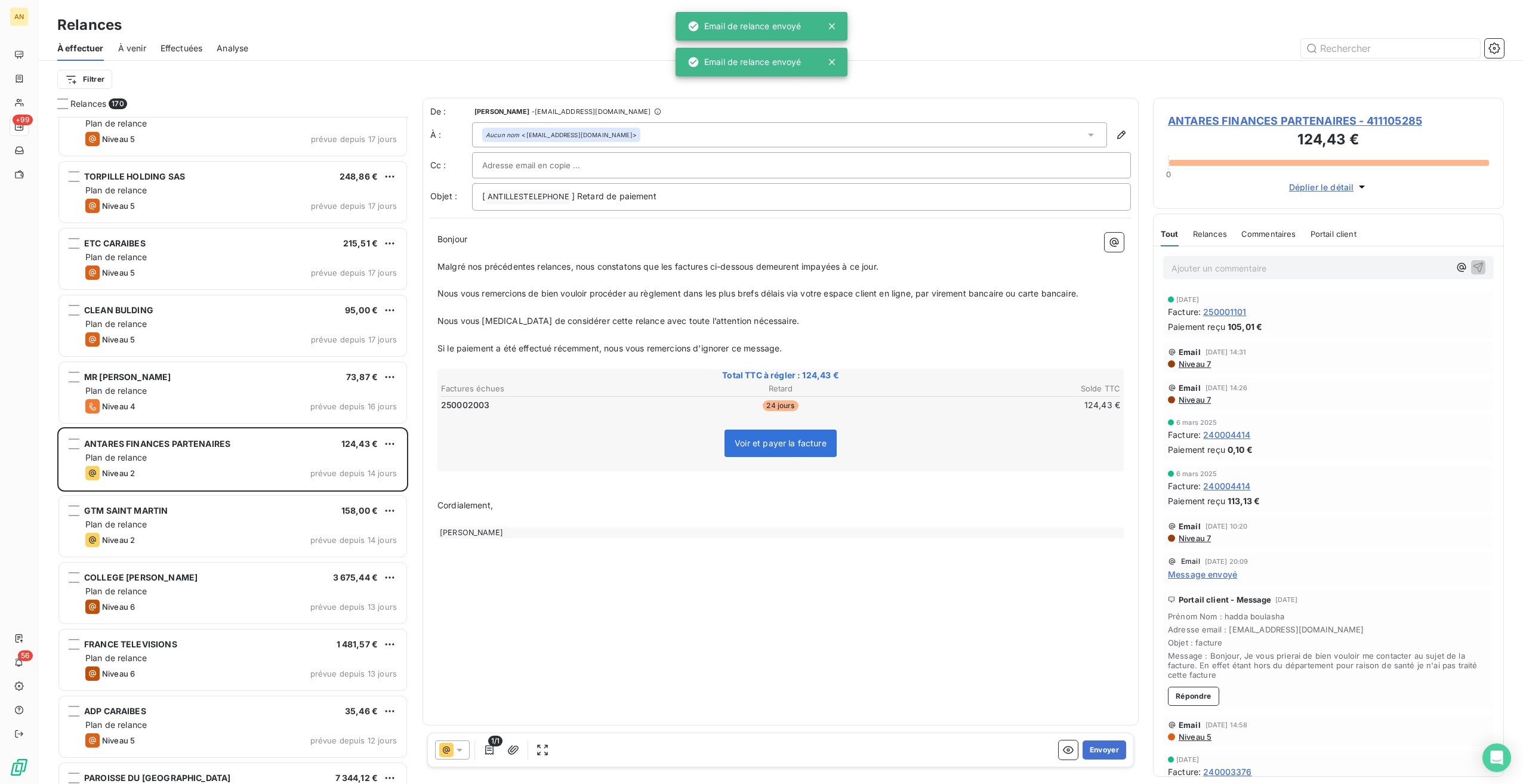 click on "Envoyer" at bounding box center [1104, 750] 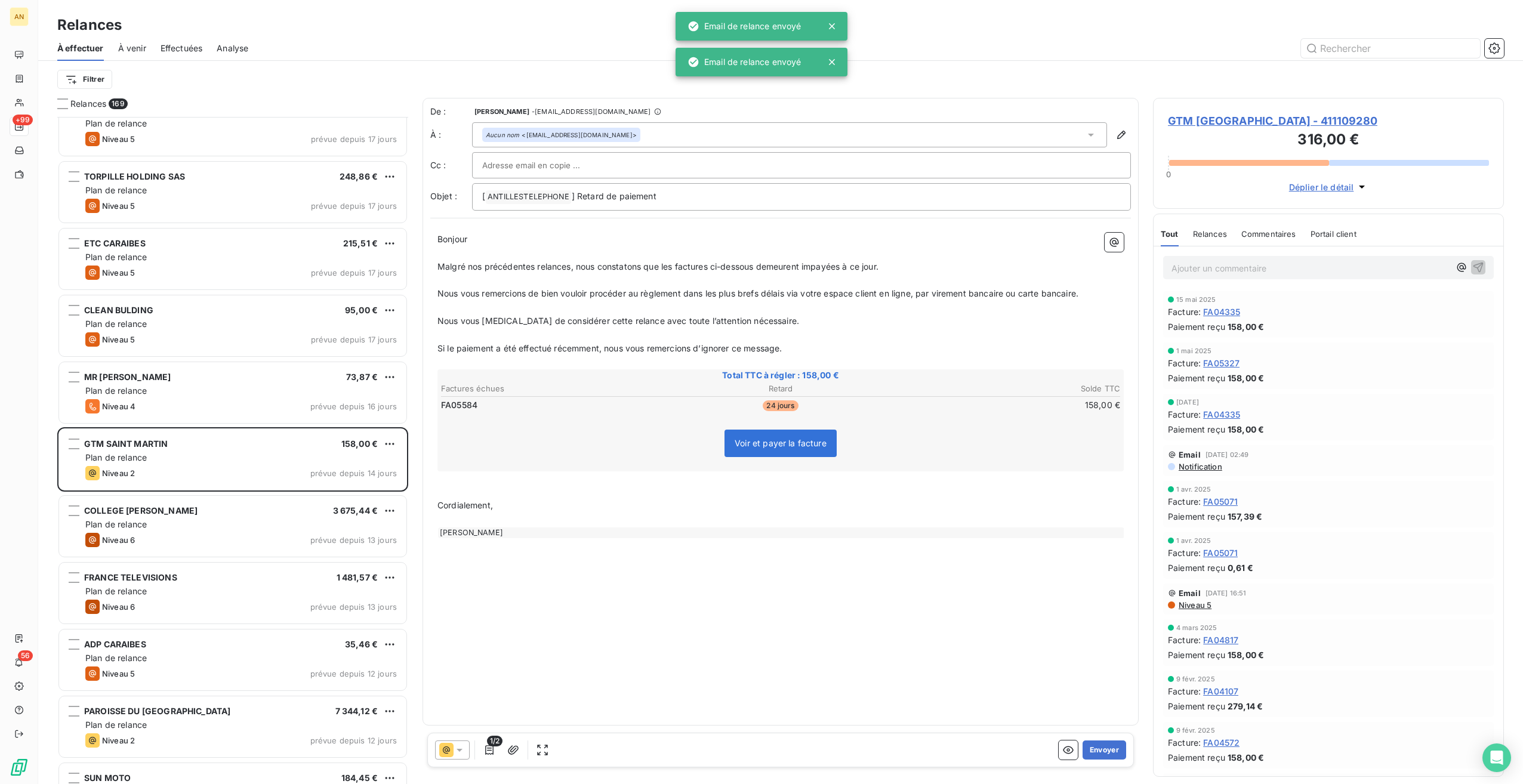 click on "Envoyer" at bounding box center (1104, 750) 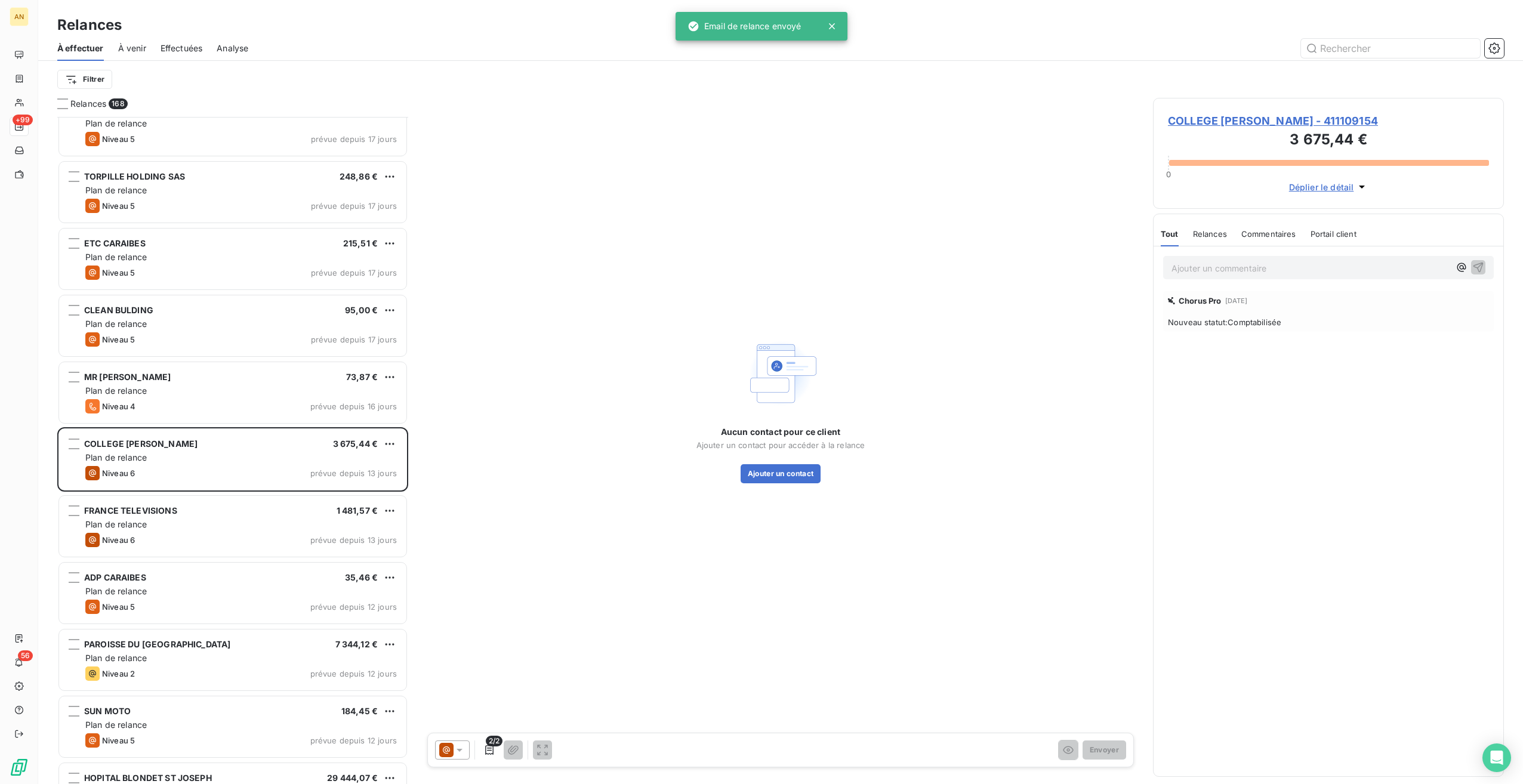 click on "Niveau 5 prévue depuis 12 jours" at bounding box center [241, 607] 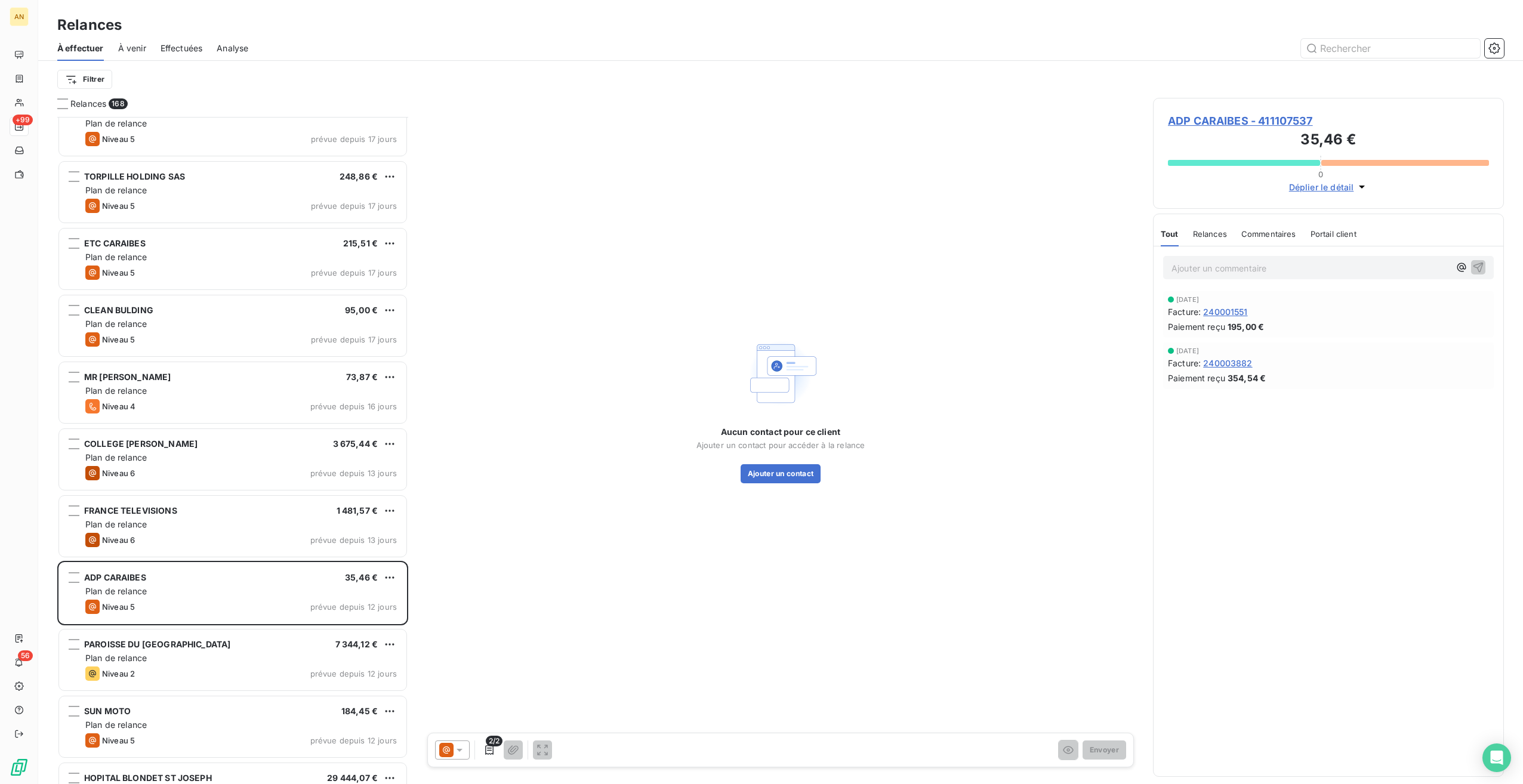 click on "PAROISSE DU VAUCLIN 7 344,12 €" at bounding box center (241, 644) 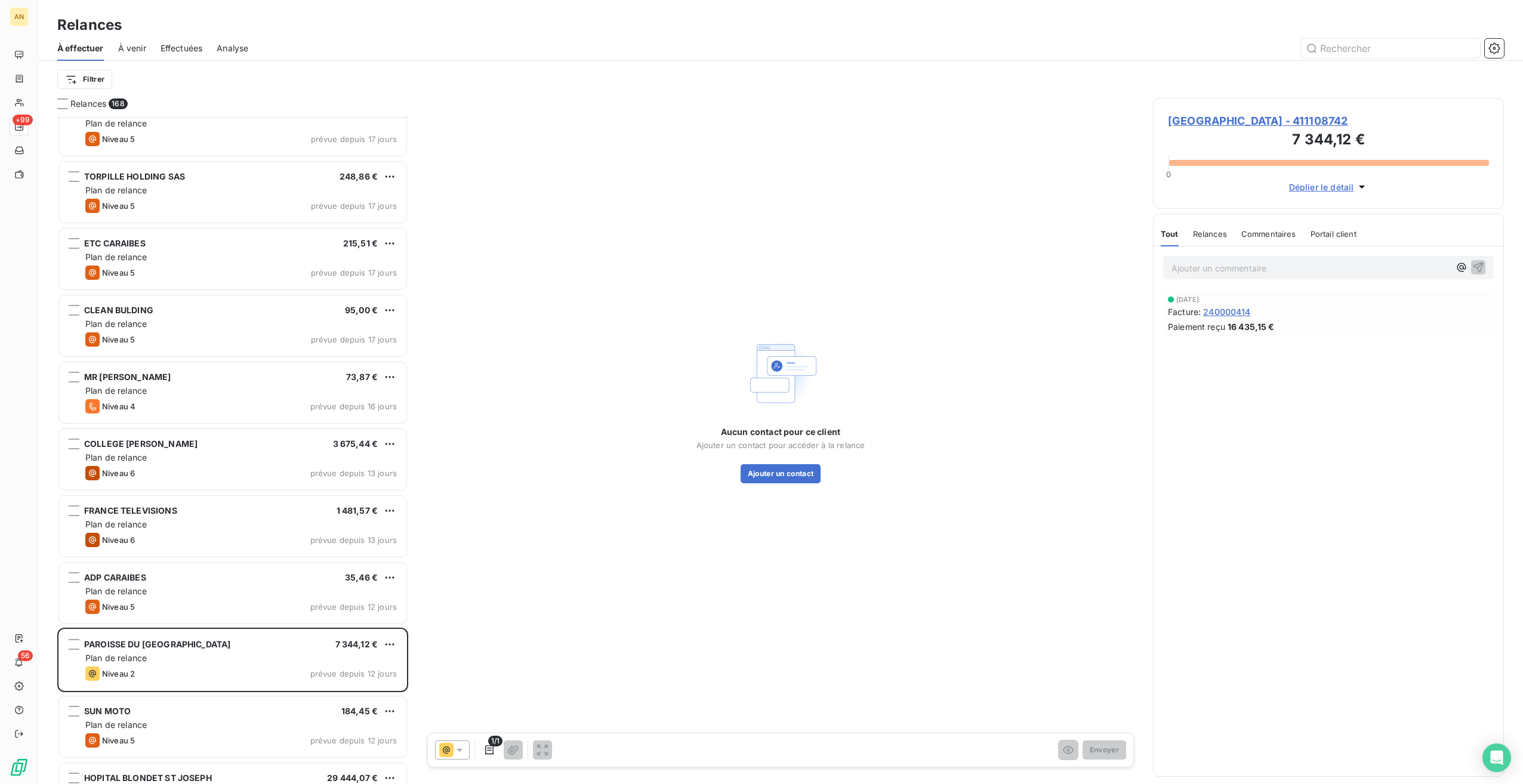 click on "SUN MOTO 184,45 €" at bounding box center [241, 711] 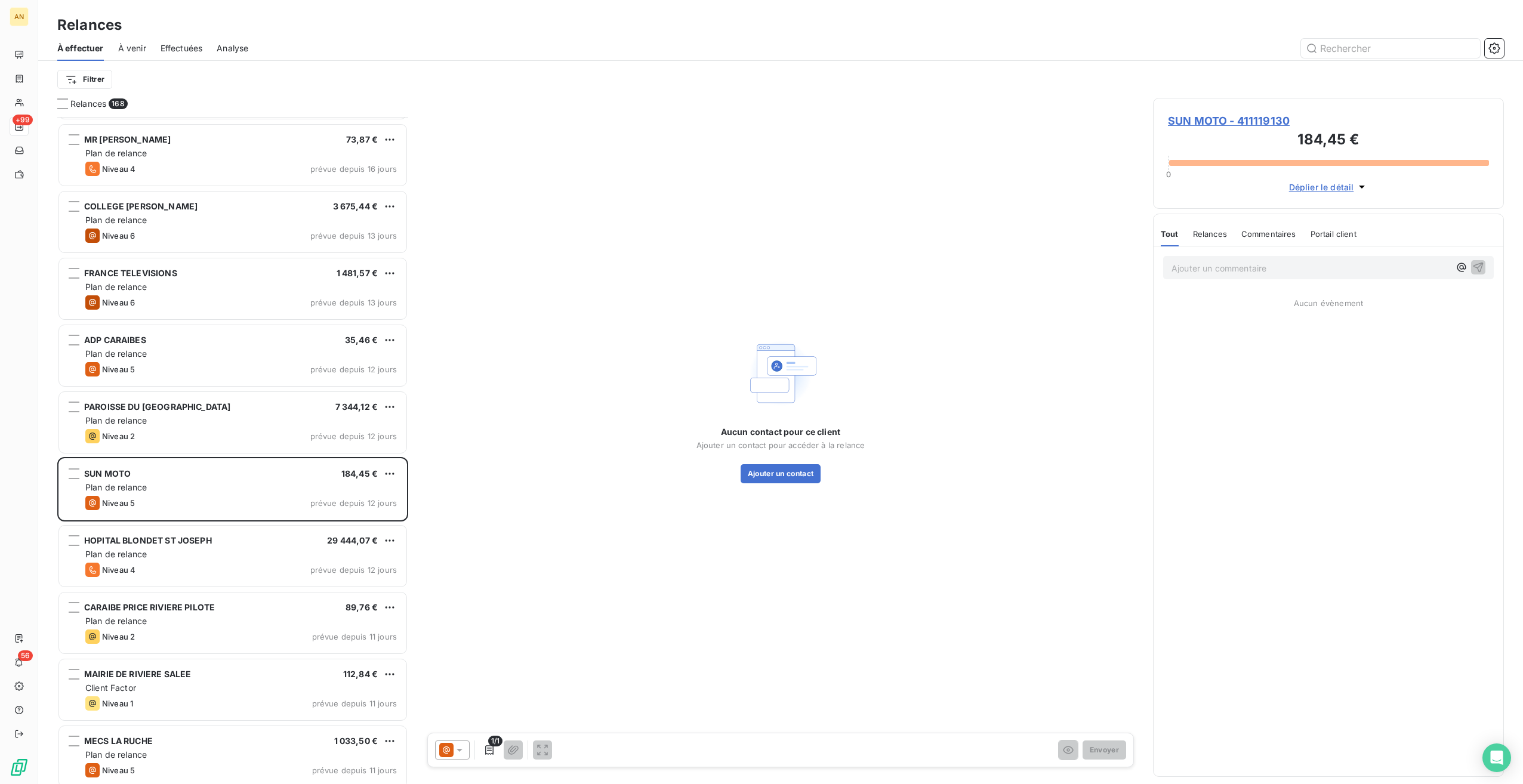 scroll, scrollTop: 3938, scrollLeft: 0, axis: vertical 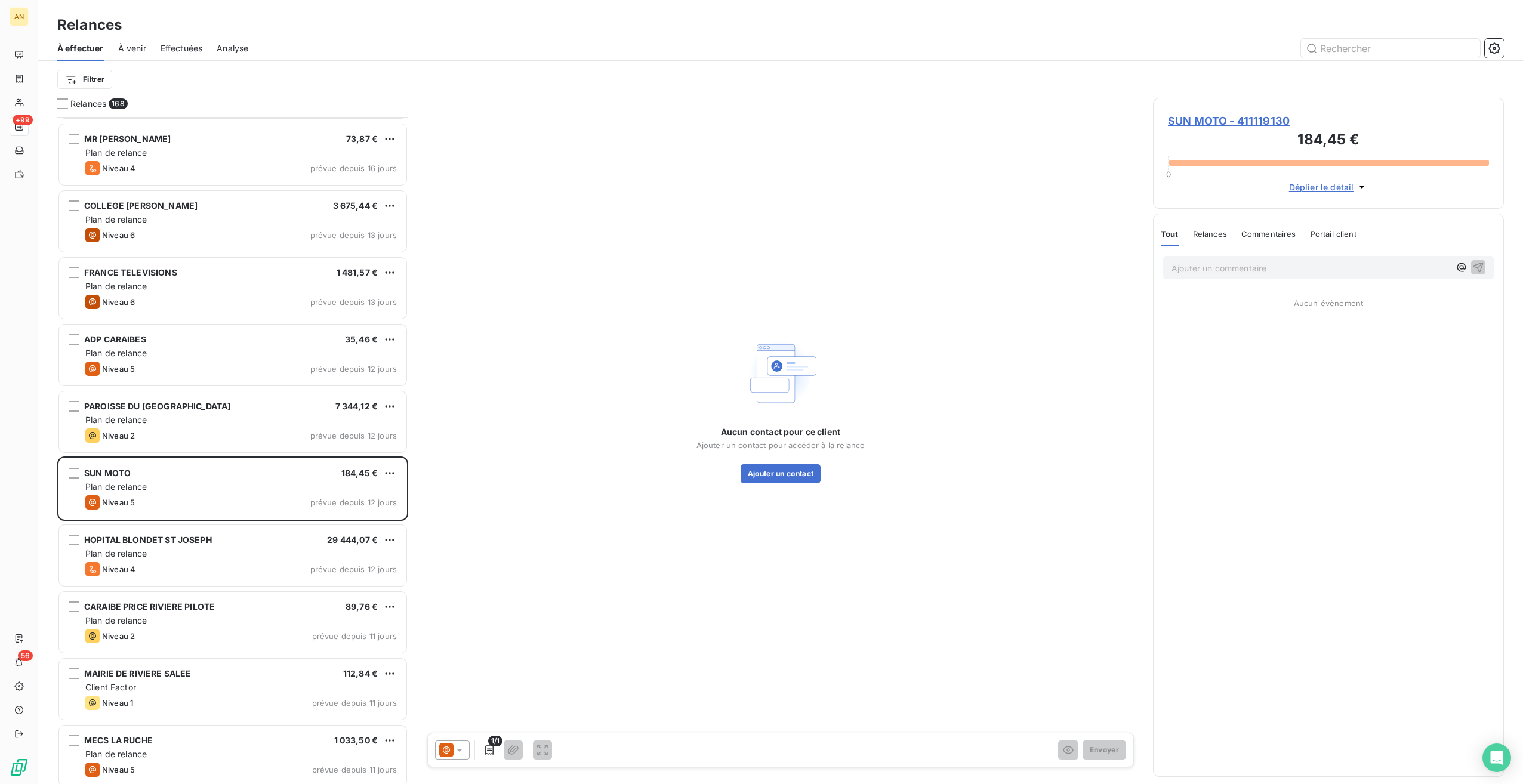 click on "SUN MOTO - 411119130" at bounding box center (1328, 121) 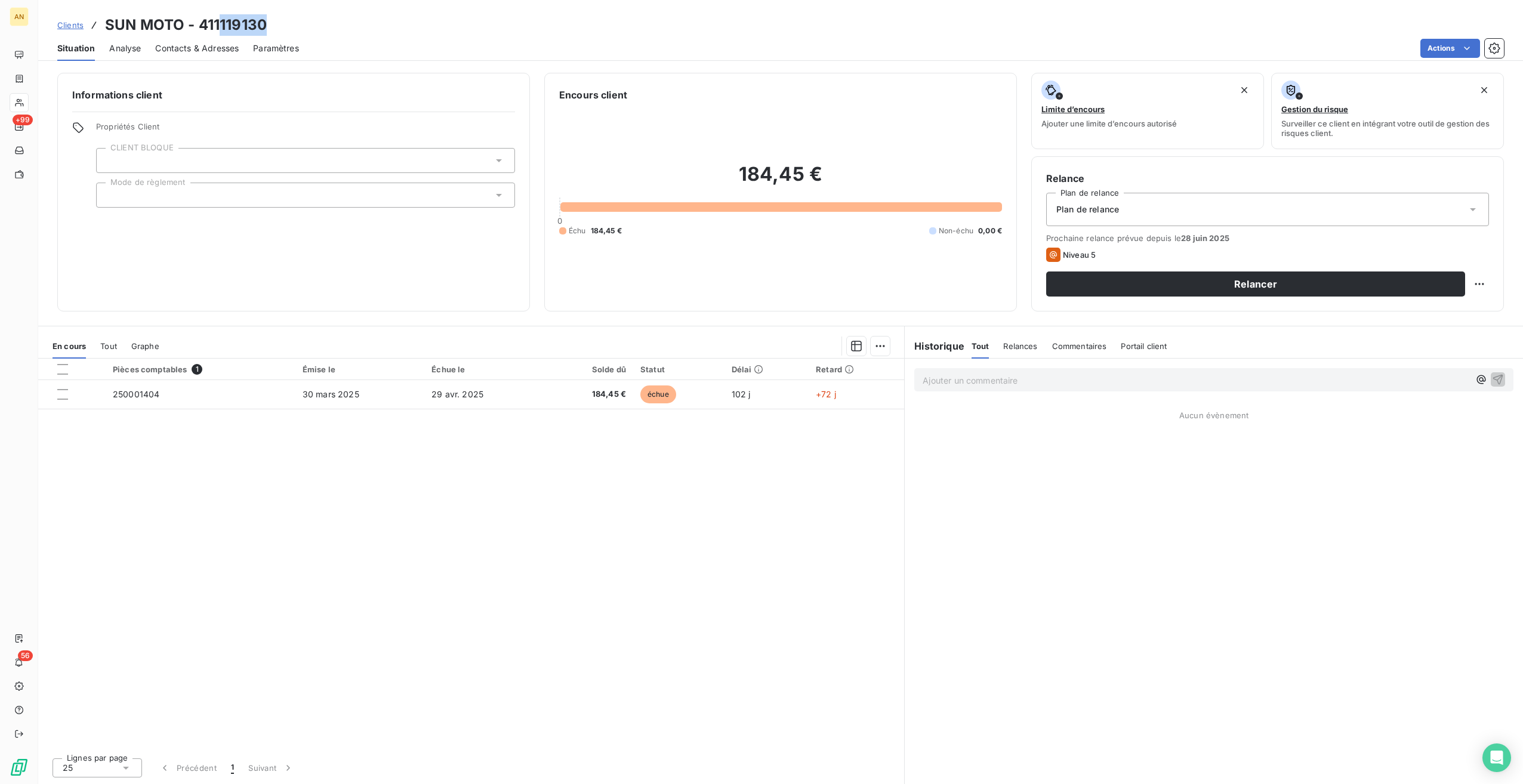 drag, startPoint x: 220, startPoint y: 26, endPoint x: 287, endPoint y: 24, distance: 67.02984 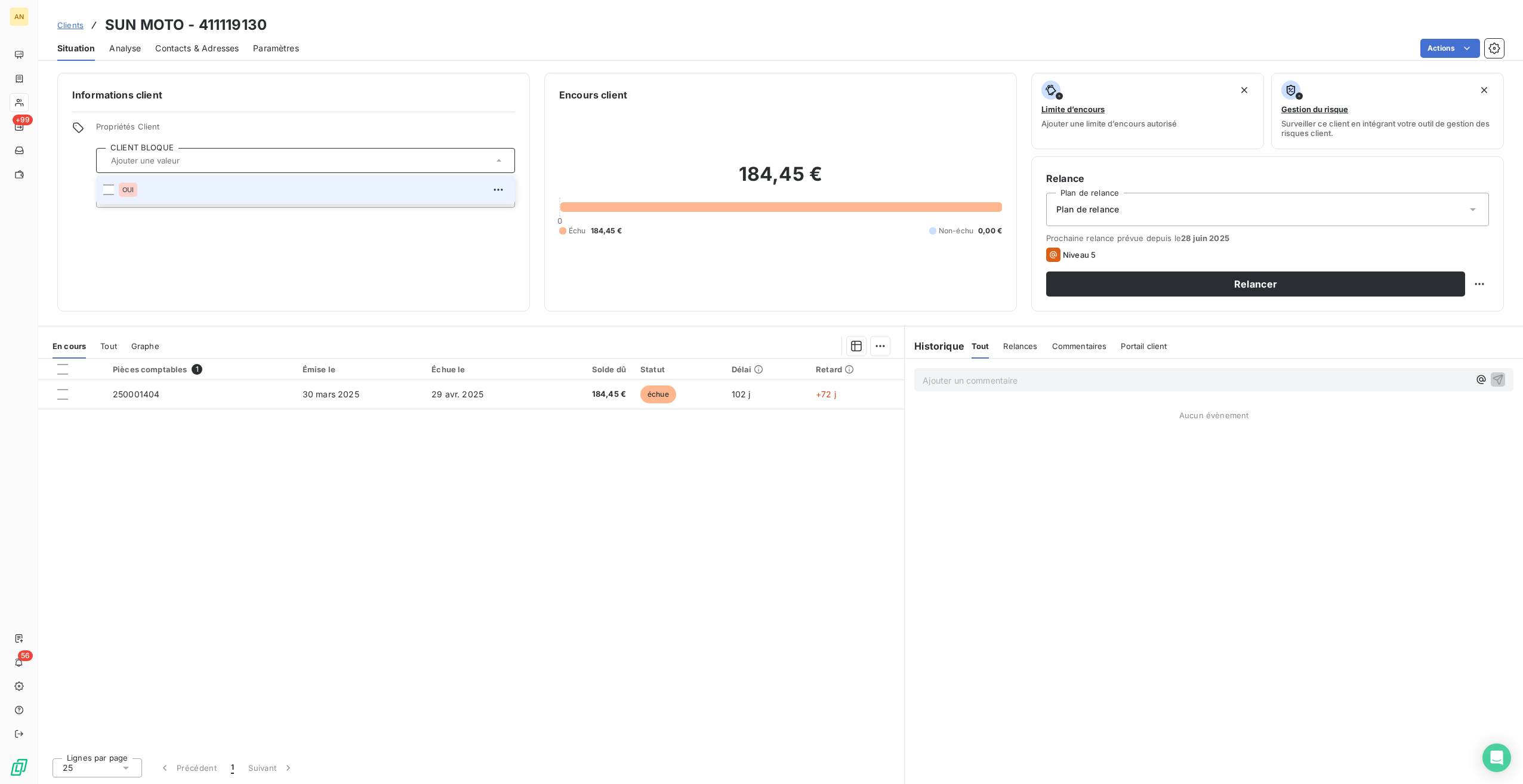 click at bounding box center (109, 190) 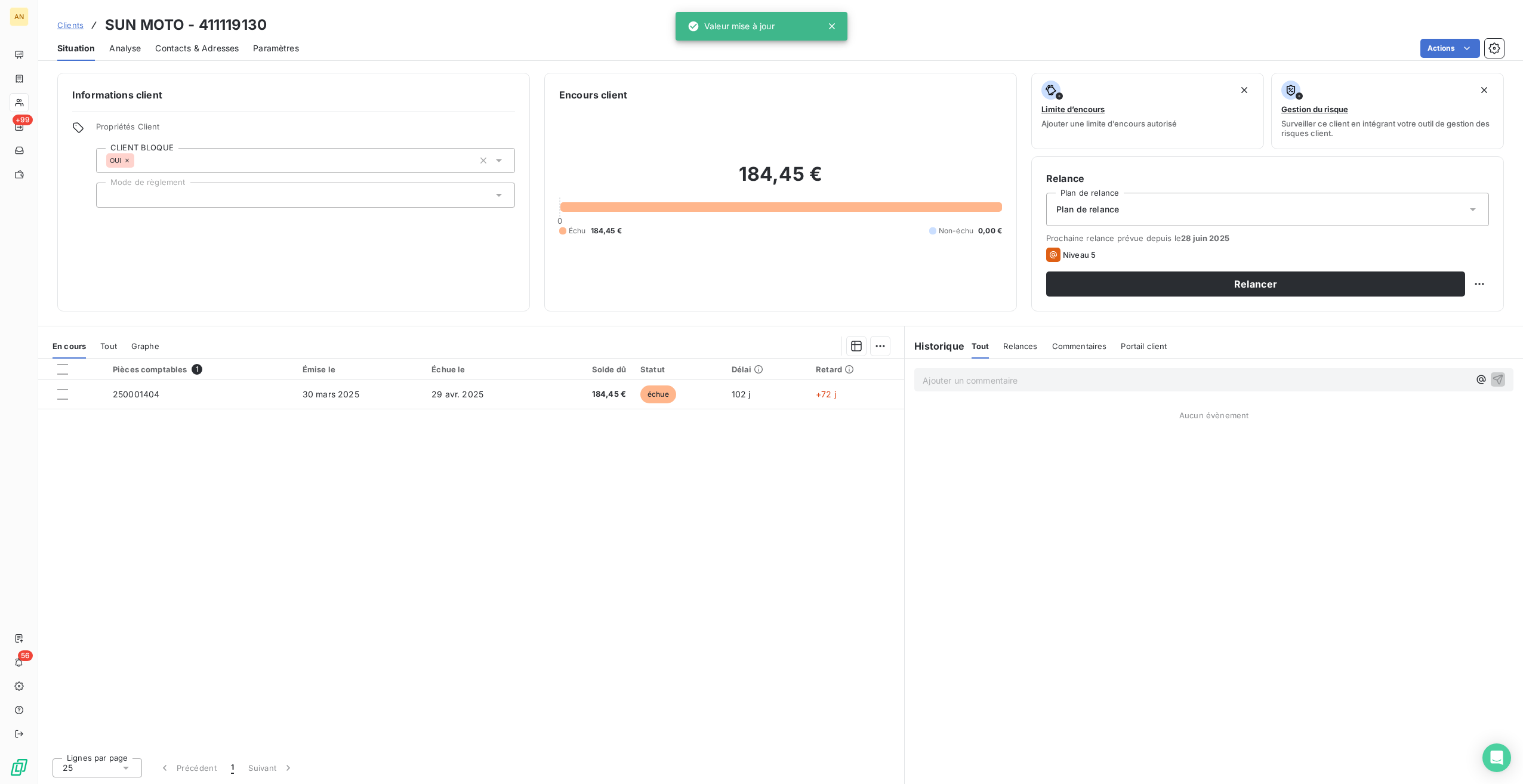 click on "Informations client Propriétés Client CLIENT BLOQUE OUI Mode de règlement" at bounding box center (294, 192) 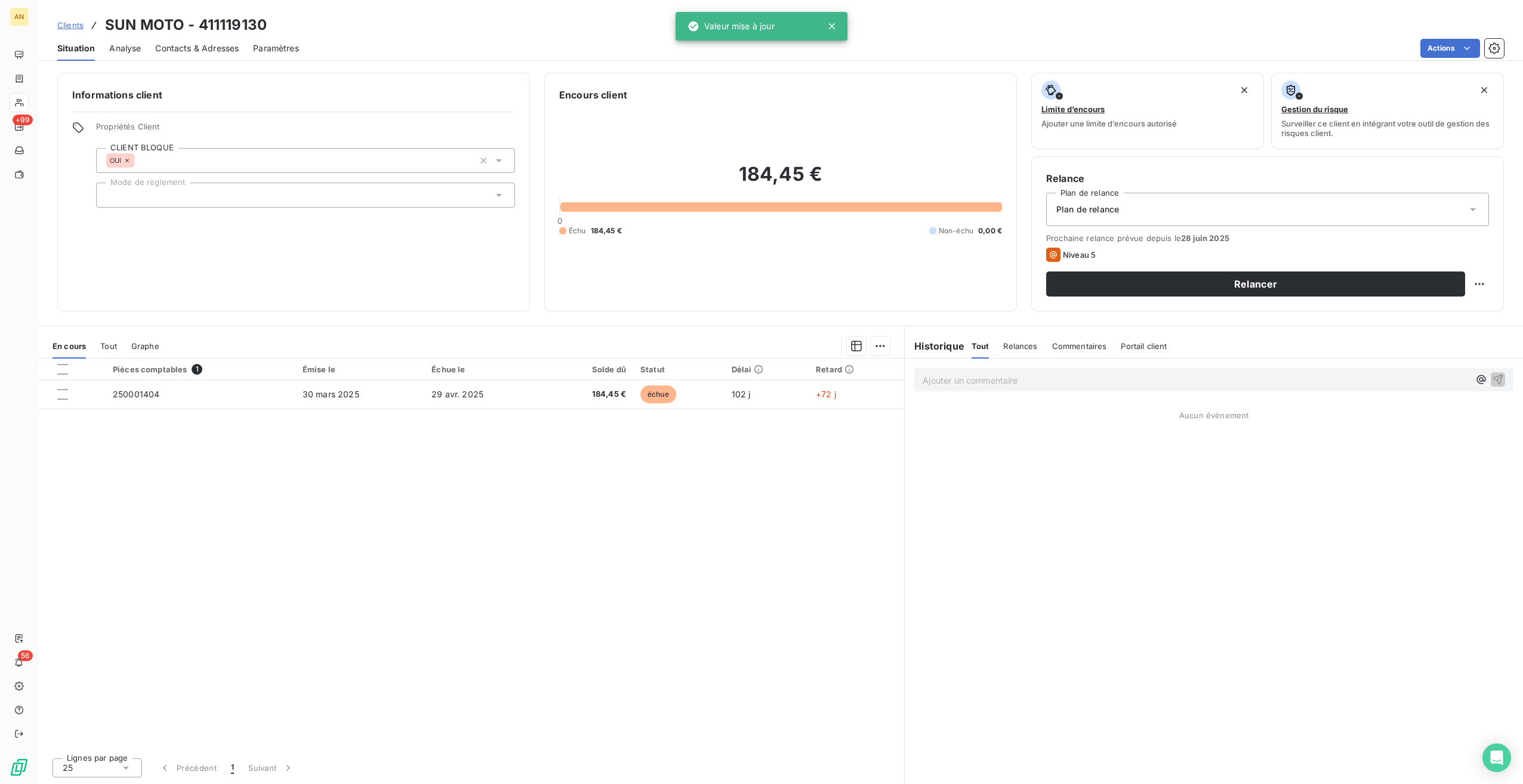 click on "Contacts & Adresses" at bounding box center (197, 48) 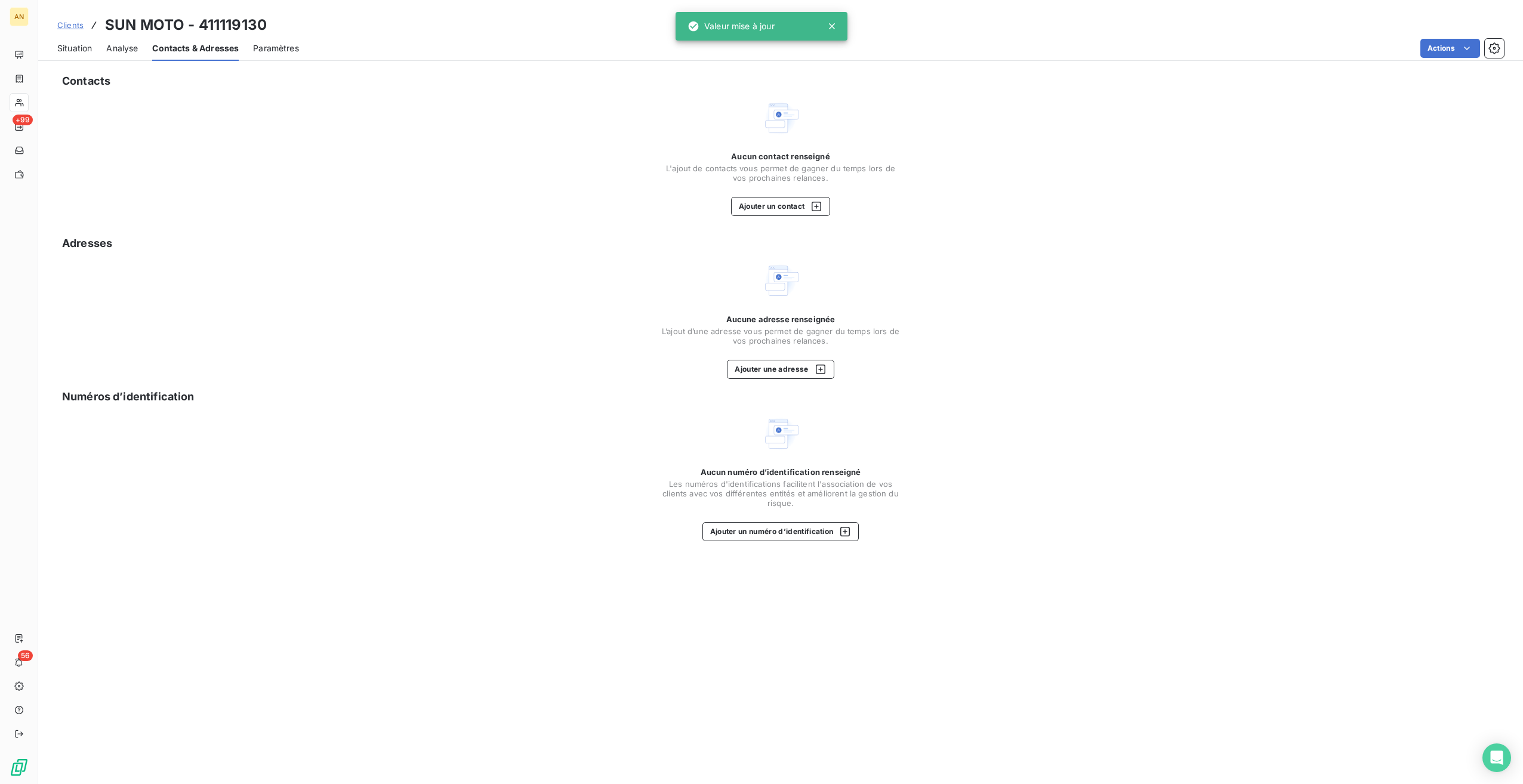 click on "Ajouter un contact" at bounding box center [781, 206] 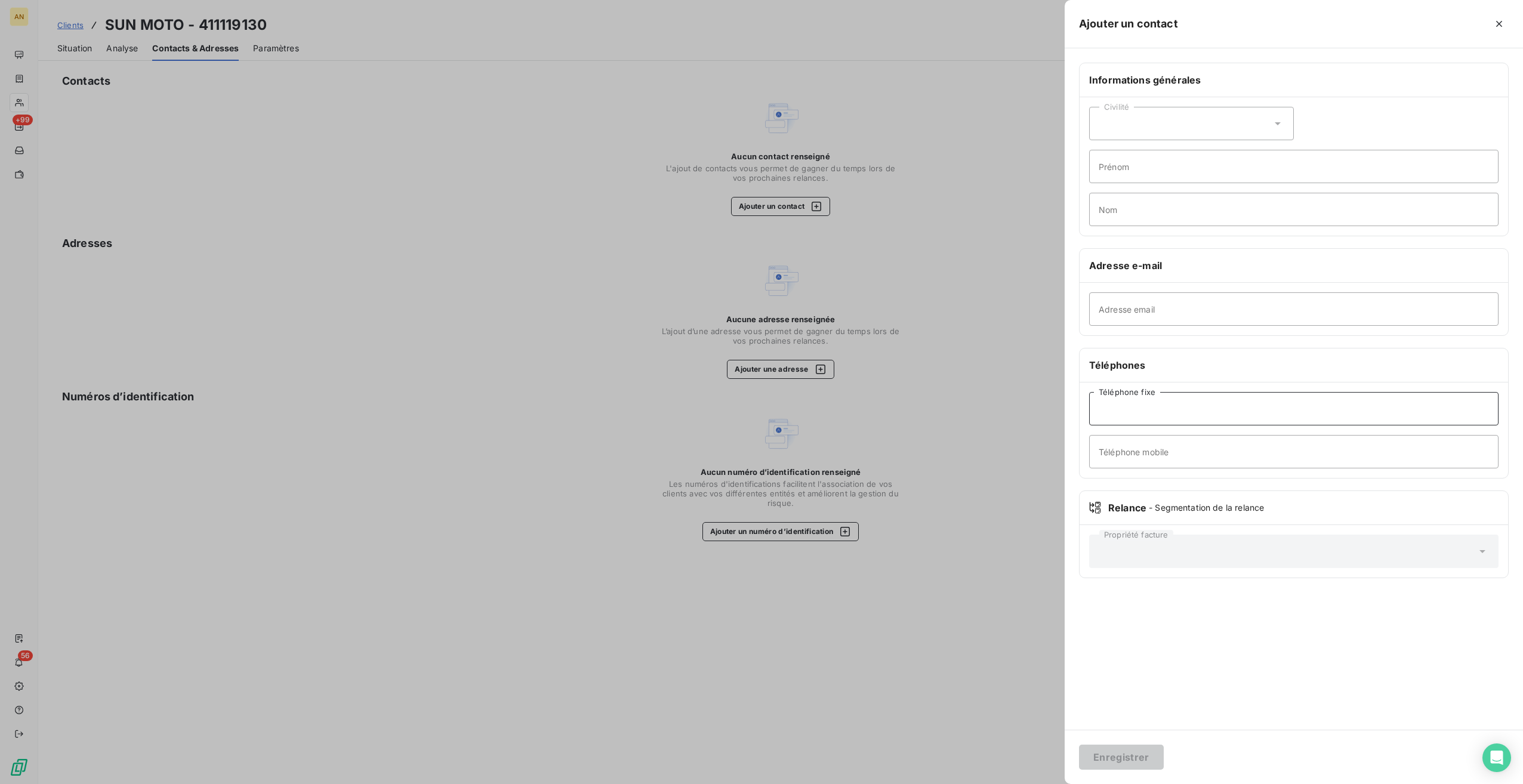 click on "Téléphone fixe" at bounding box center [1294, 409] 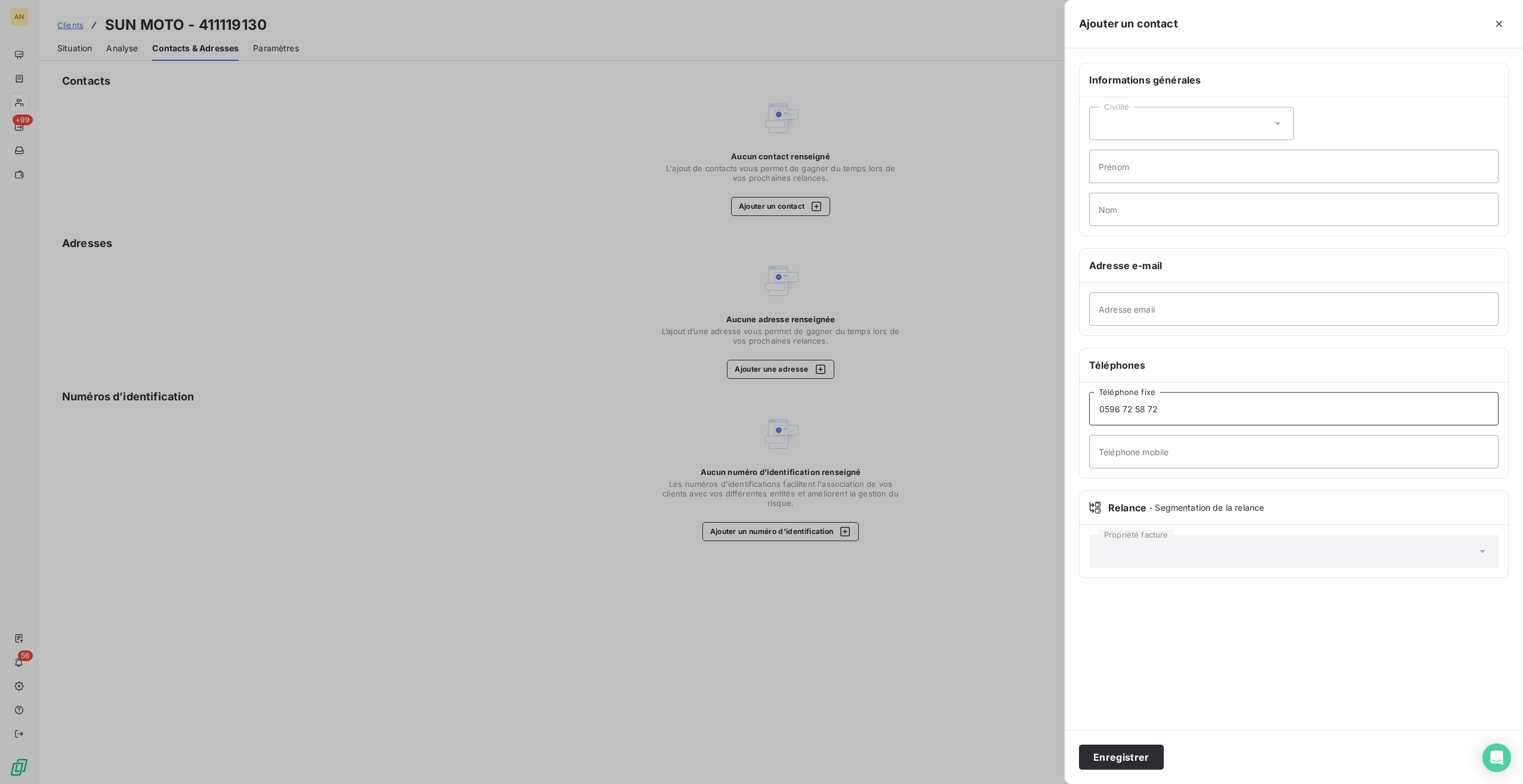 type on "0596 72 58 72" 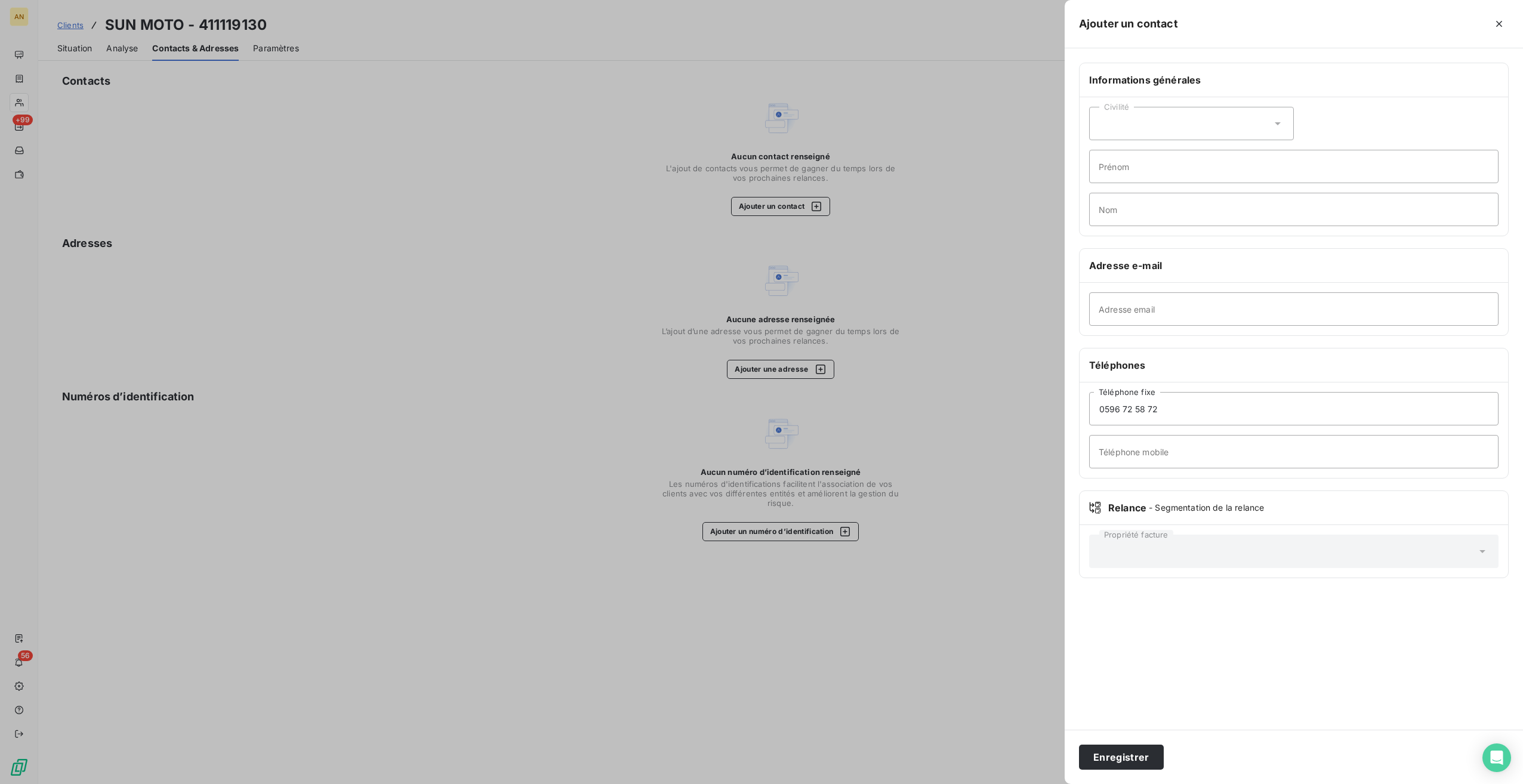 click on "Enregistrer" at bounding box center [1121, 757] 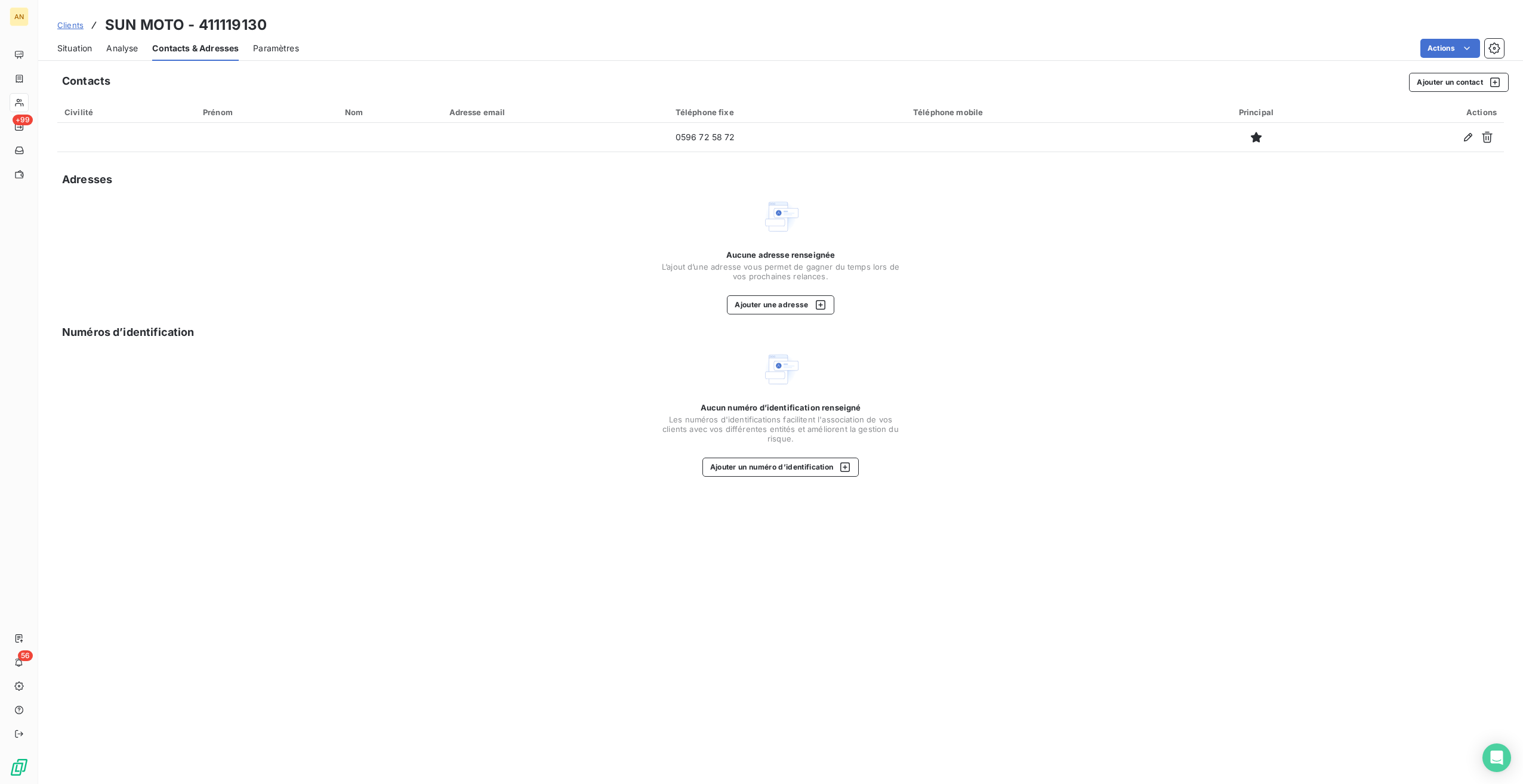 click 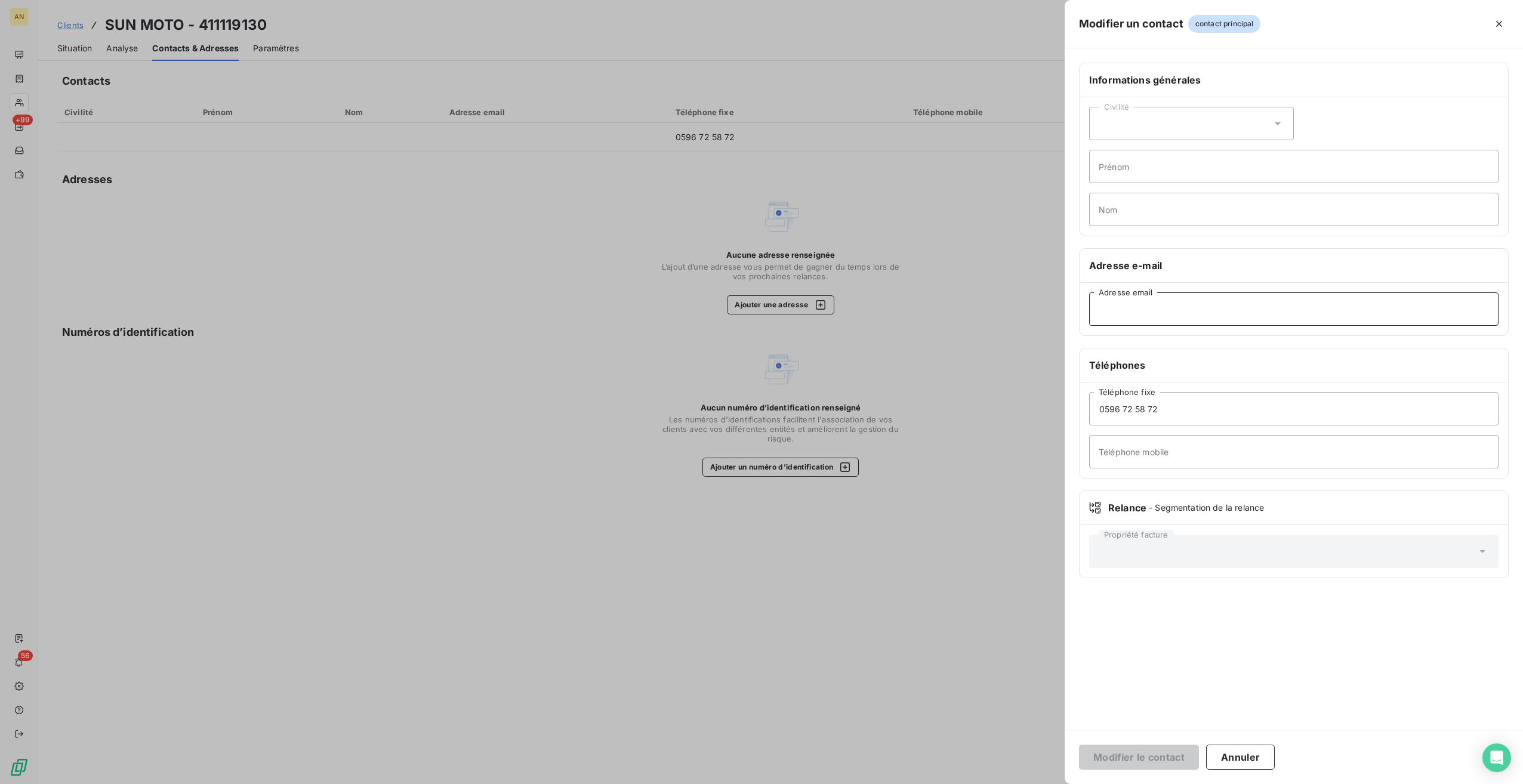 click on "Adresse email" at bounding box center [1294, 309] 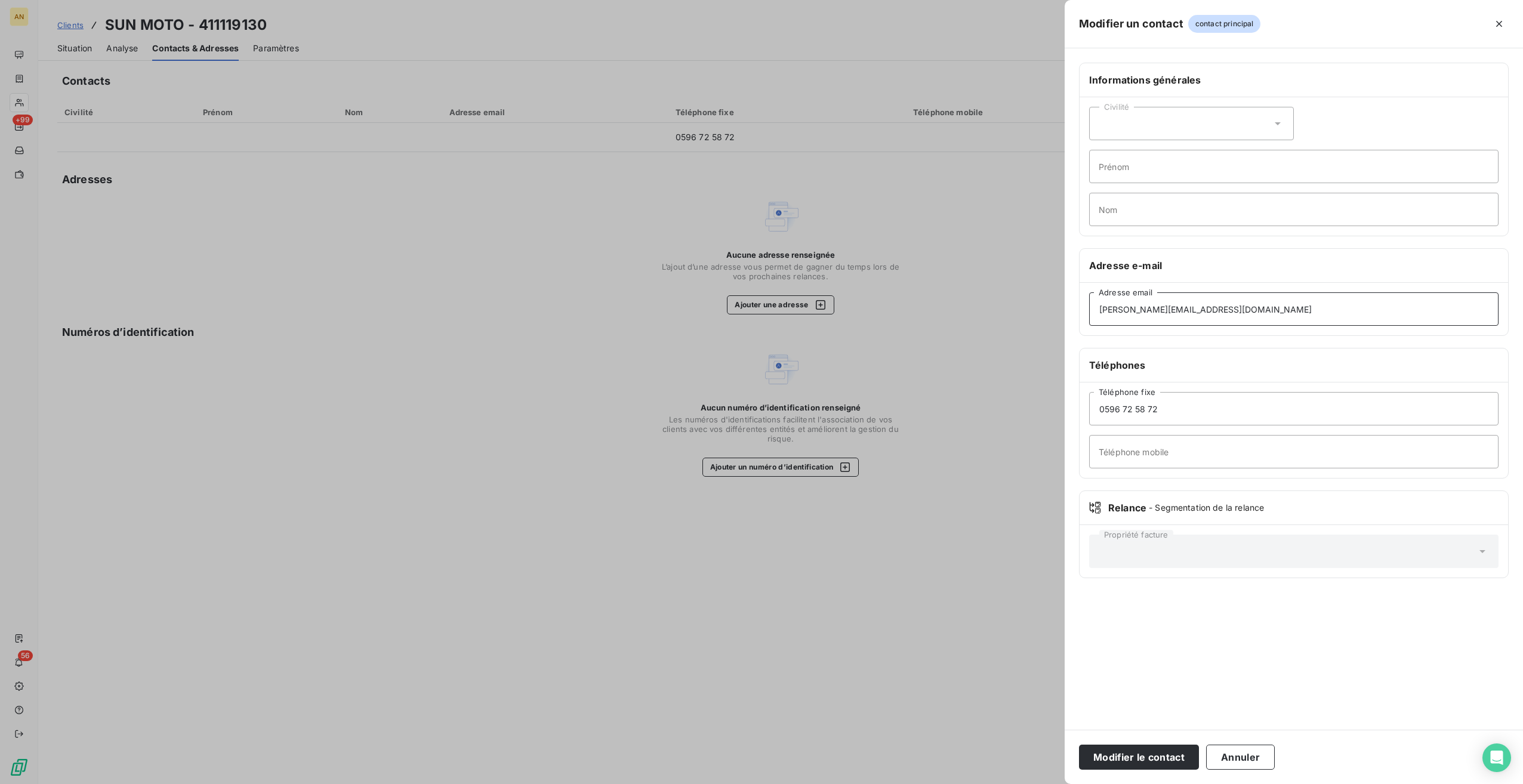 type on "[PERSON_NAME][EMAIL_ADDRESS][DOMAIN_NAME]" 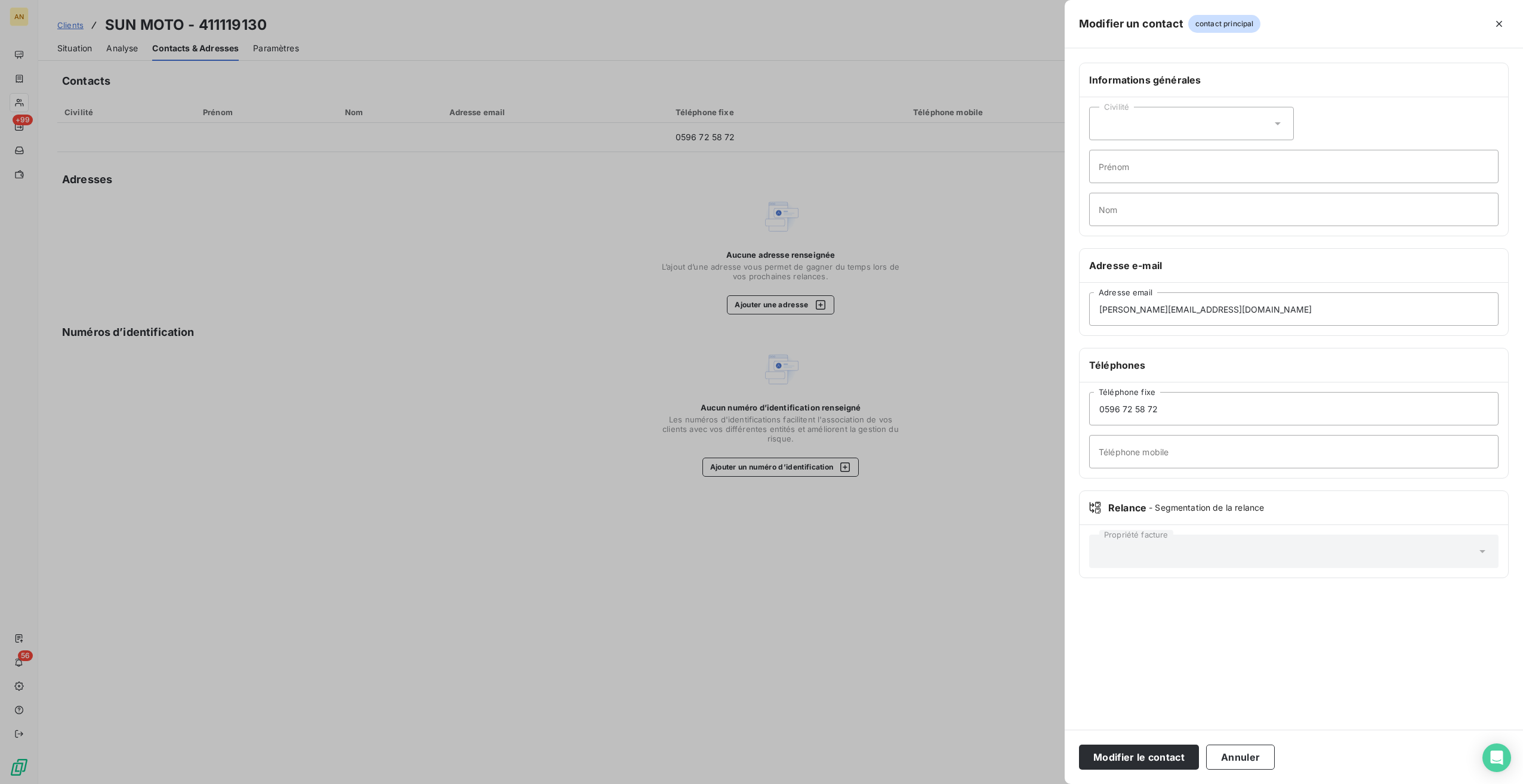 click on "Modifier le contact" at bounding box center [1139, 757] 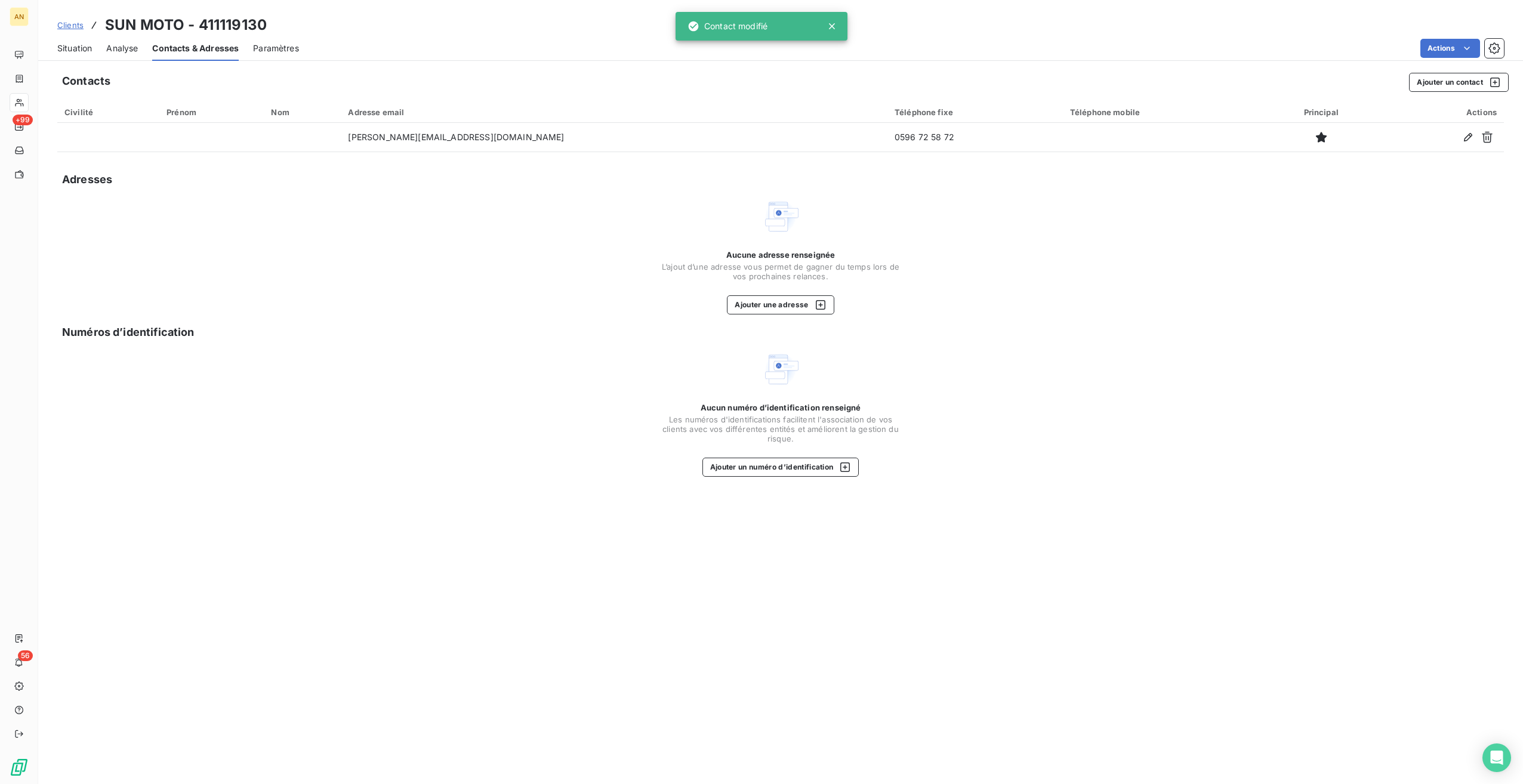 click on "Situation" at bounding box center [75, 48] 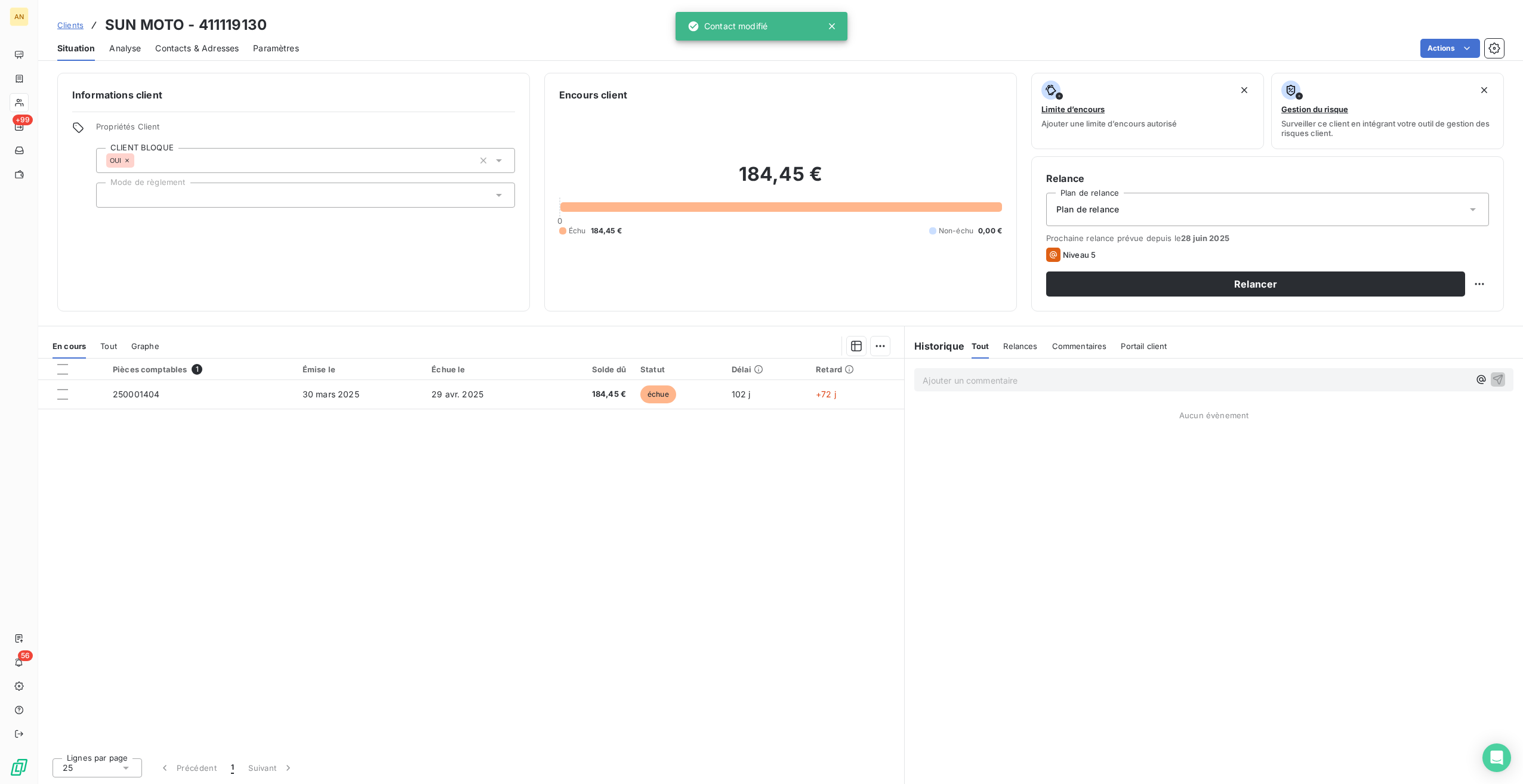 click on "Relancer" at bounding box center (1256, 284) 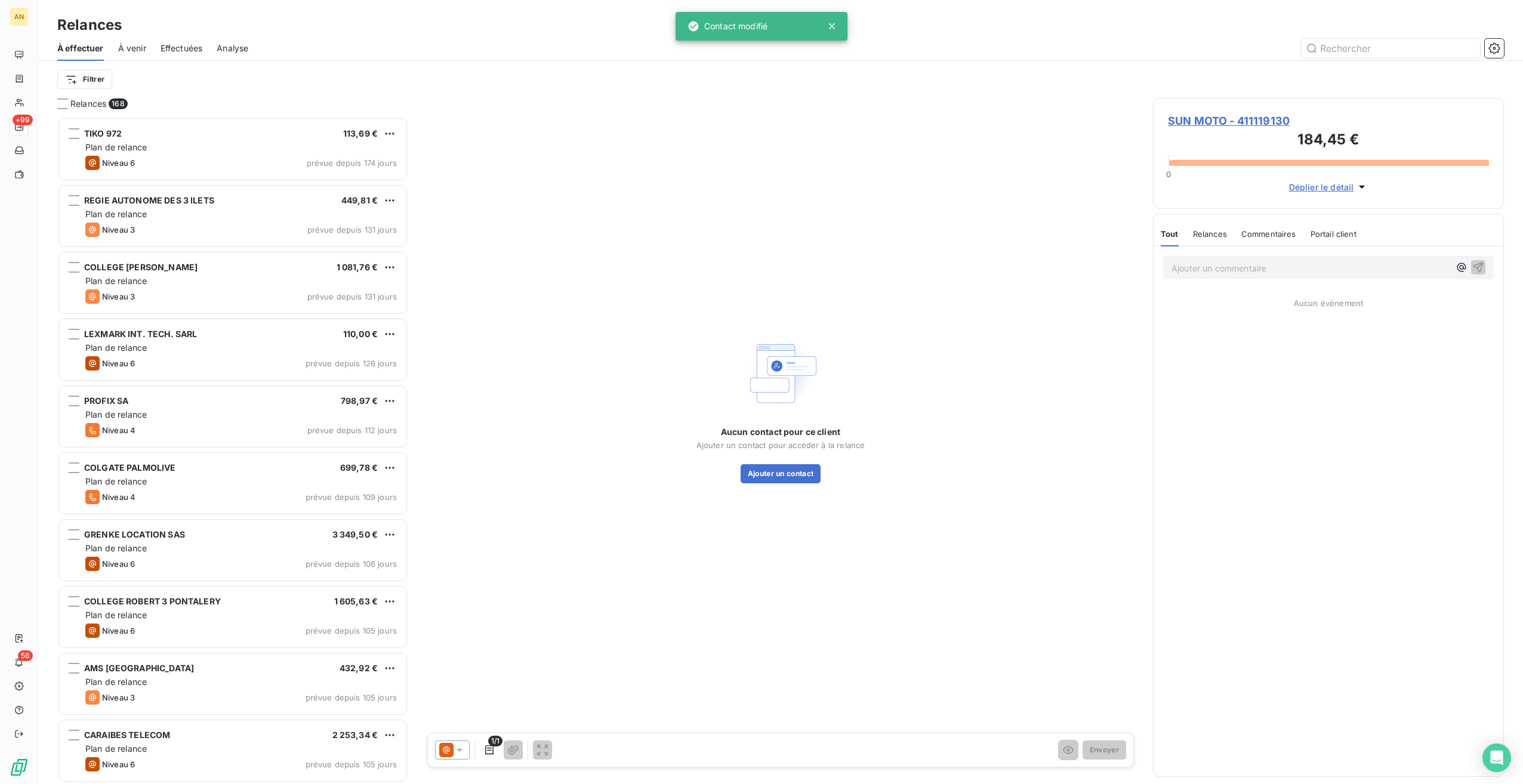 scroll, scrollTop: 10, scrollLeft: 10, axis: both 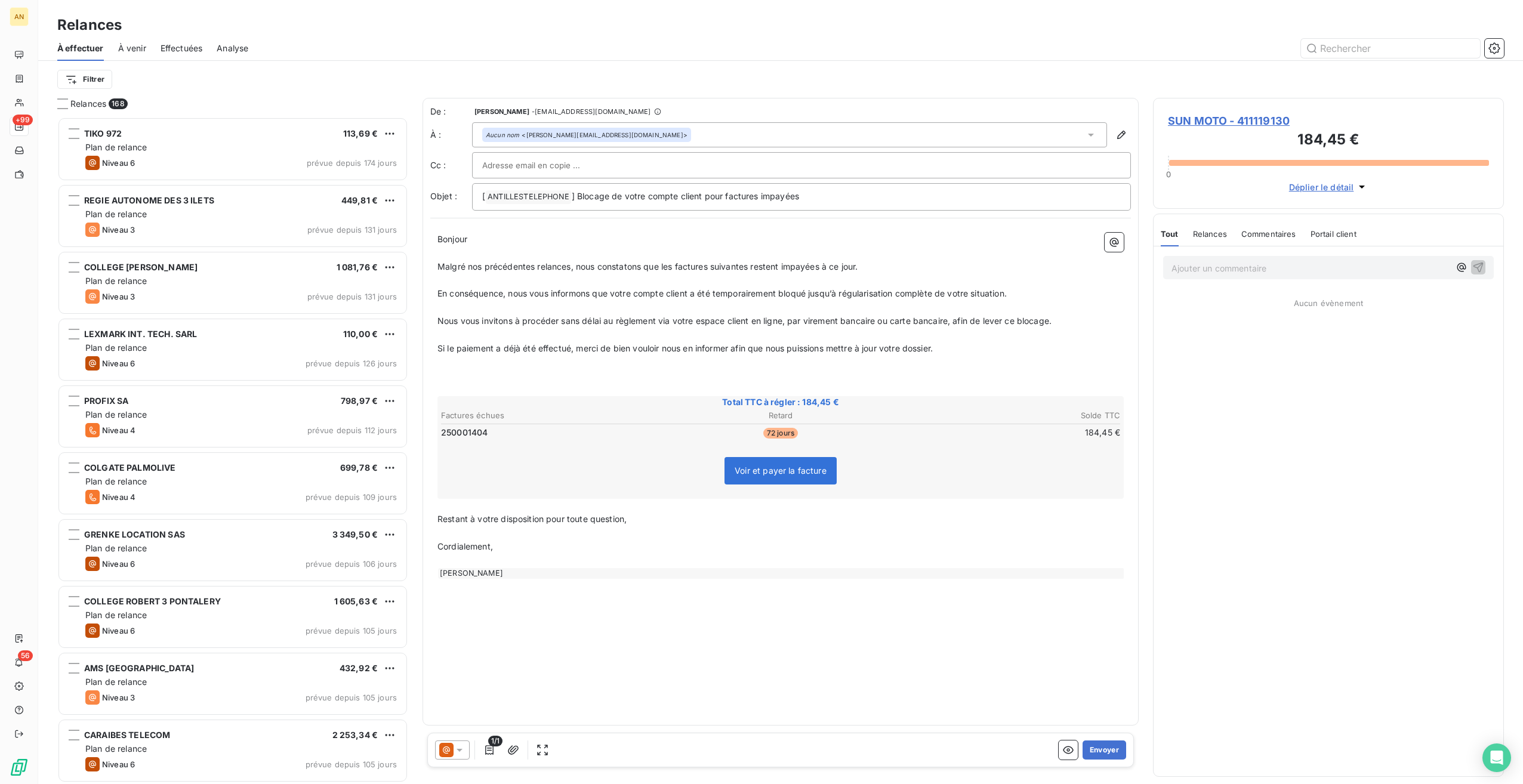 click on "Envoyer" at bounding box center (1104, 750) 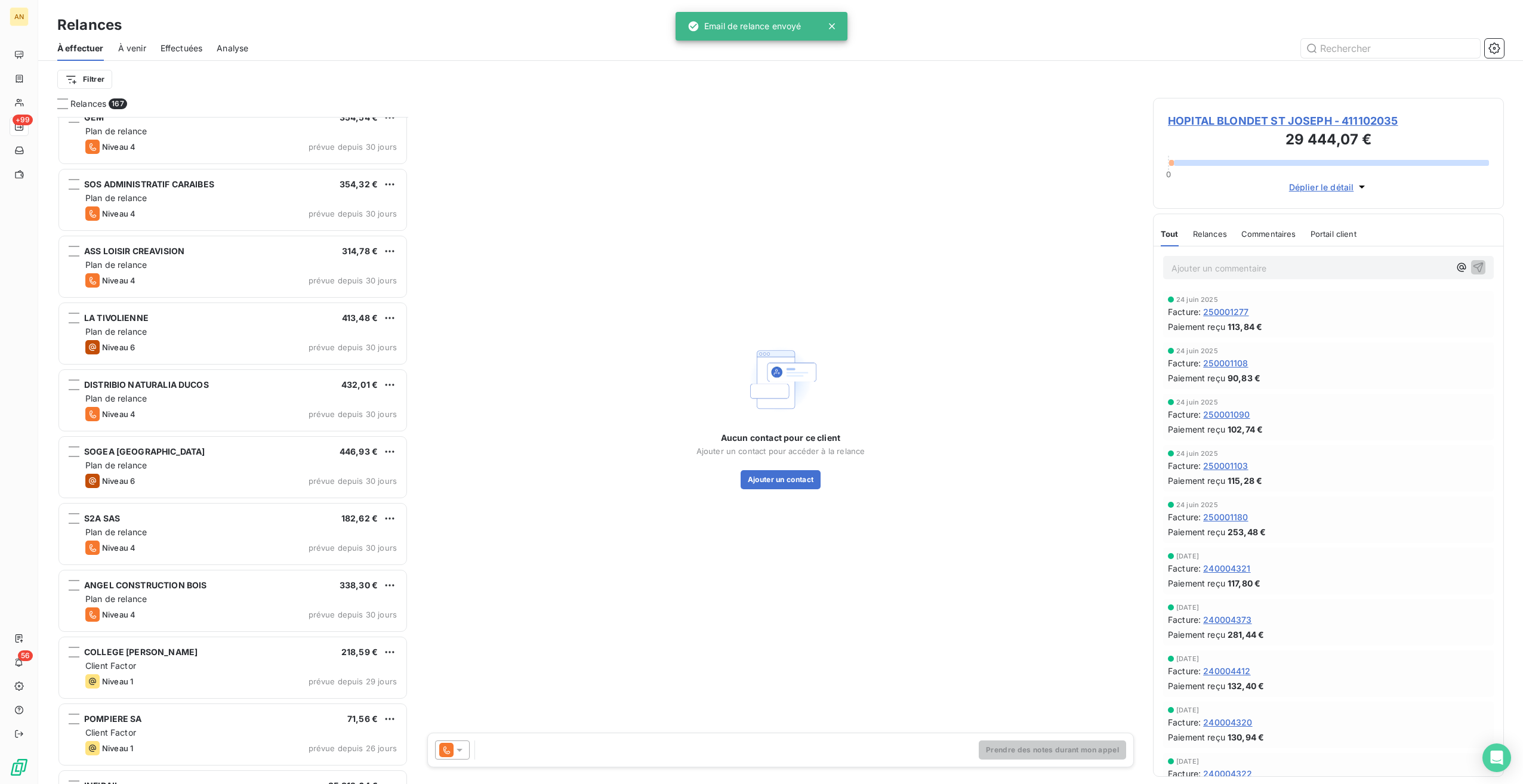 scroll, scrollTop: 2625, scrollLeft: 0, axis: vertical 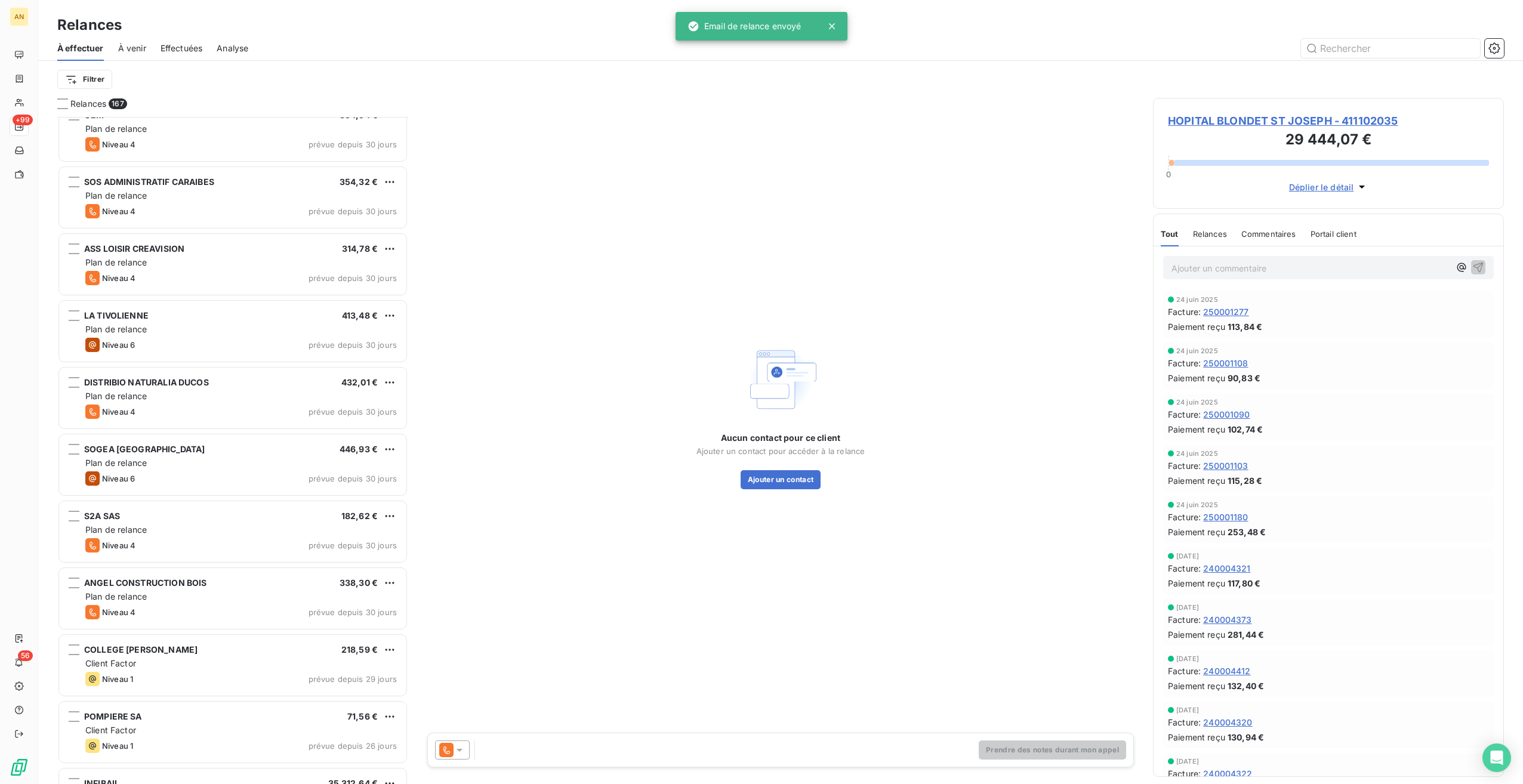 click on "Client Factor" at bounding box center (241, 730) 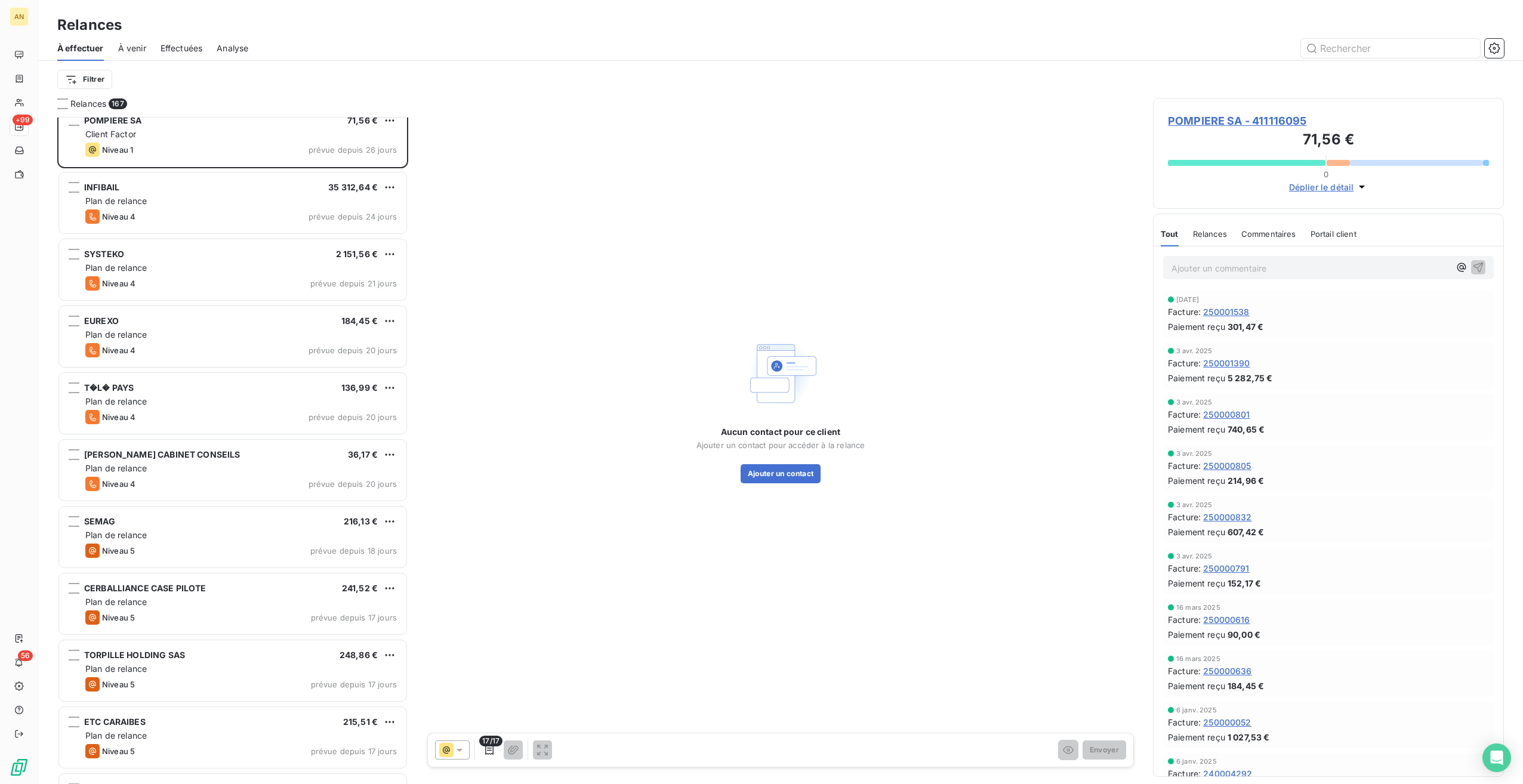 scroll, scrollTop: 3222, scrollLeft: 0, axis: vertical 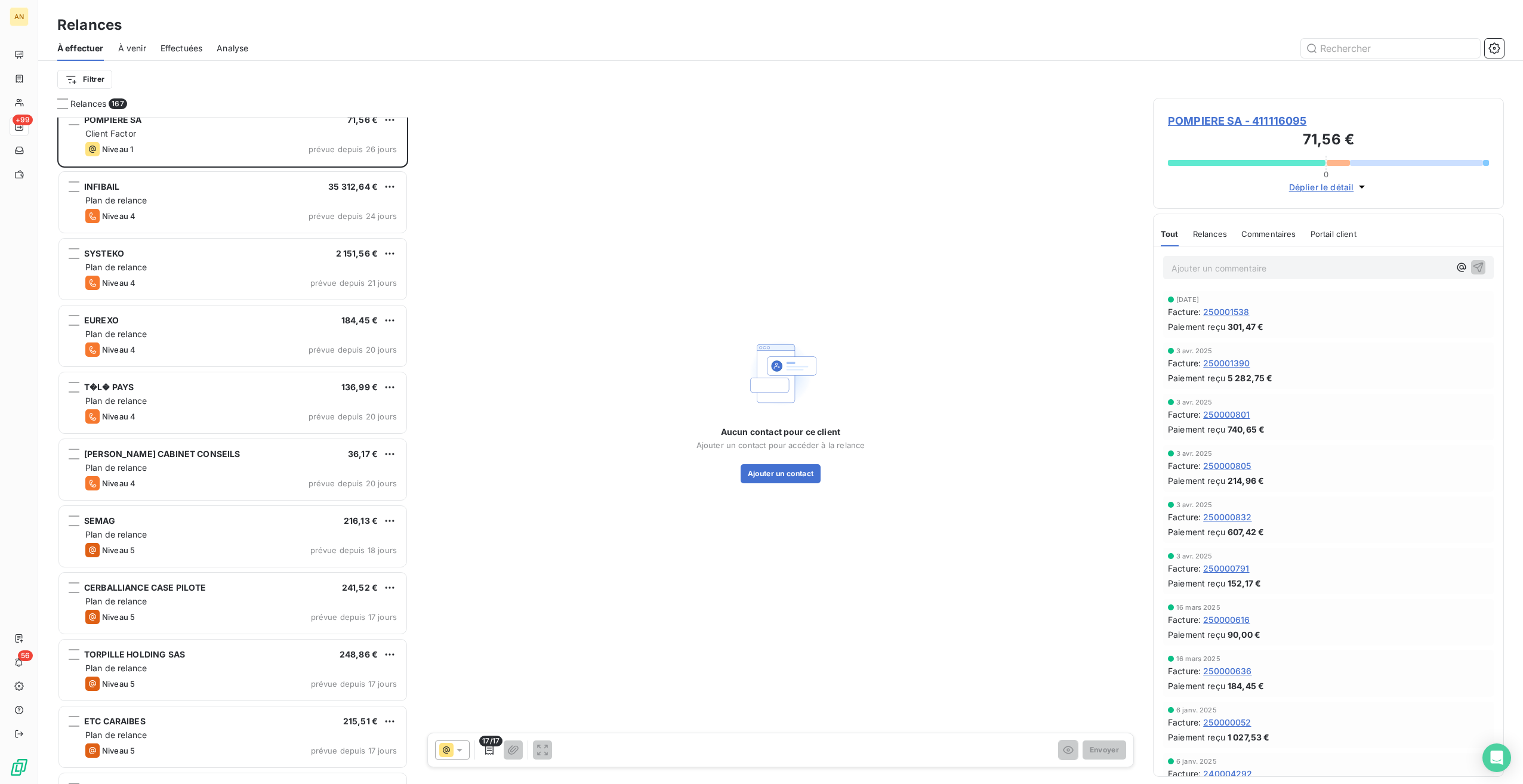 click on "Plan de relance" at bounding box center (241, 601) 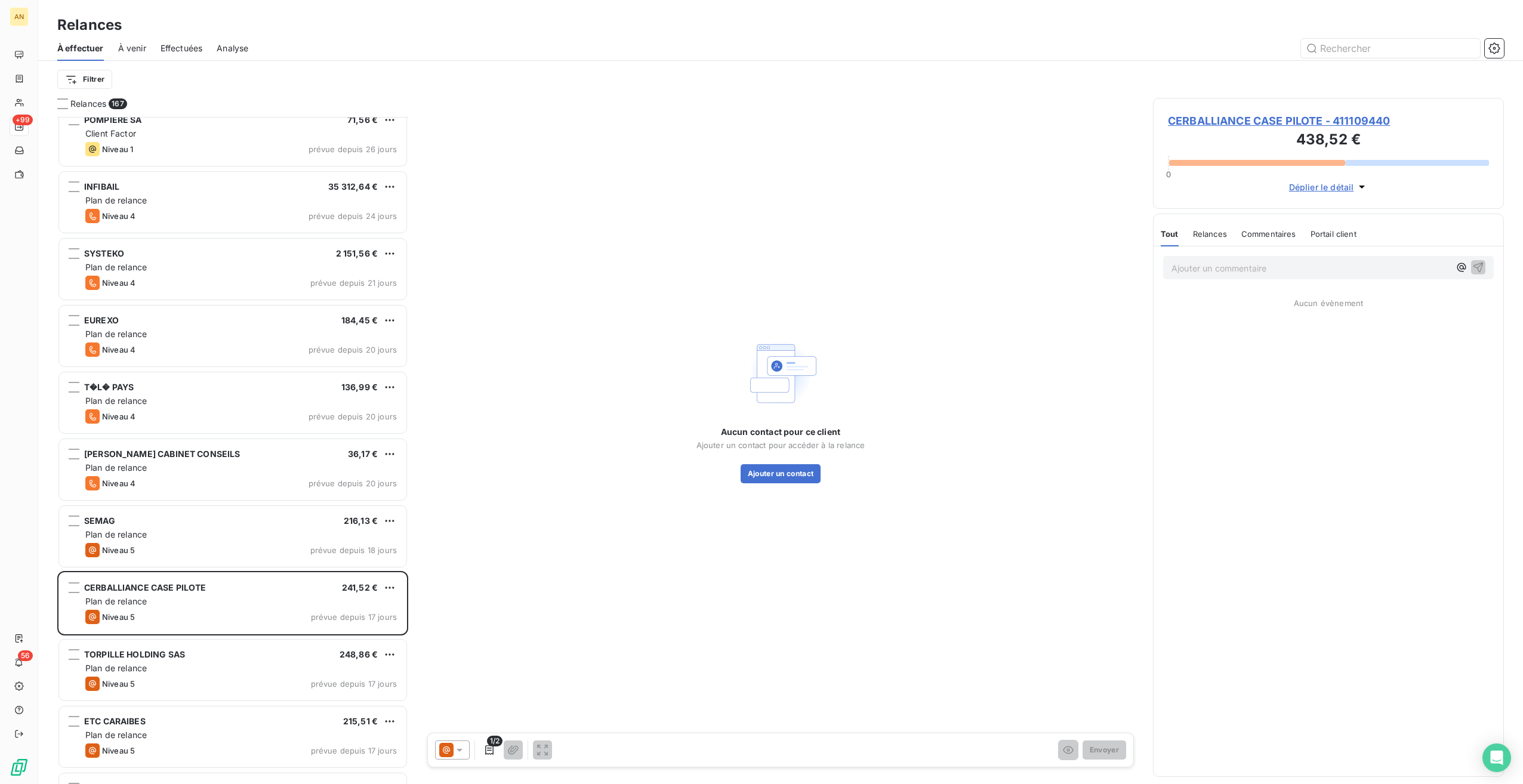 click on "Niveau 5 prévue depuis 17 jours" at bounding box center (241, 684) 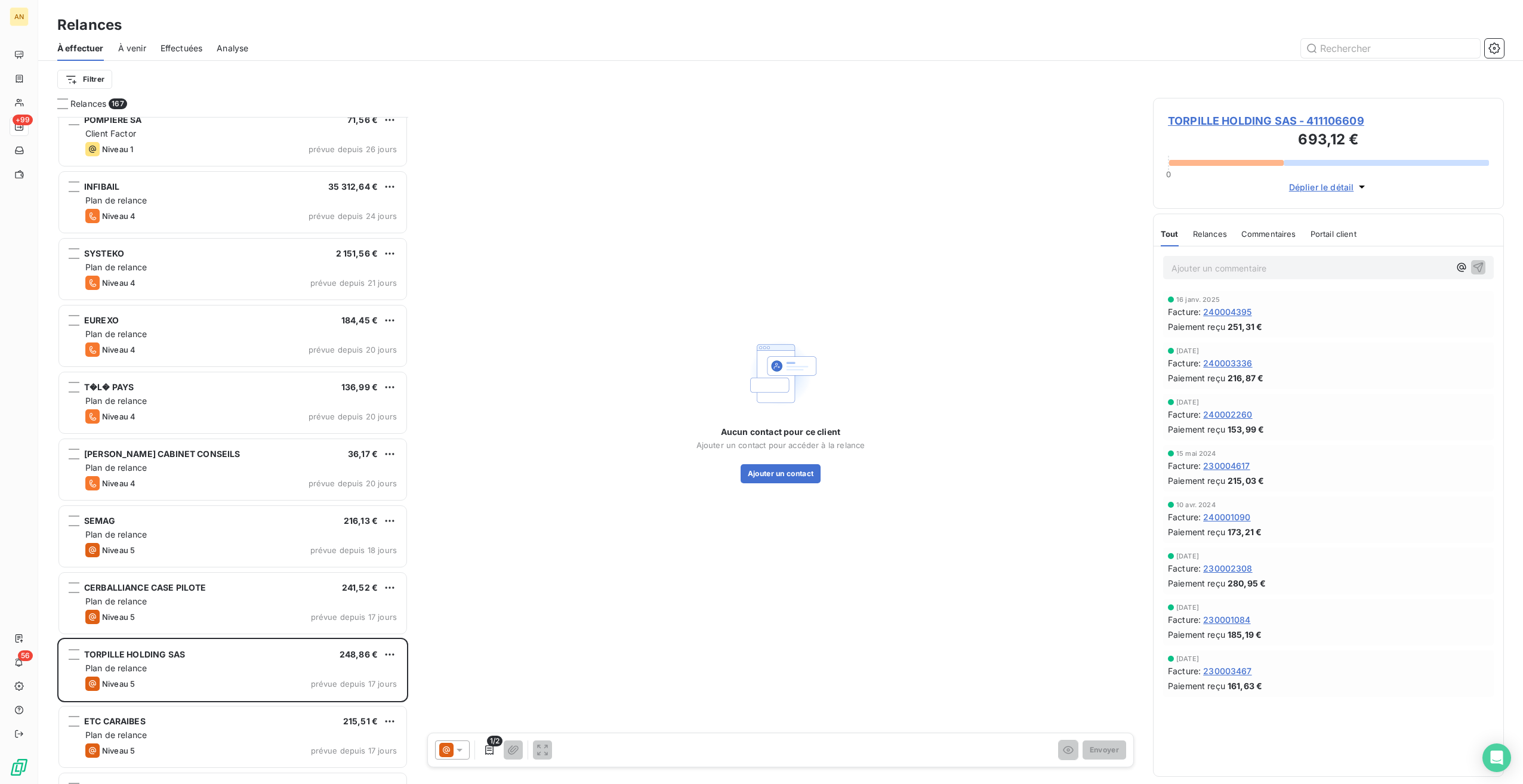 click on "Plan de relance" at bounding box center (116, 734) 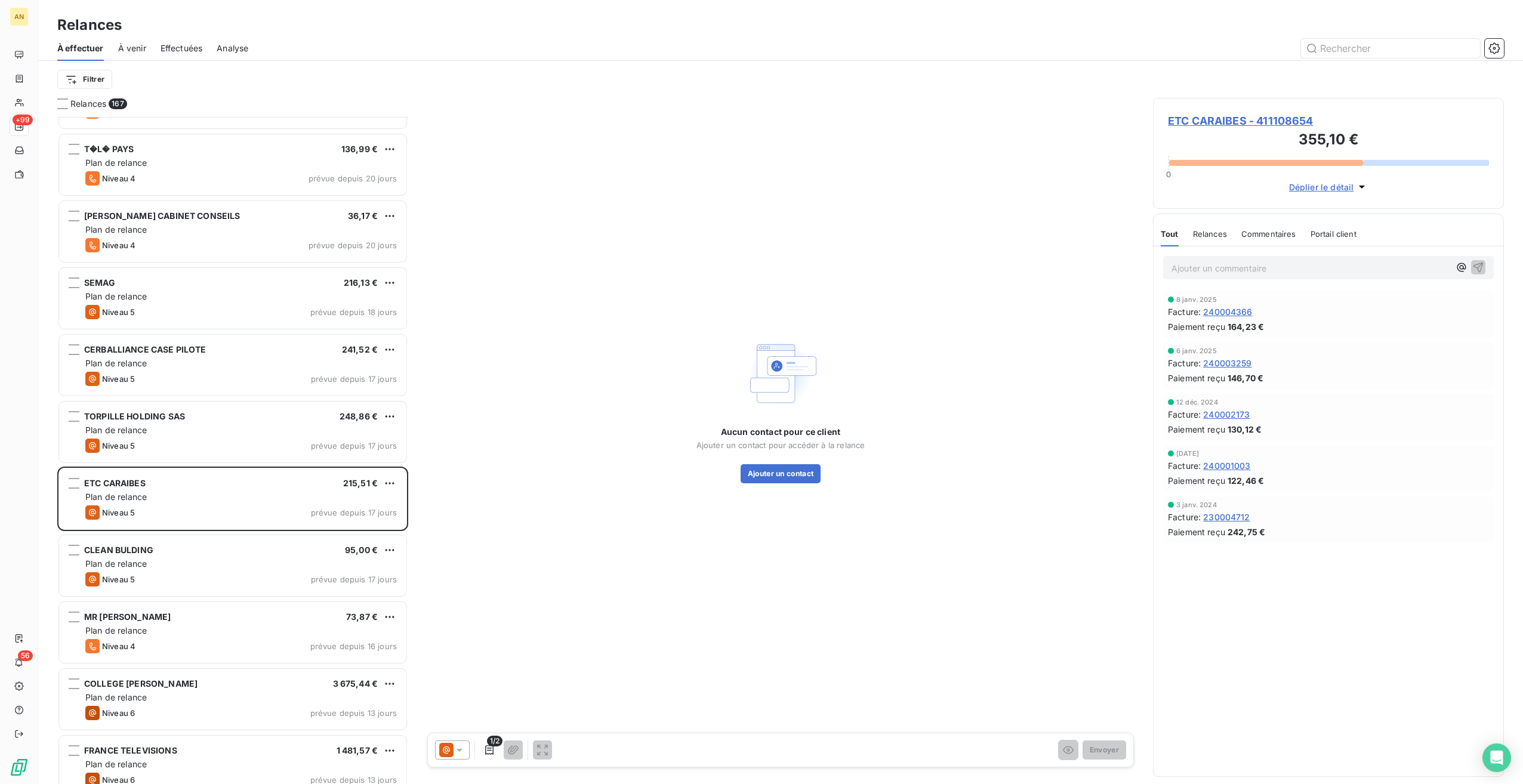 scroll, scrollTop: 3461, scrollLeft: 0, axis: vertical 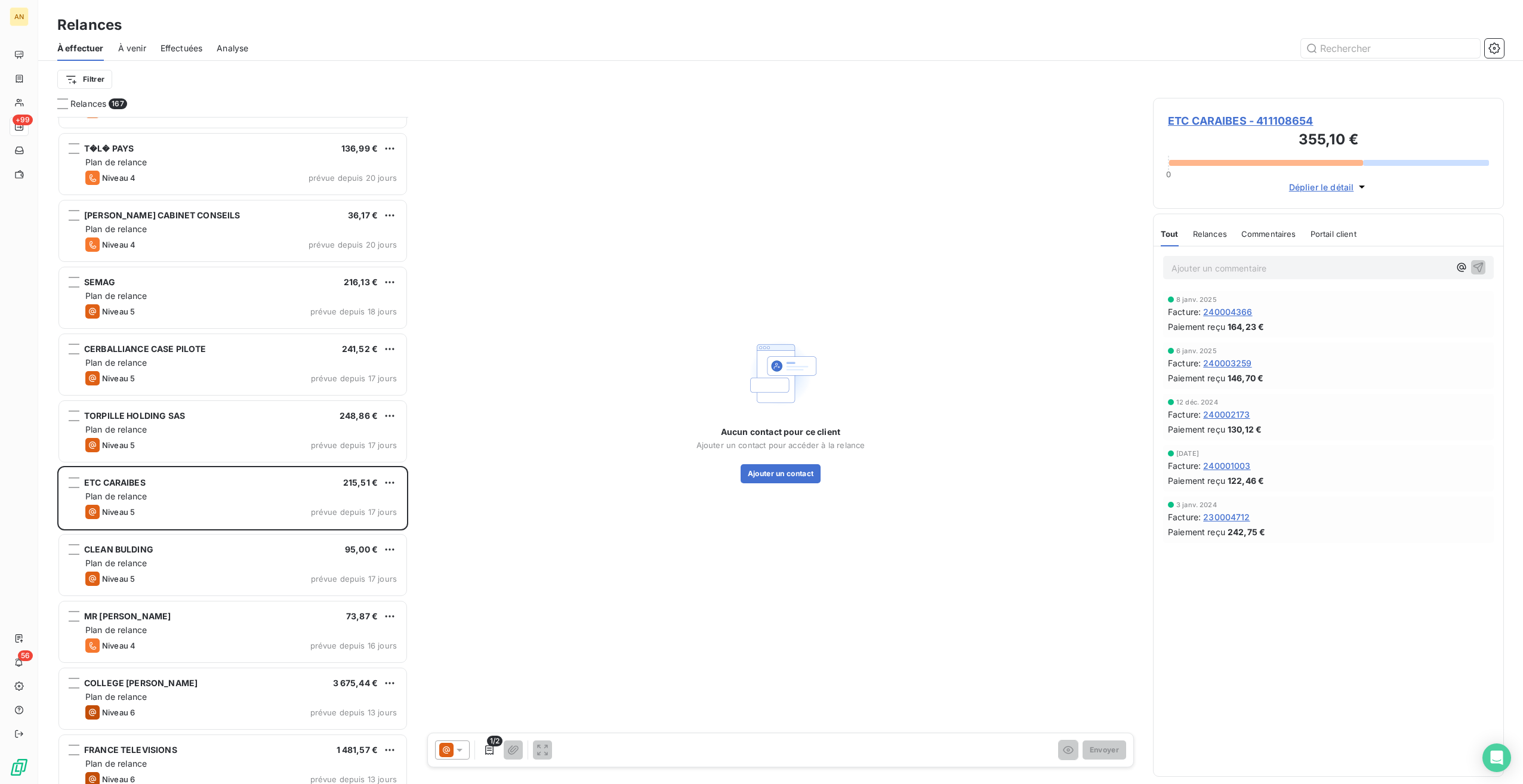 click on "ETC CARAIBES - 411108654" at bounding box center [1328, 121] 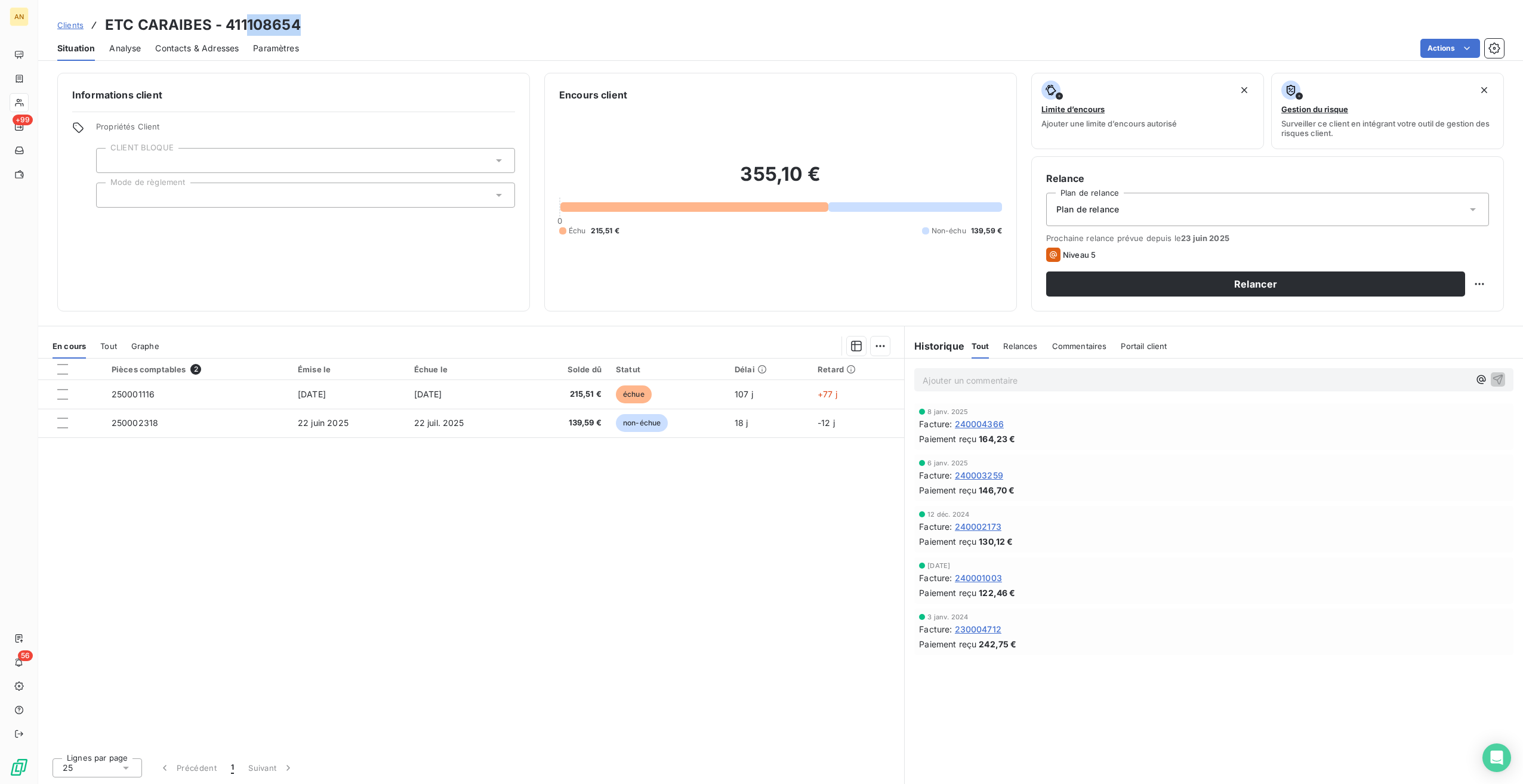 drag, startPoint x: 246, startPoint y: 24, endPoint x: 310, endPoint y: 21, distance: 64.07027 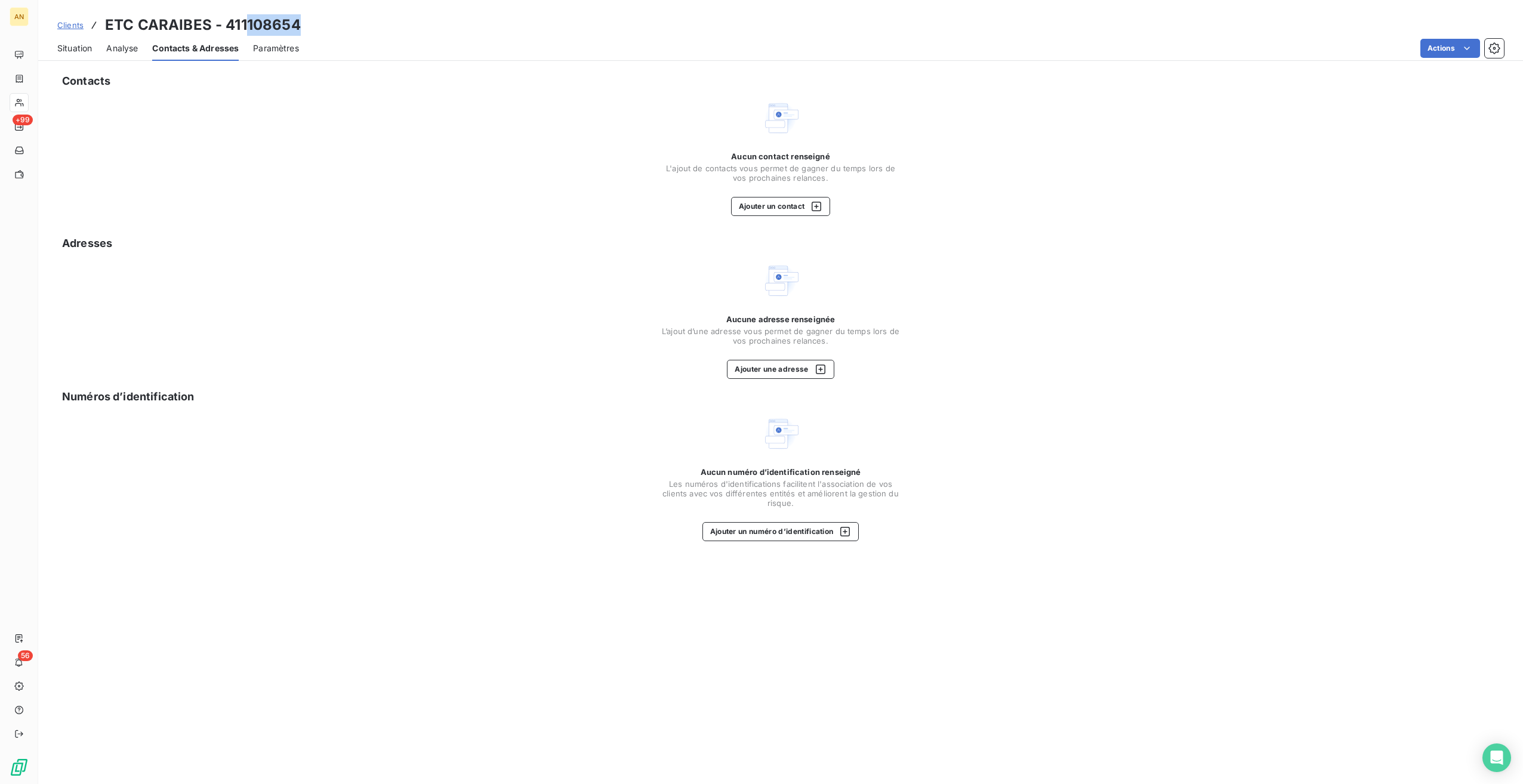 click on "Ajouter un contact" at bounding box center (781, 206) 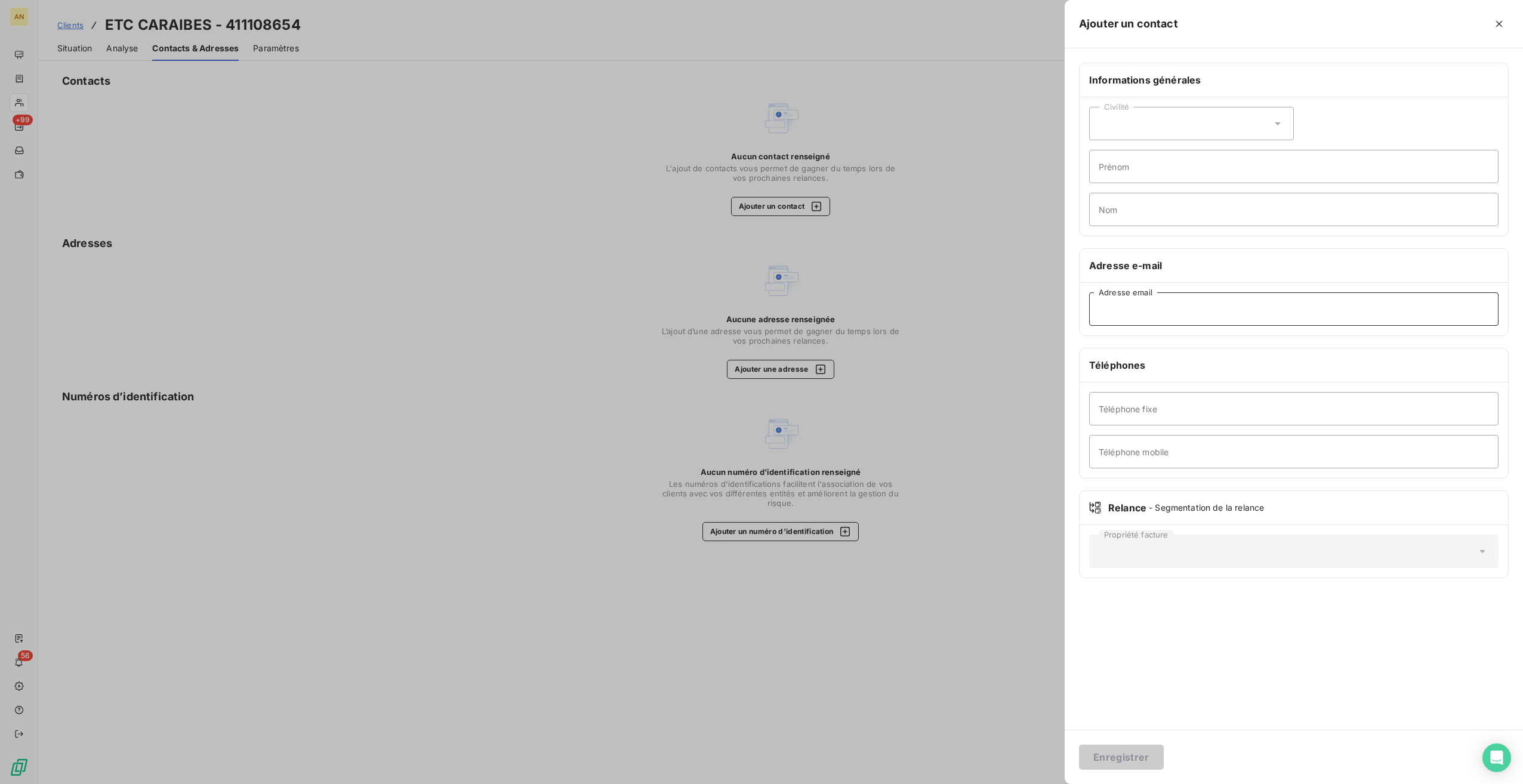 click on "Adresse email" at bounding box center [1294, 309] 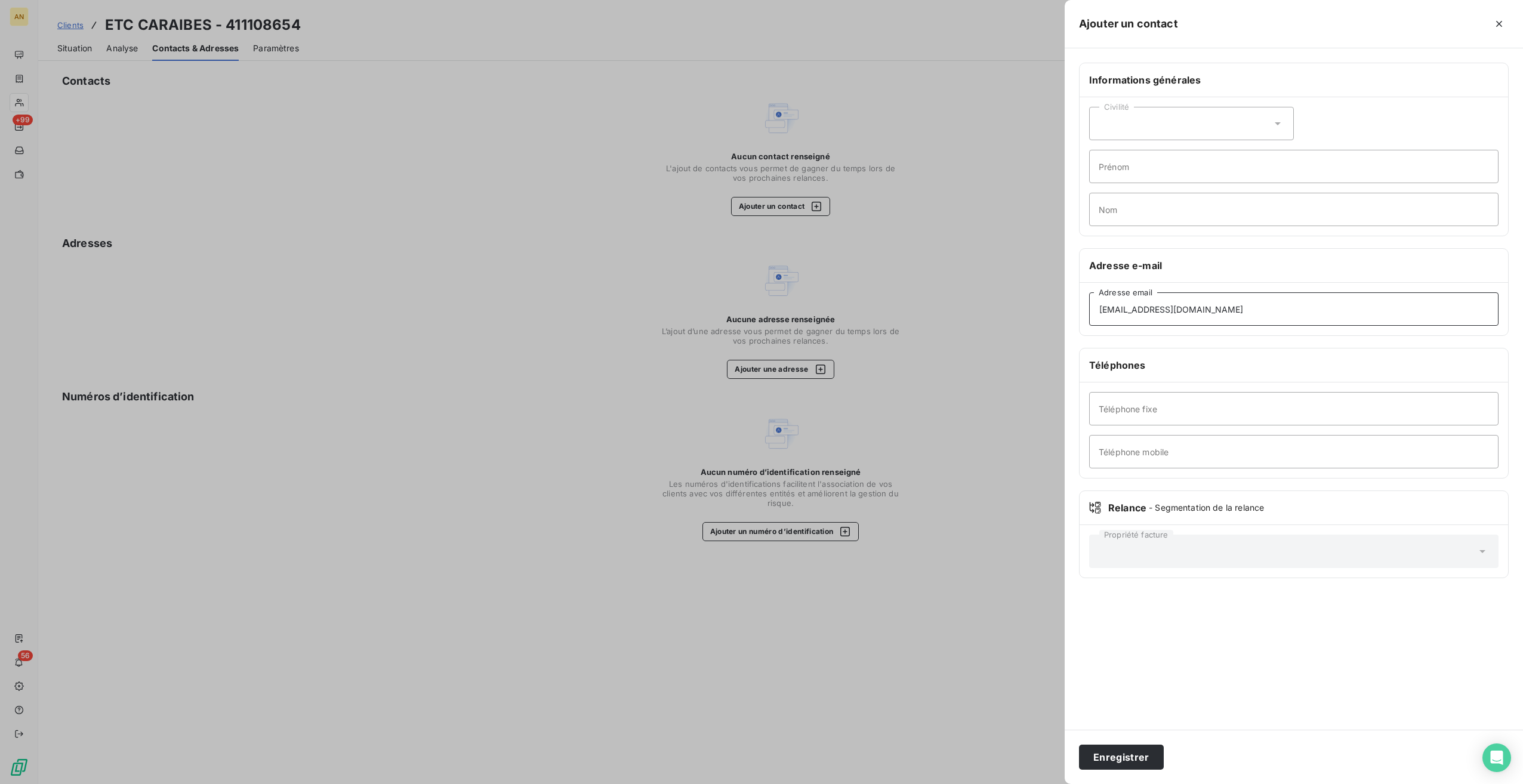 type on "[EMAIL_ADDRESS][DOMAIN_NAME]" 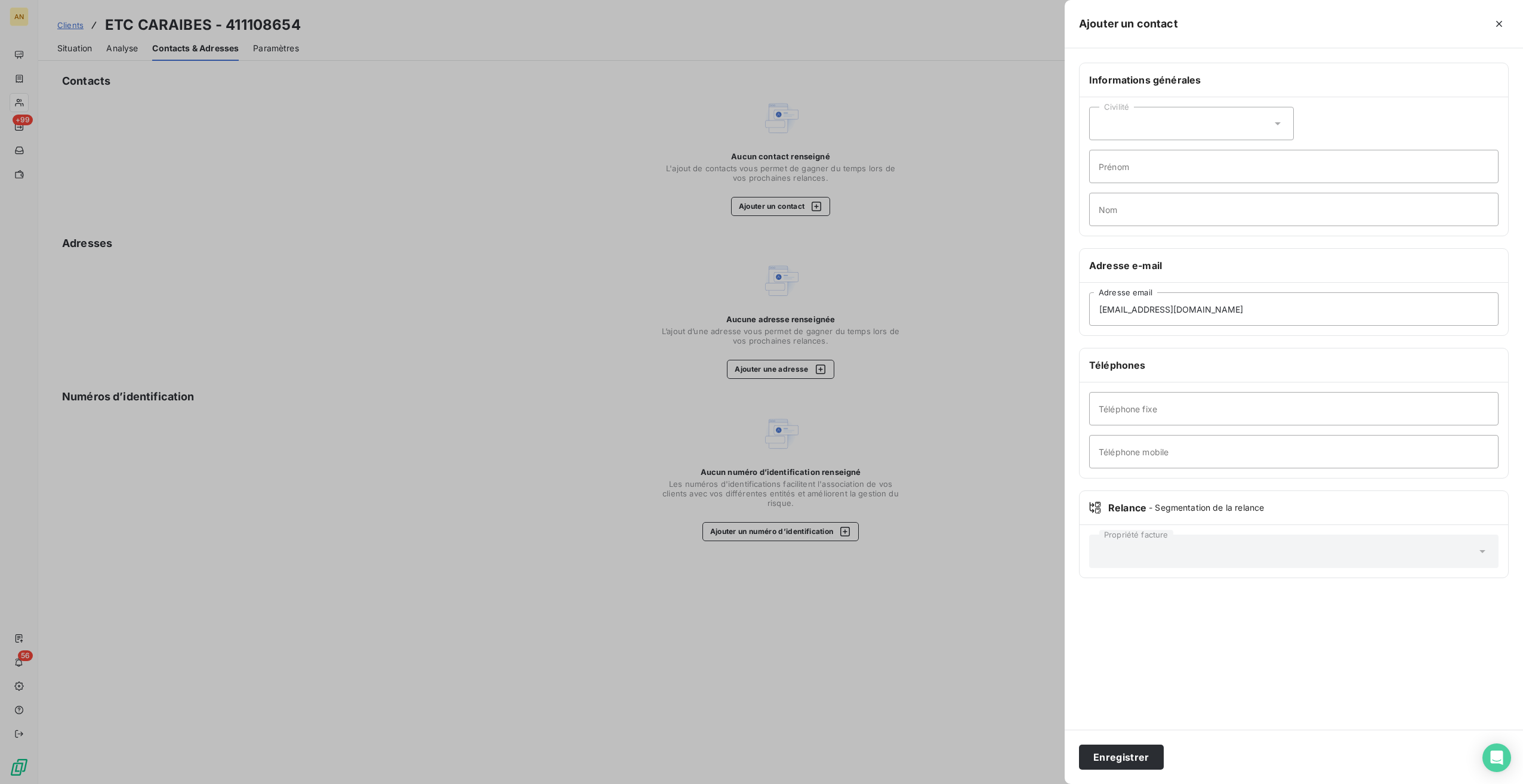 click on "Enregistrer" at bounding box center [1121, 757] 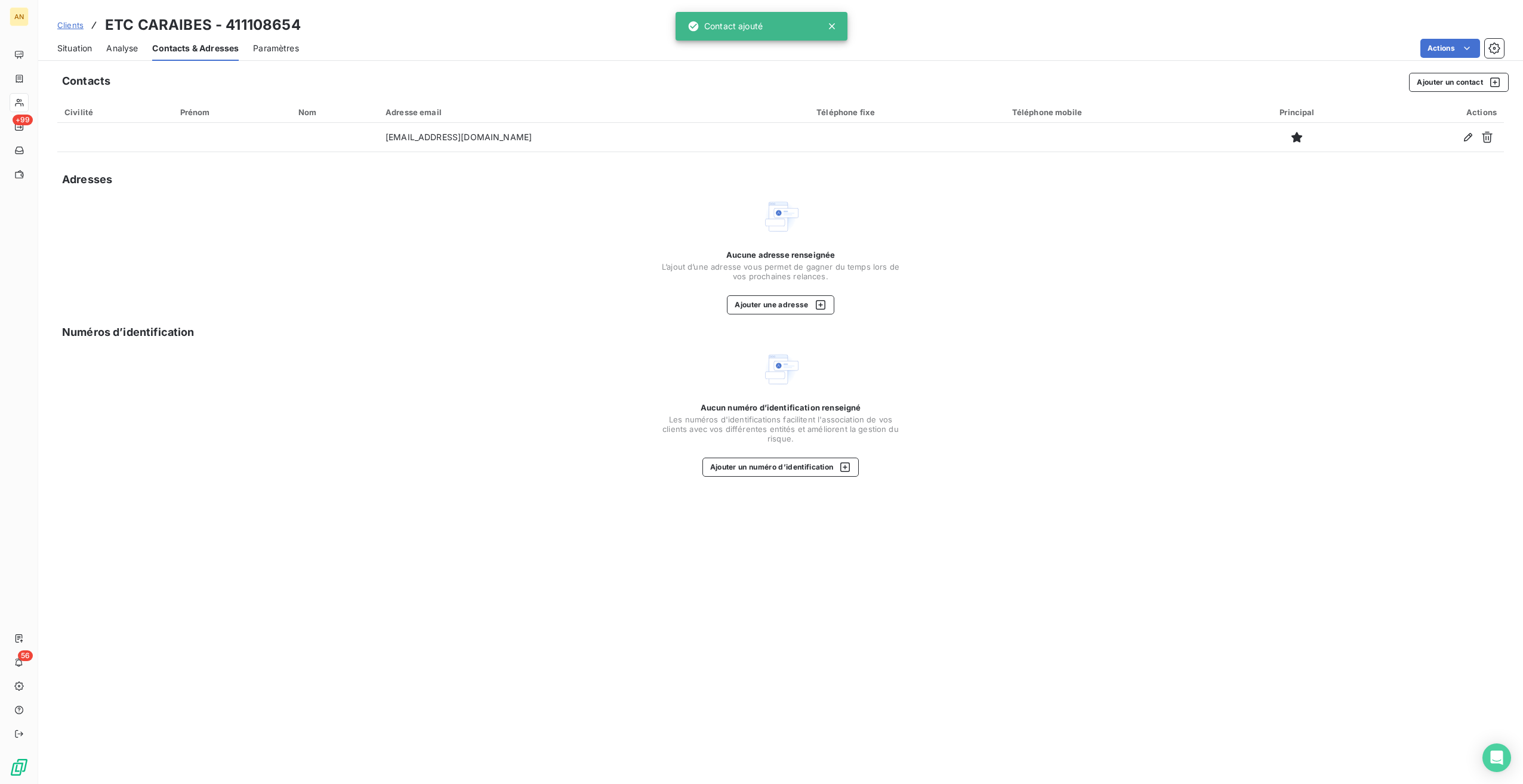 click on "Ajouter un contact" at bounding box center [1459, 82] 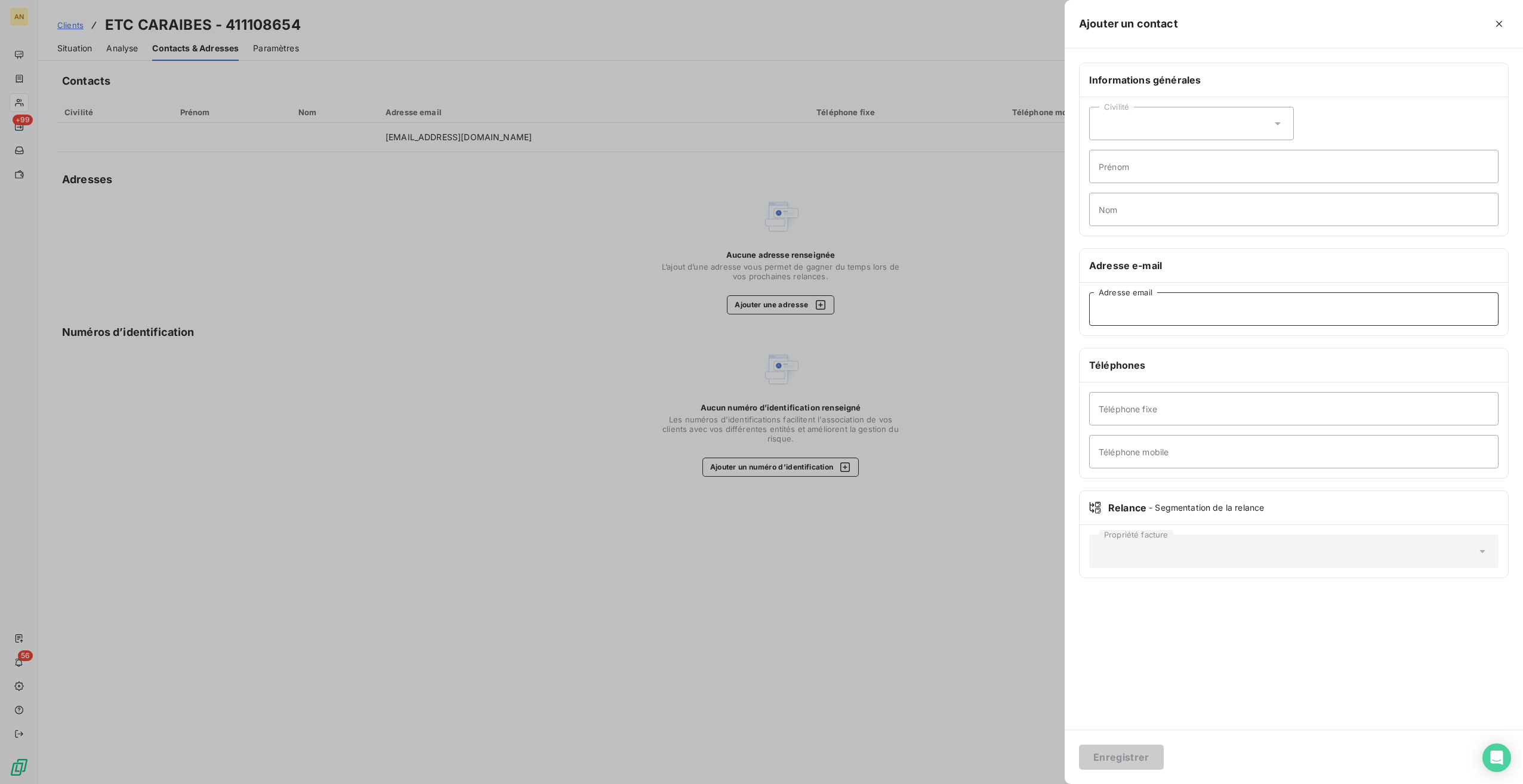 click on "Adresse email" at bounding box center (1294, 309) 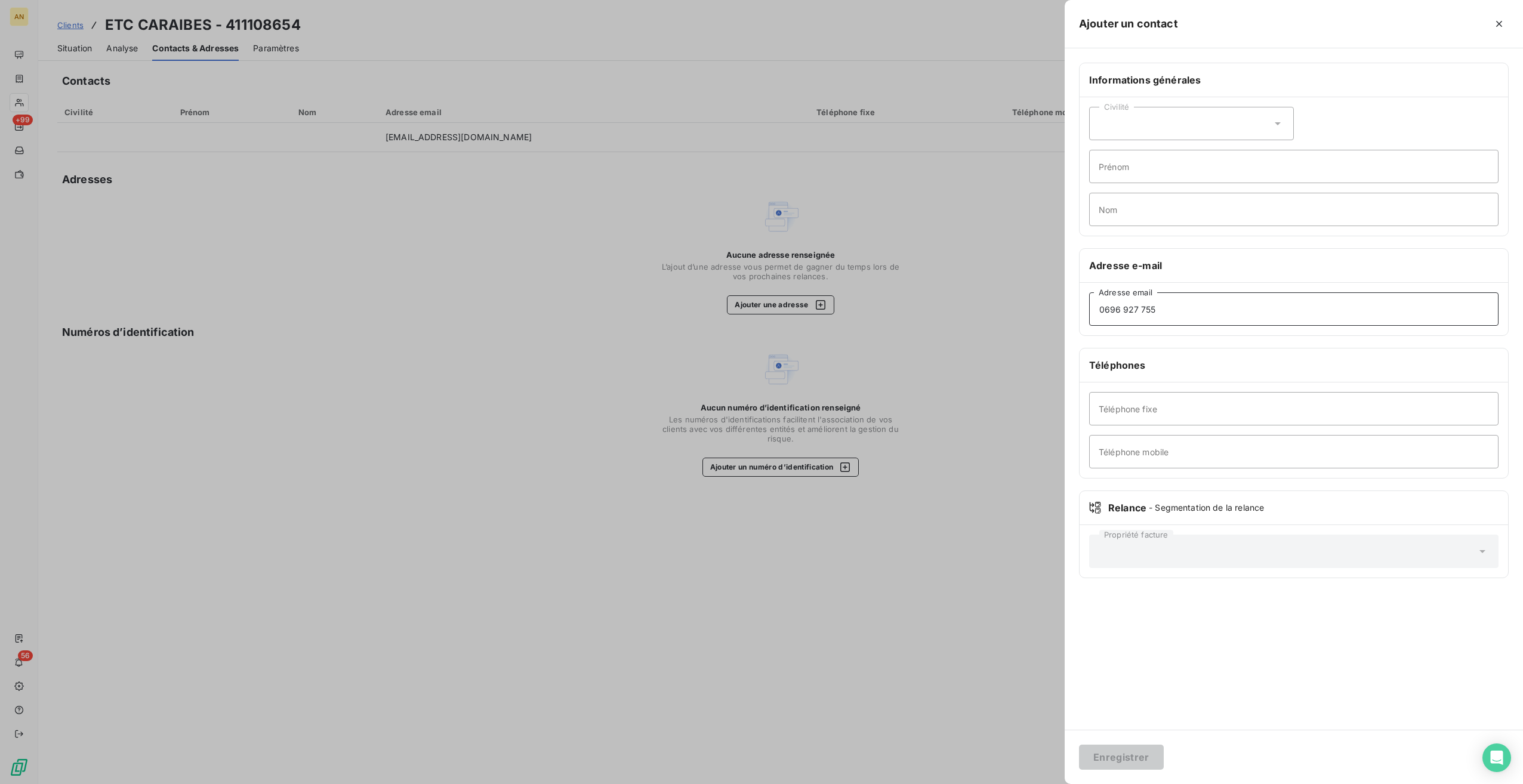 drag, startPoint x: 1191, startPoint y: 307, endPoint x: 978, endPoint y: 303, distance: 213.03756 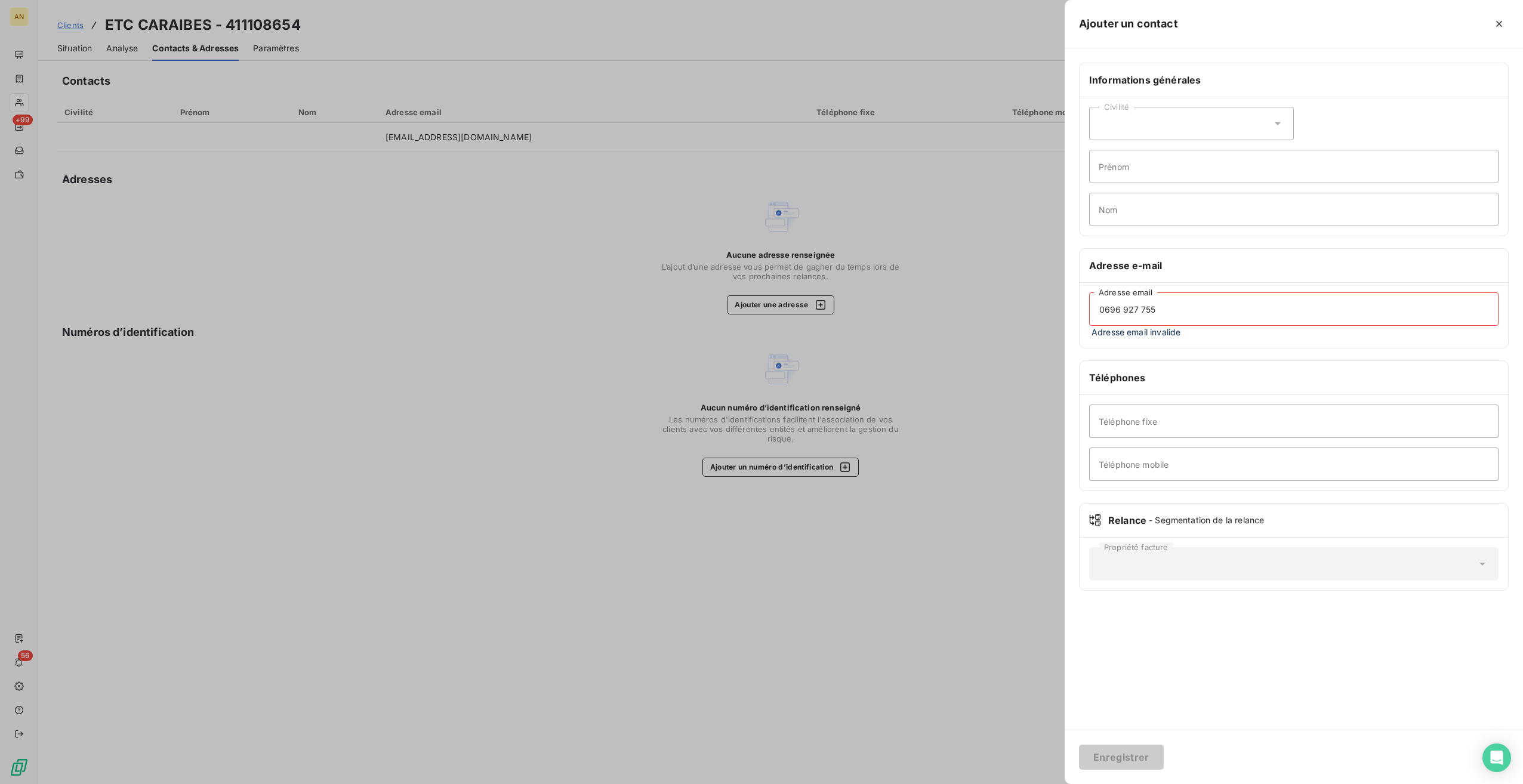 paste on "[EMAIL_ADDRESS][DOMAIN_NAME]" 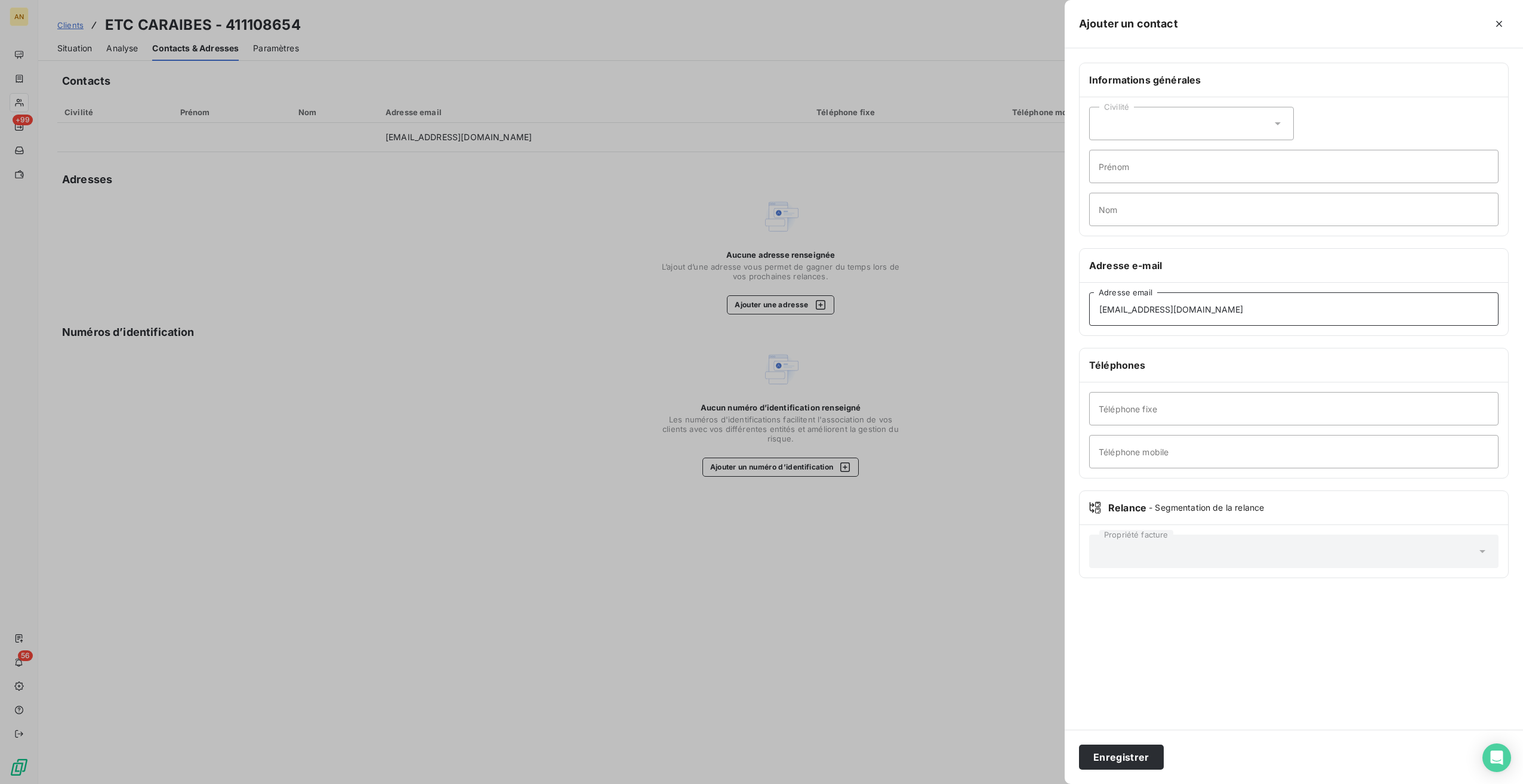 type on "[EMAIL_ADDRESS][DOMAIN_NAME]" 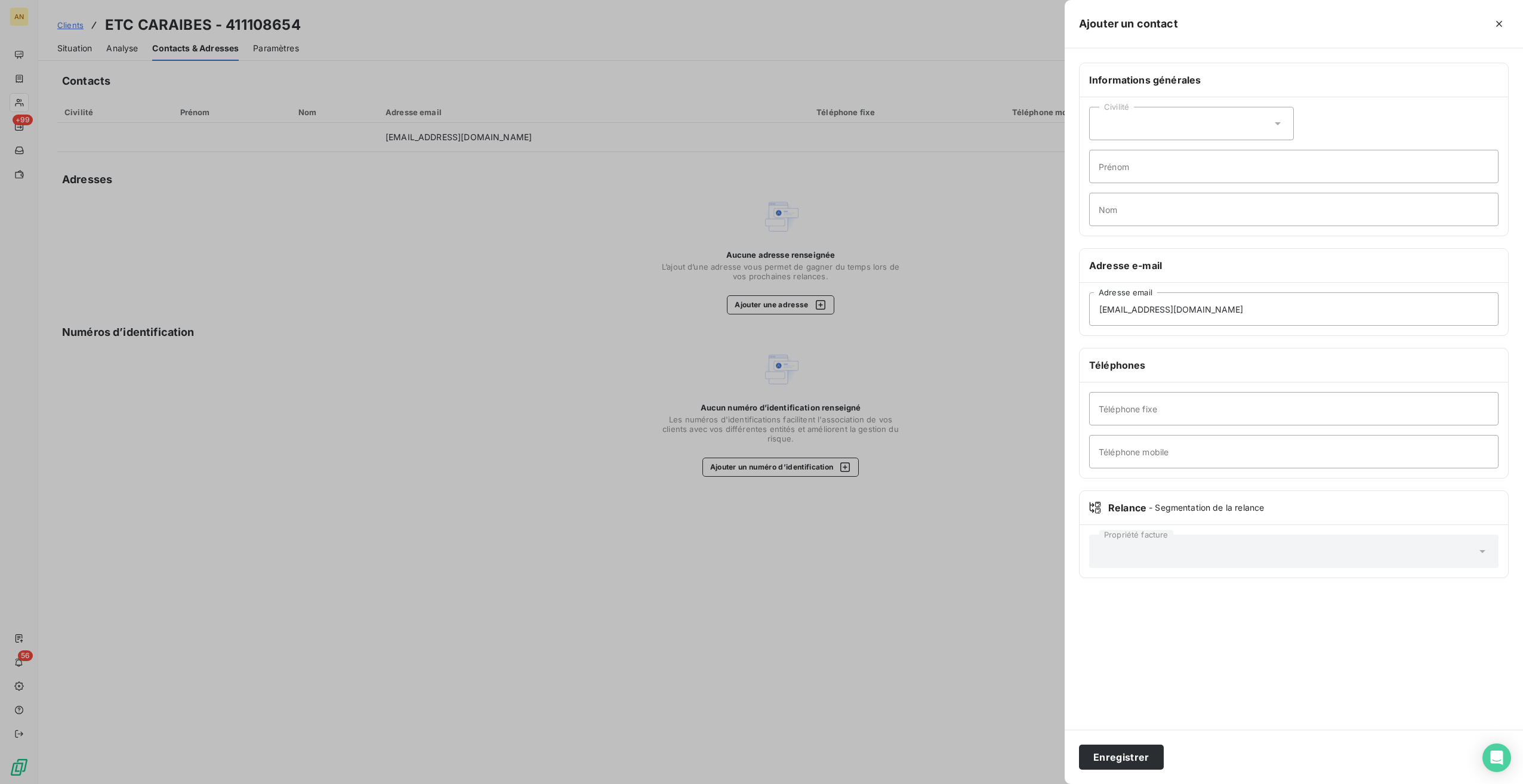 click on "Enregistrer" at bounding box center (1121, 757) 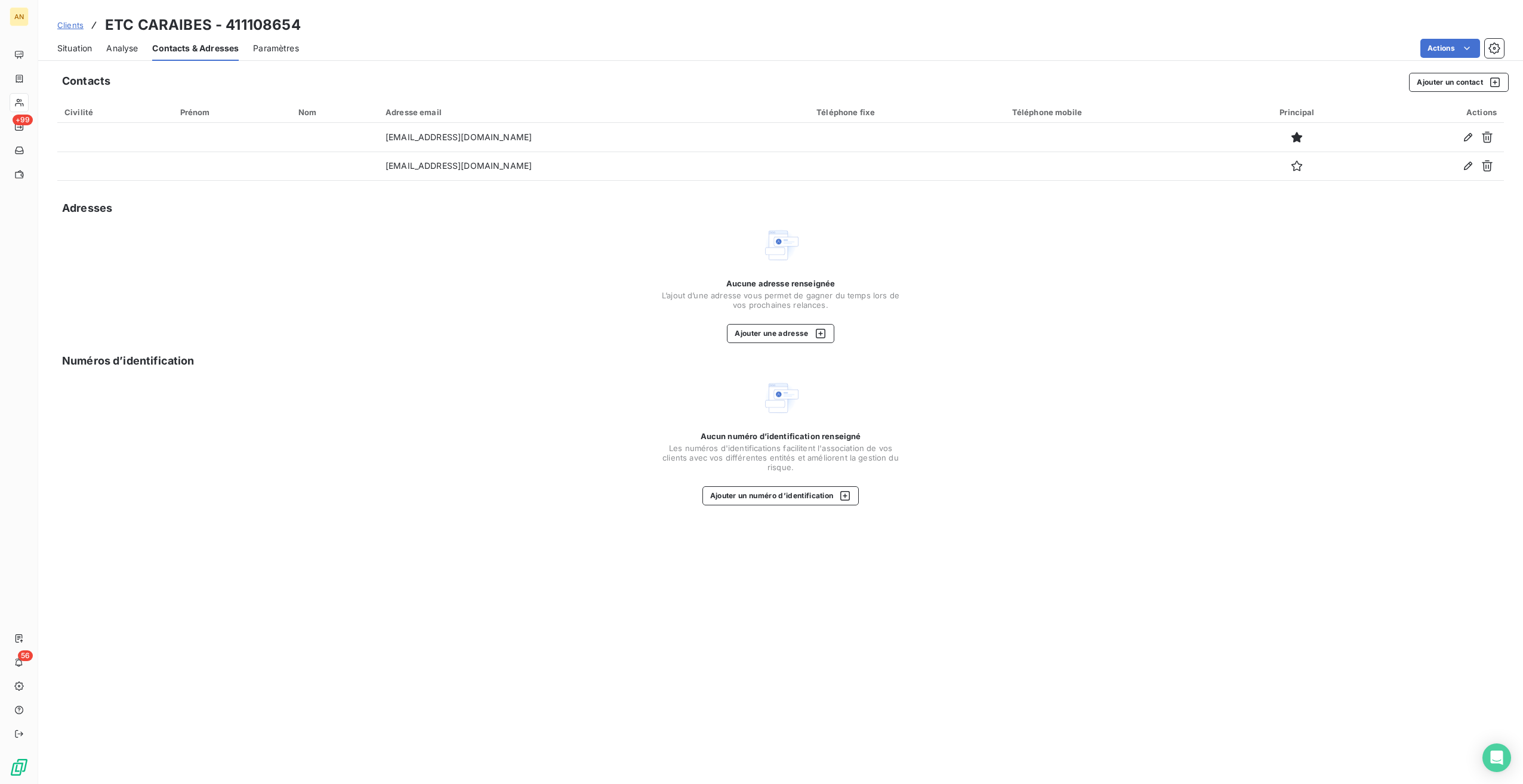 click on "Situation" at bounding box center (75, 48) 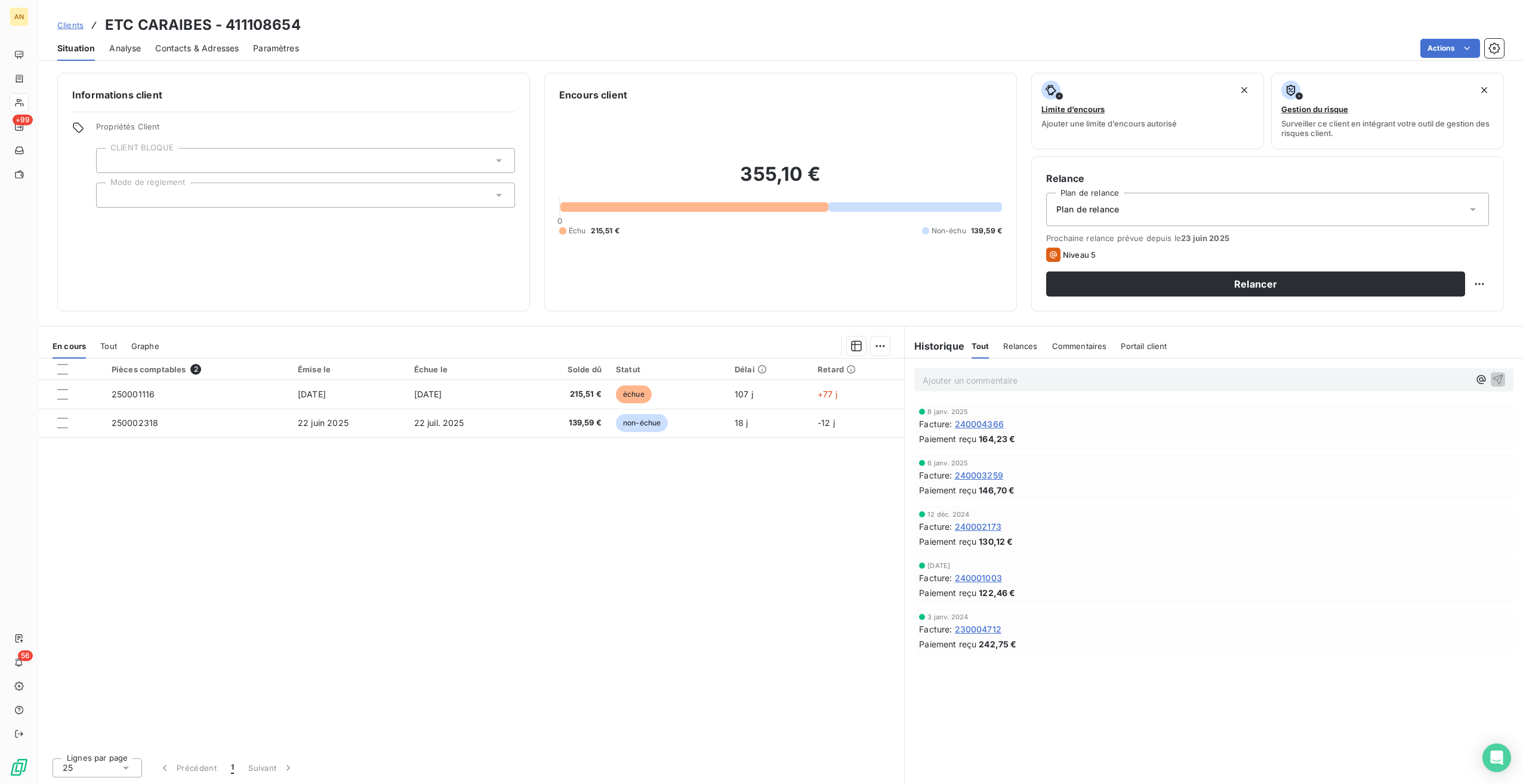 click on "Relancer" at bounding box center (1256, 284) 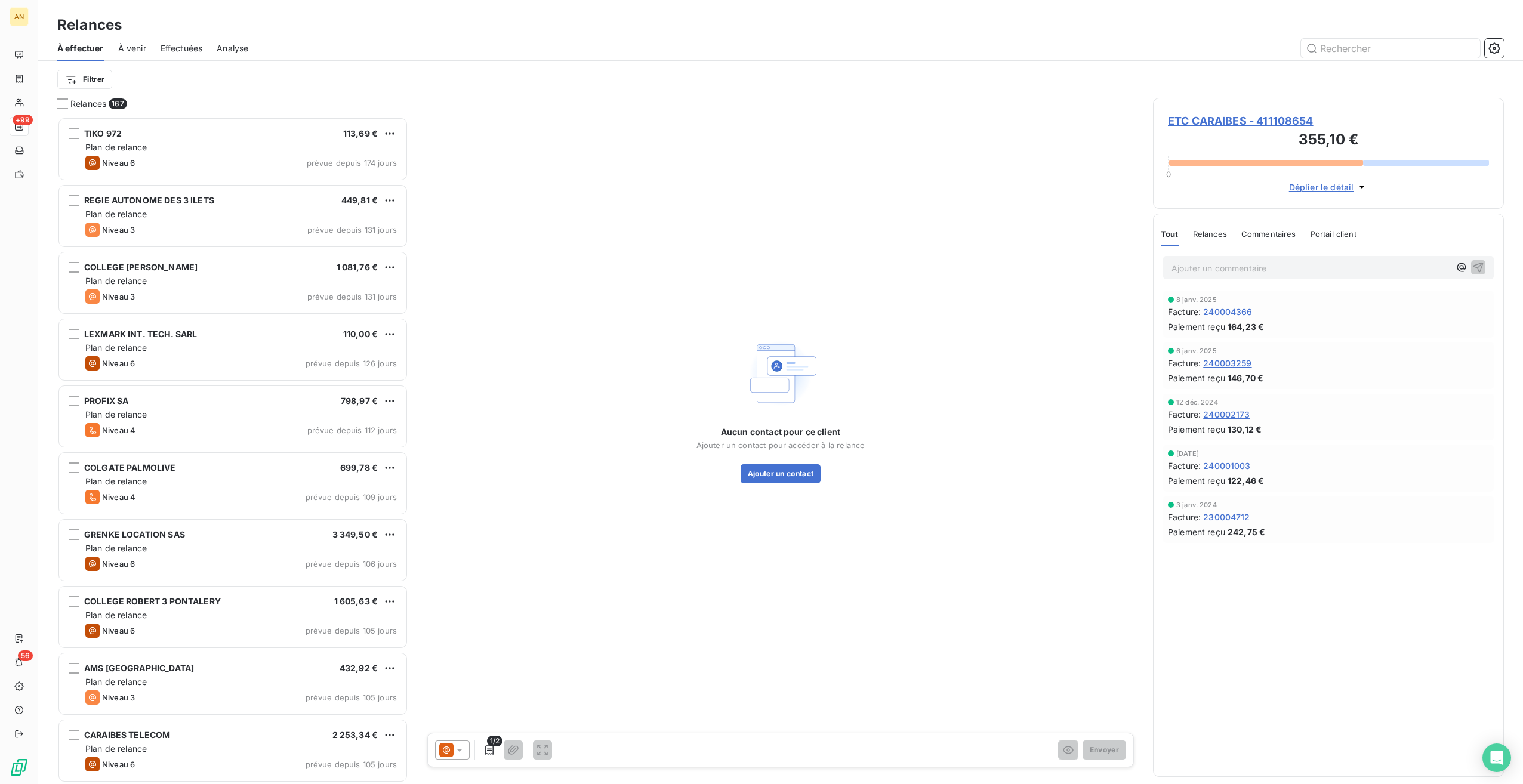 scroll, scrollTop: 10, scrollLeft: 10, axis: both 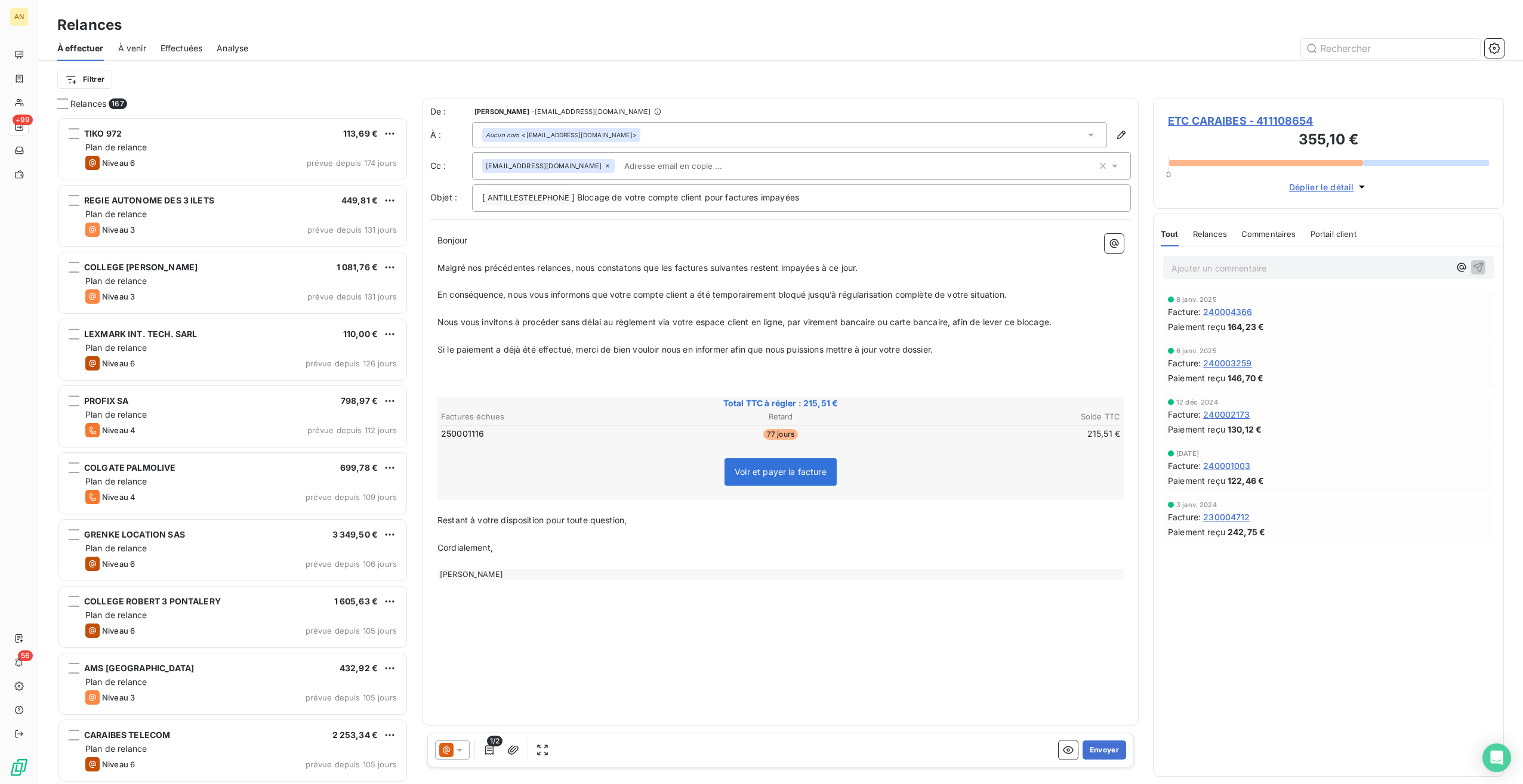 click on "Envoyer" at bounding box center [1104, 750] 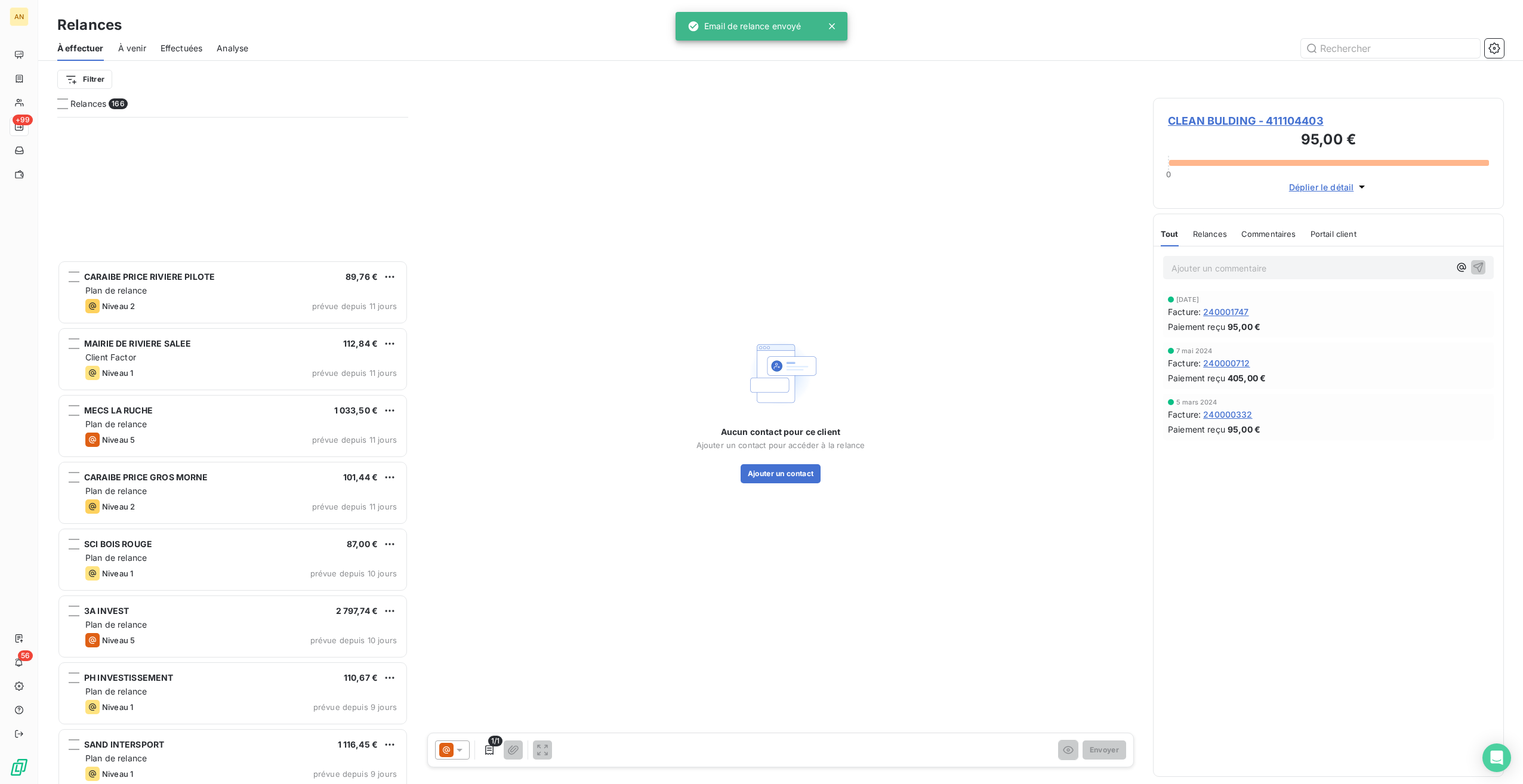 scroll, scrollTop: 4356, scrollLeft: 0, axis: vertical 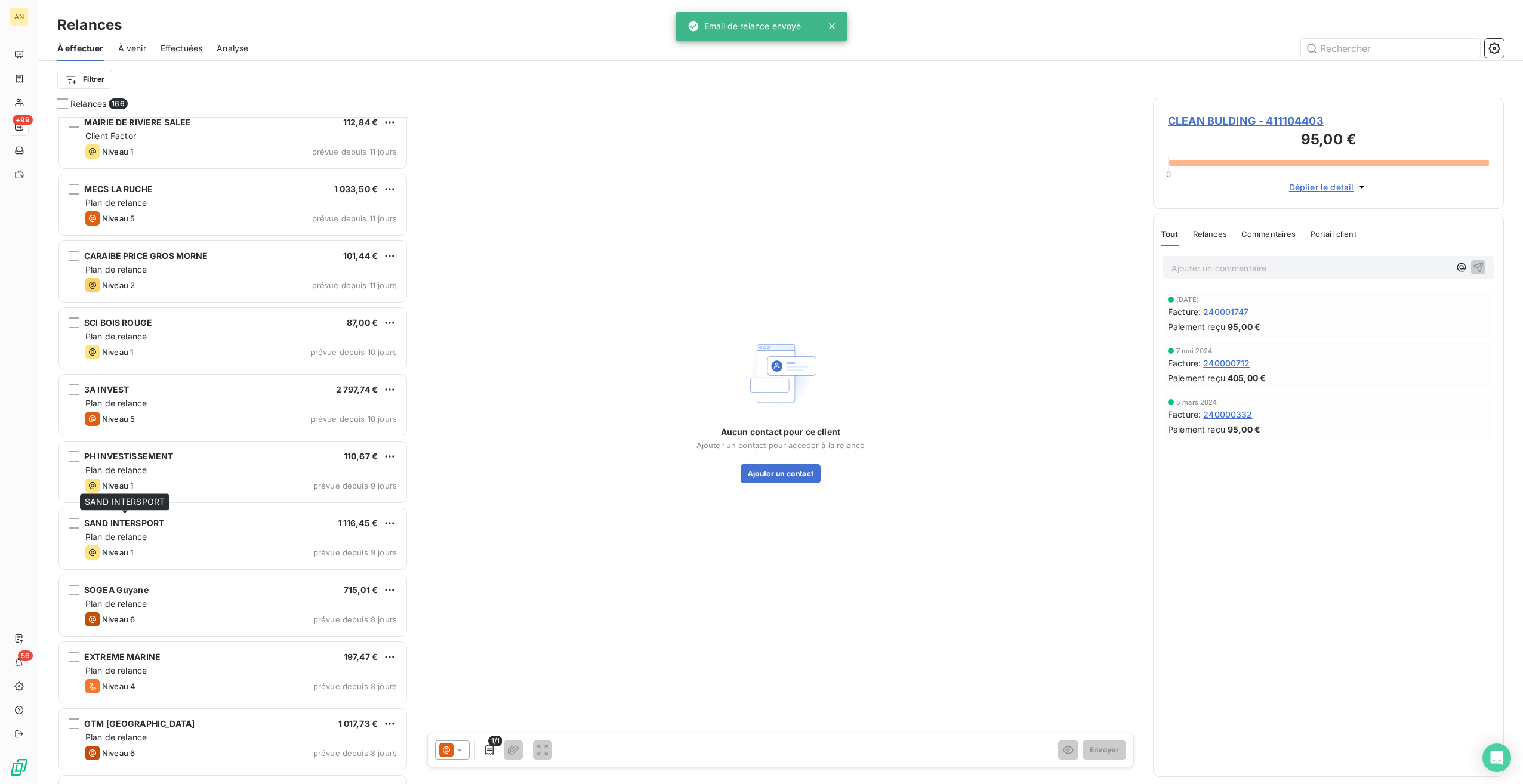 click on "SAND INTERSPORT" at bounding box center [124, 523] 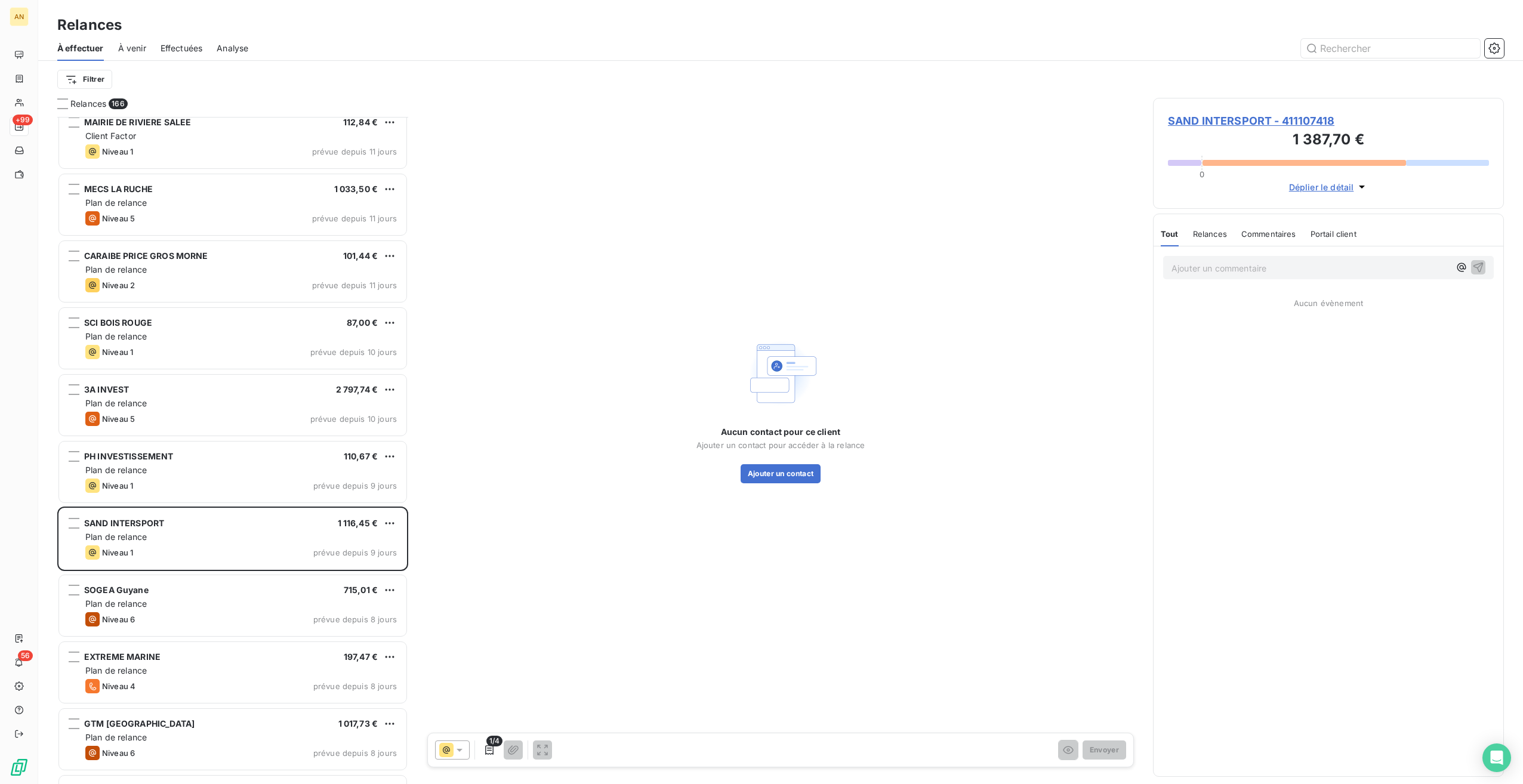 click on "SAND INTERSPORT - 411107418" at bounding box center (1328, 121) 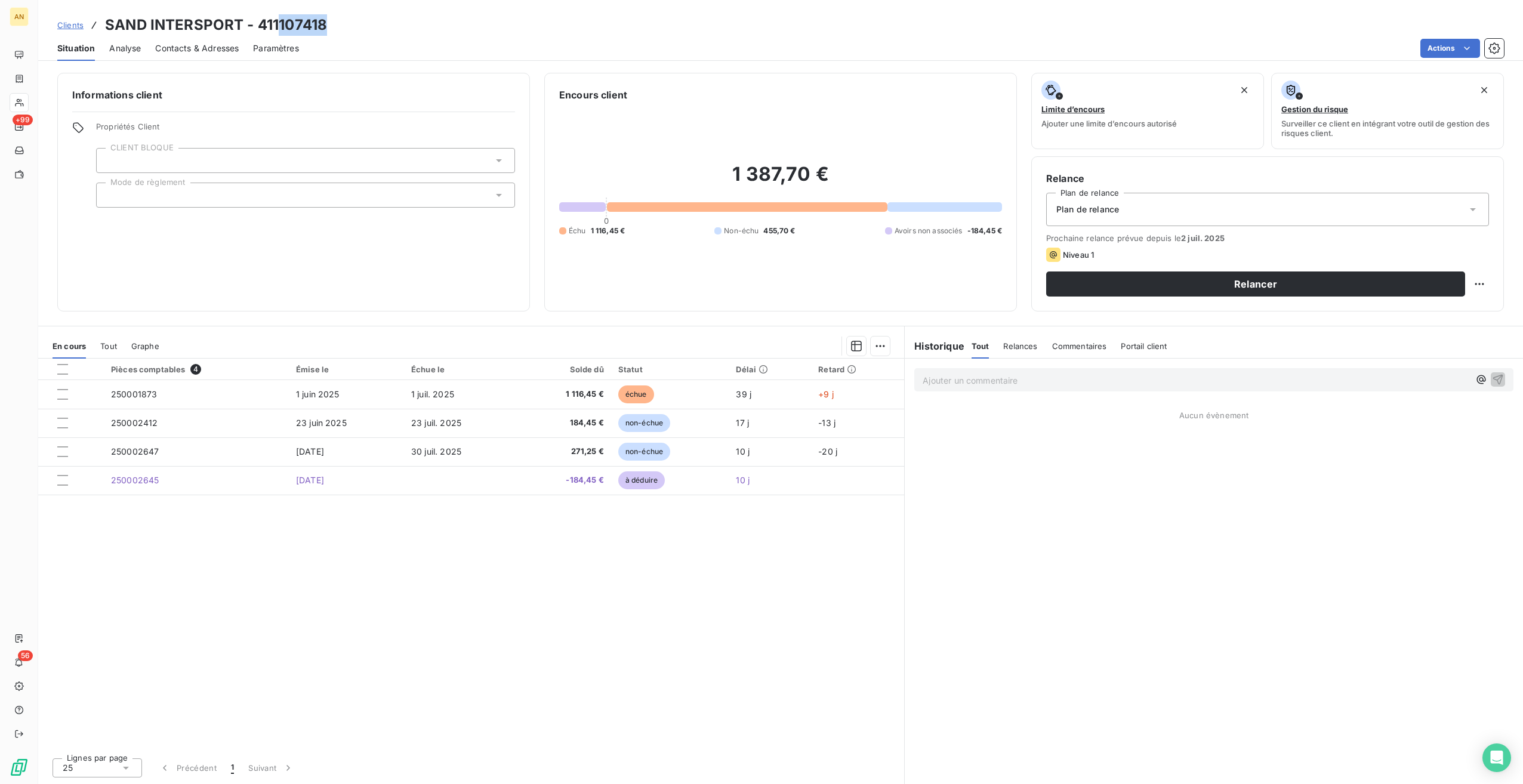 drag, startPoint x: 276, startPoint y: 18, endPoint x: 369, endPoint y: 19, distance: 93.0054 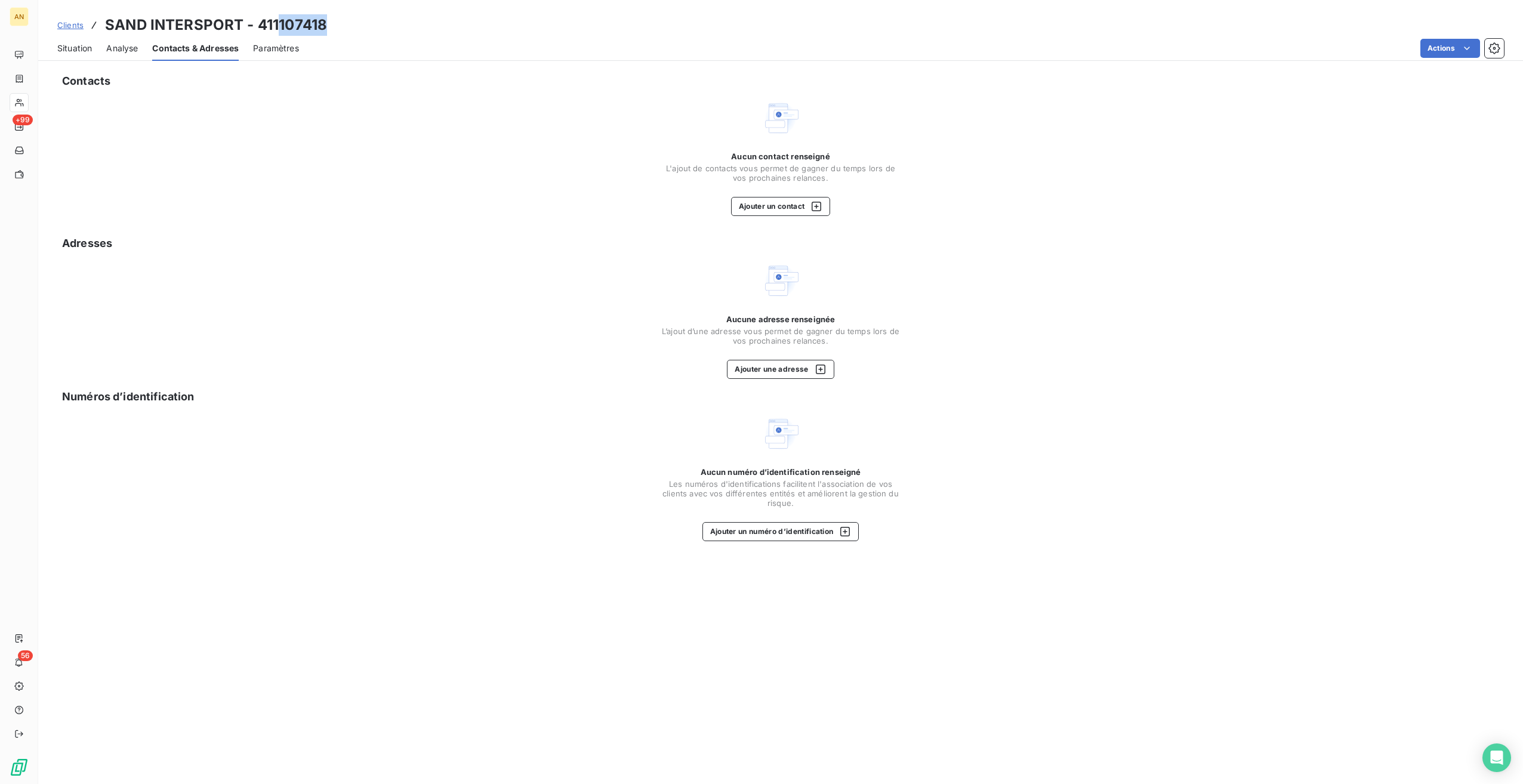 click on "Aucun contact renseigné L'ajout de contacts vous permet de gagner du temps lors de vos prochaines relances. Ajouter un contact" at bounding box center [781, 184] 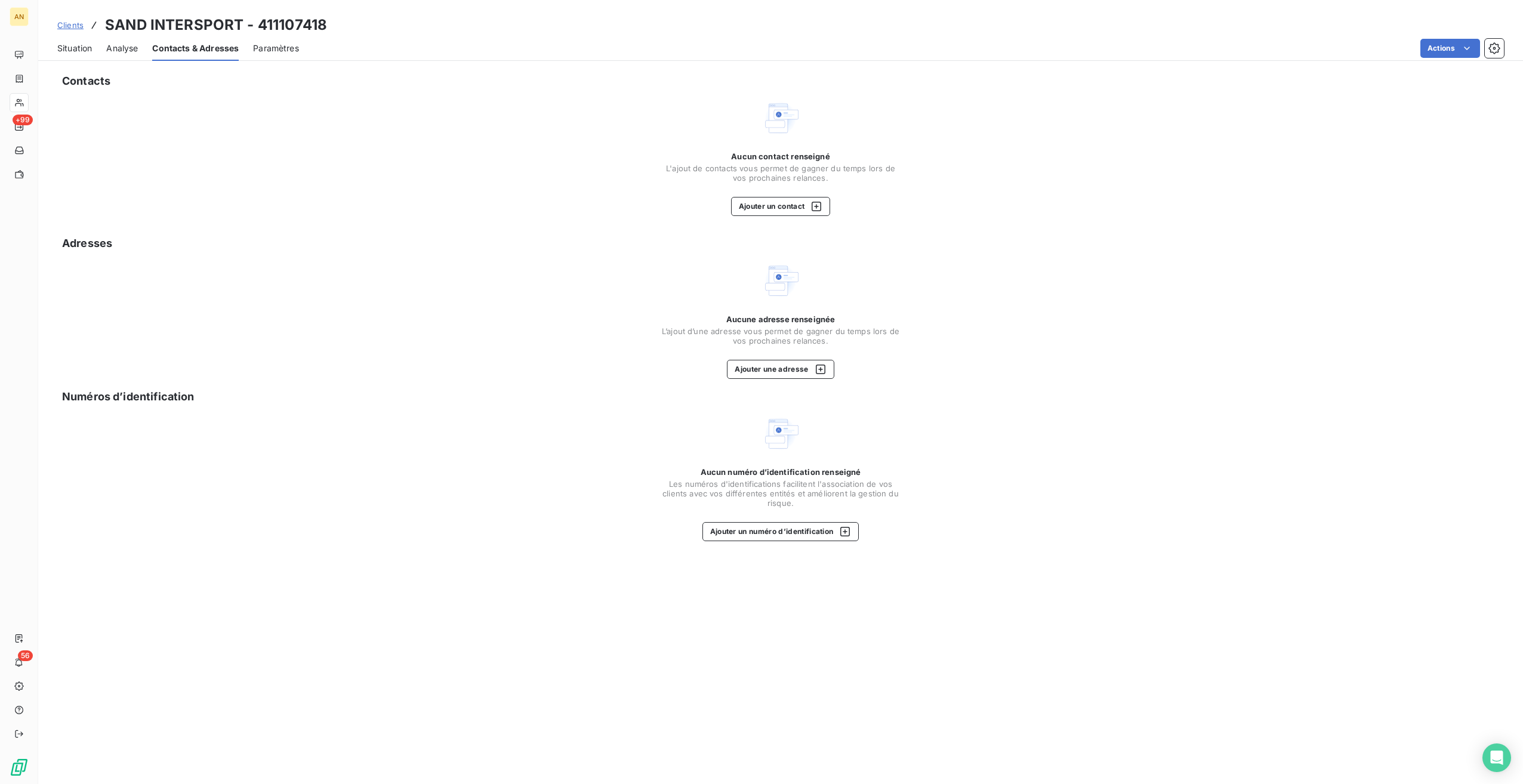 click on "Ajouter un contact" at bounding box center (781, 206) 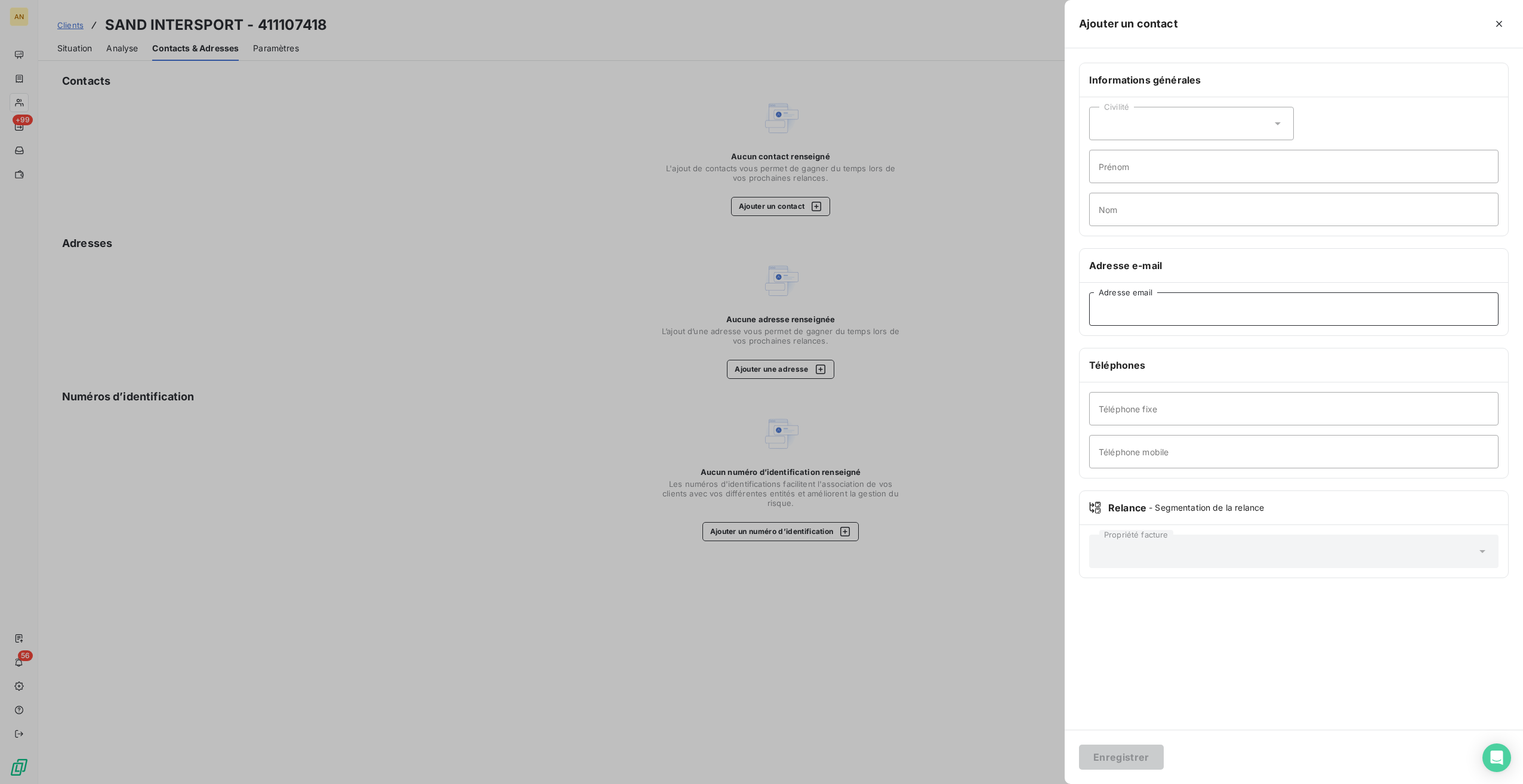 click on "Adresse email" at bounding box center (1294, 309) 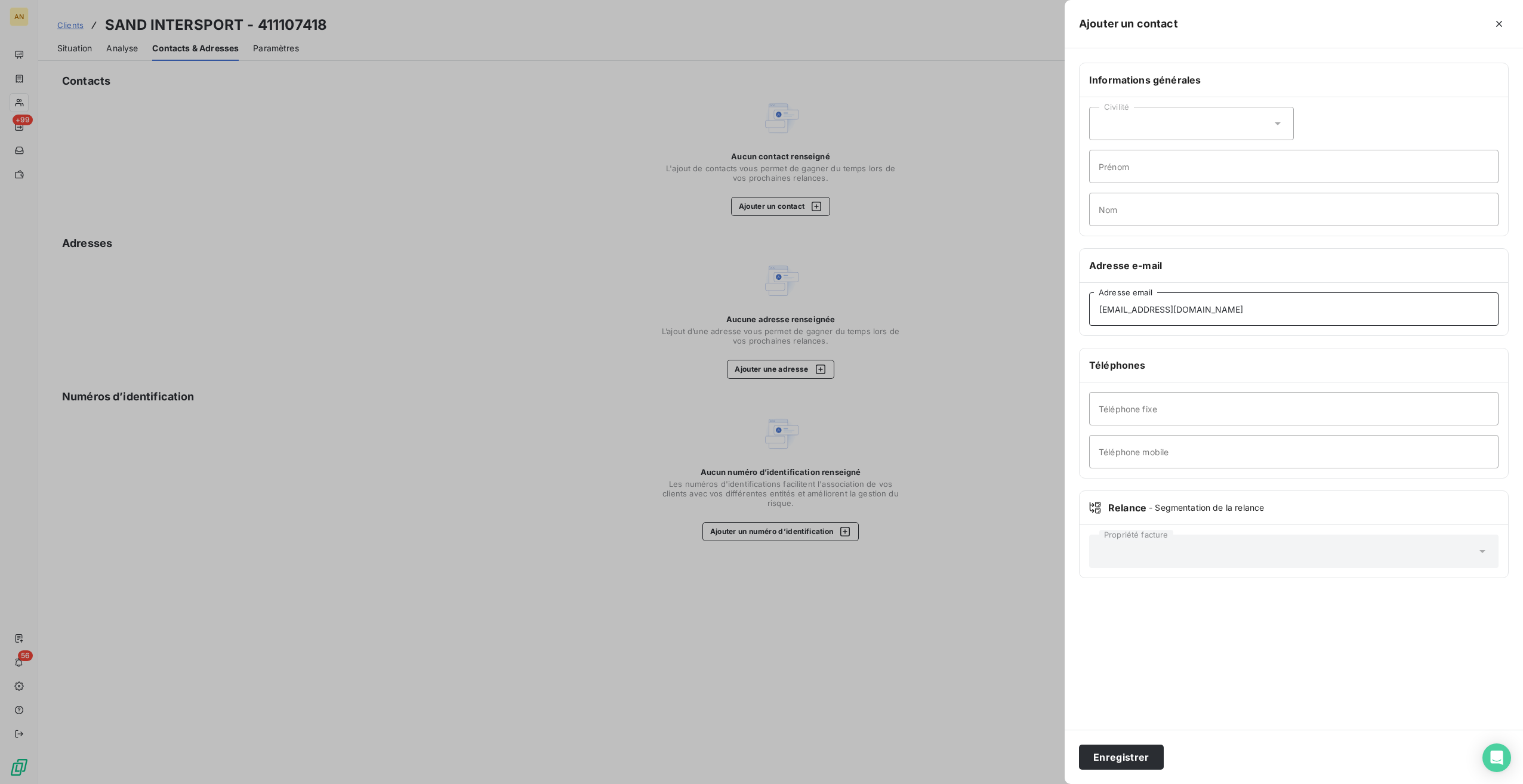 type on "[EMAIL_ADDRESS][DOMAIN_NAME]" 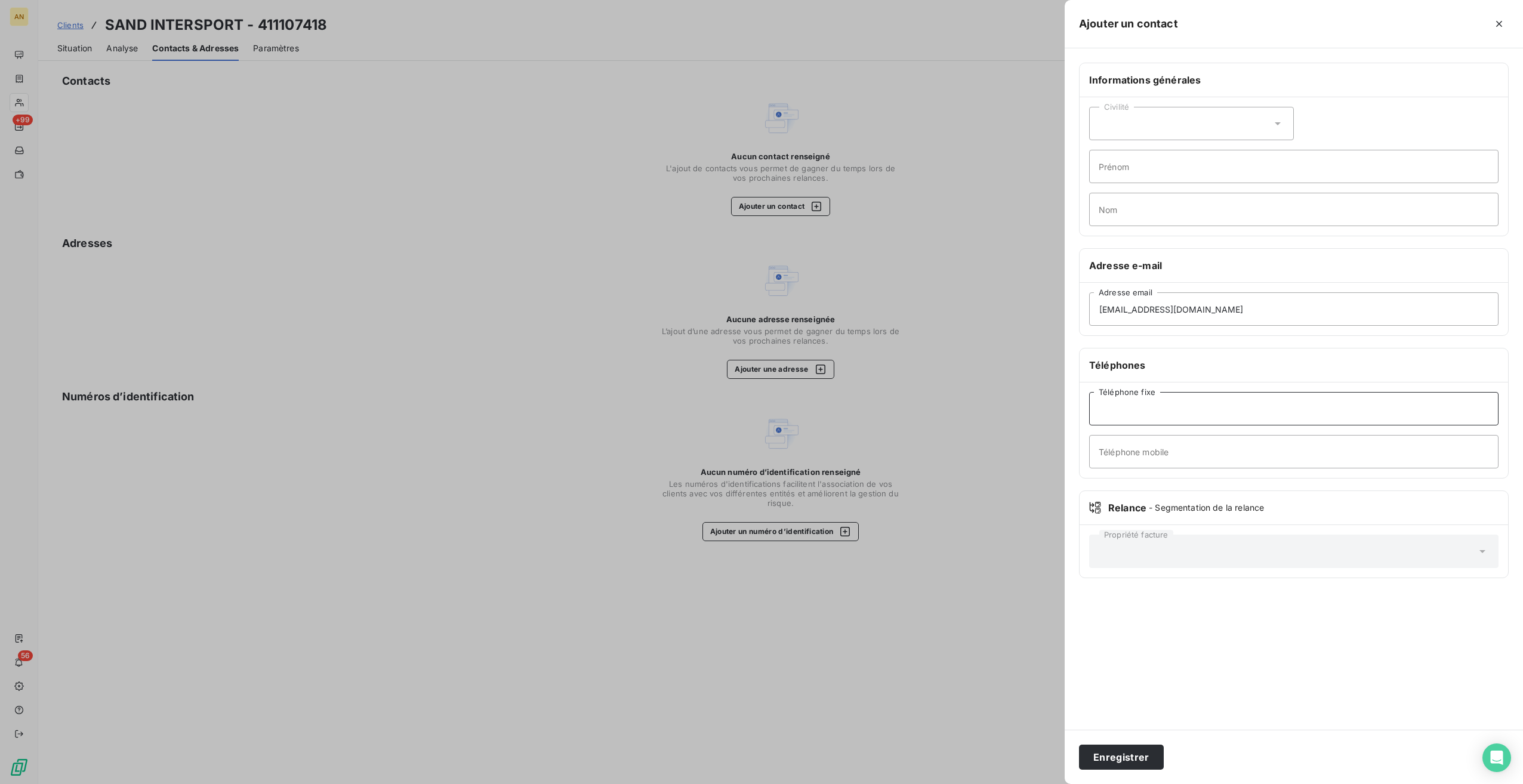 click on "Téléphone fixe" at bounding box center [1294, 409] 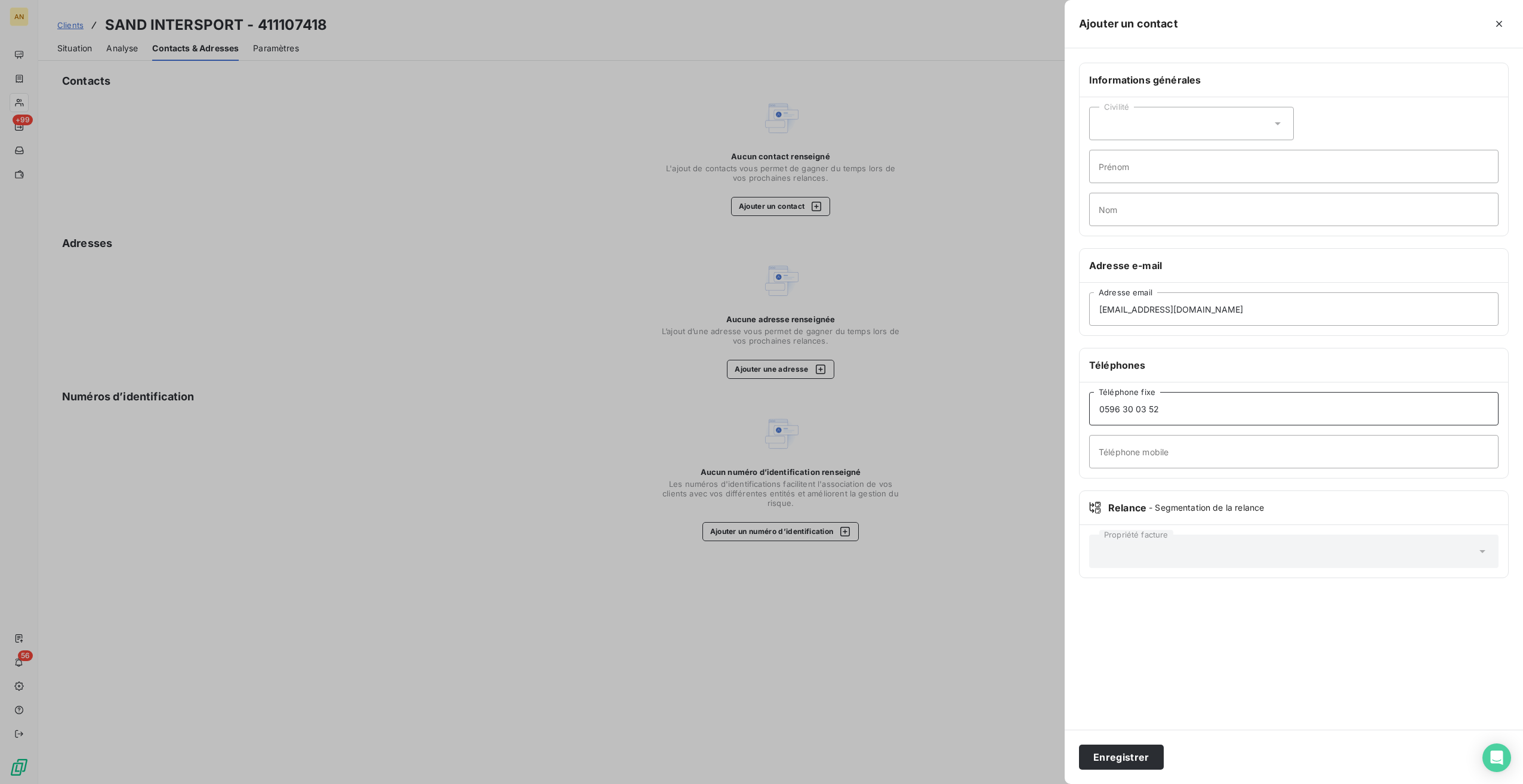 type on "0596 30 03 52" 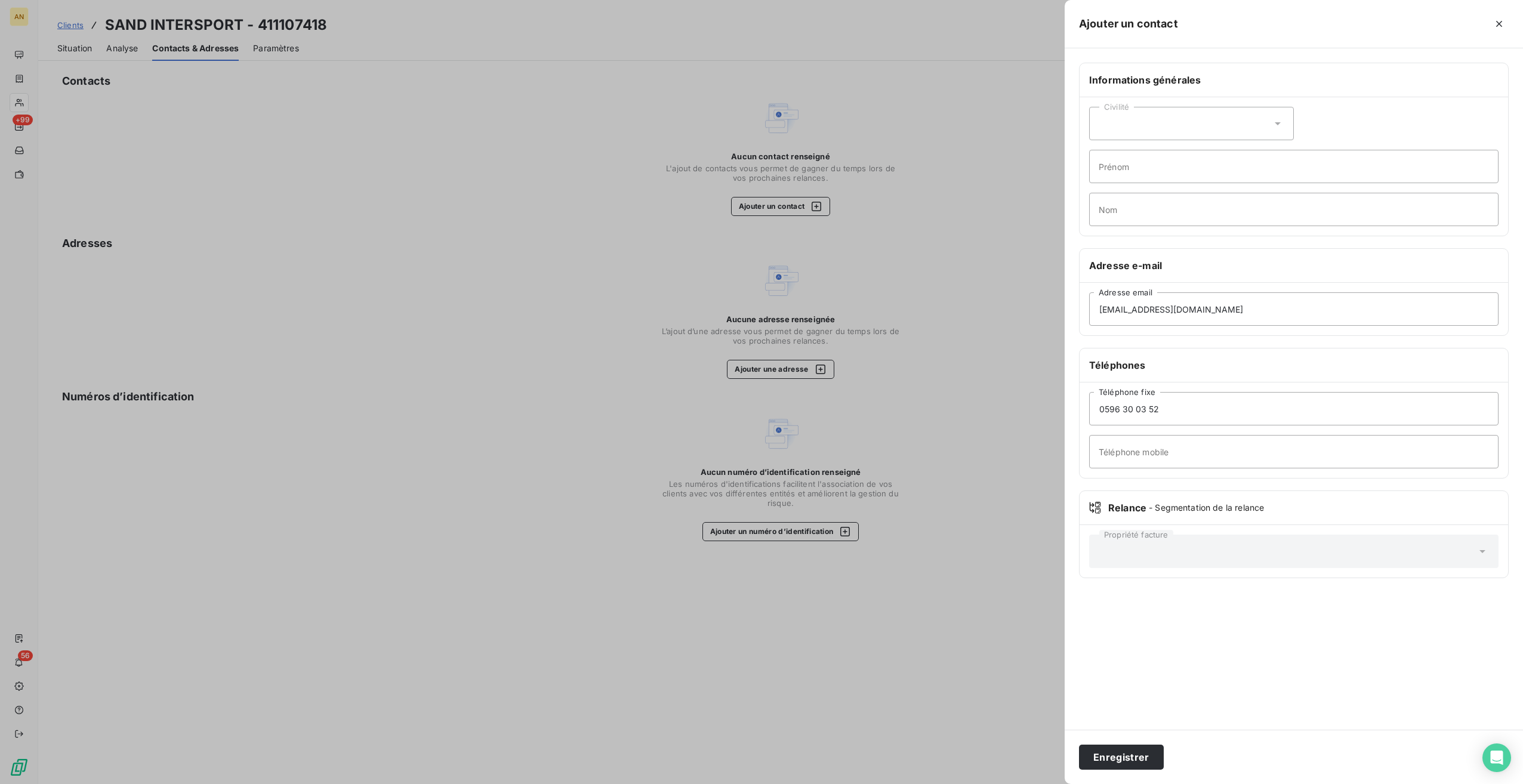 click on "Enregistrer" at bounding box center (1121, 757) 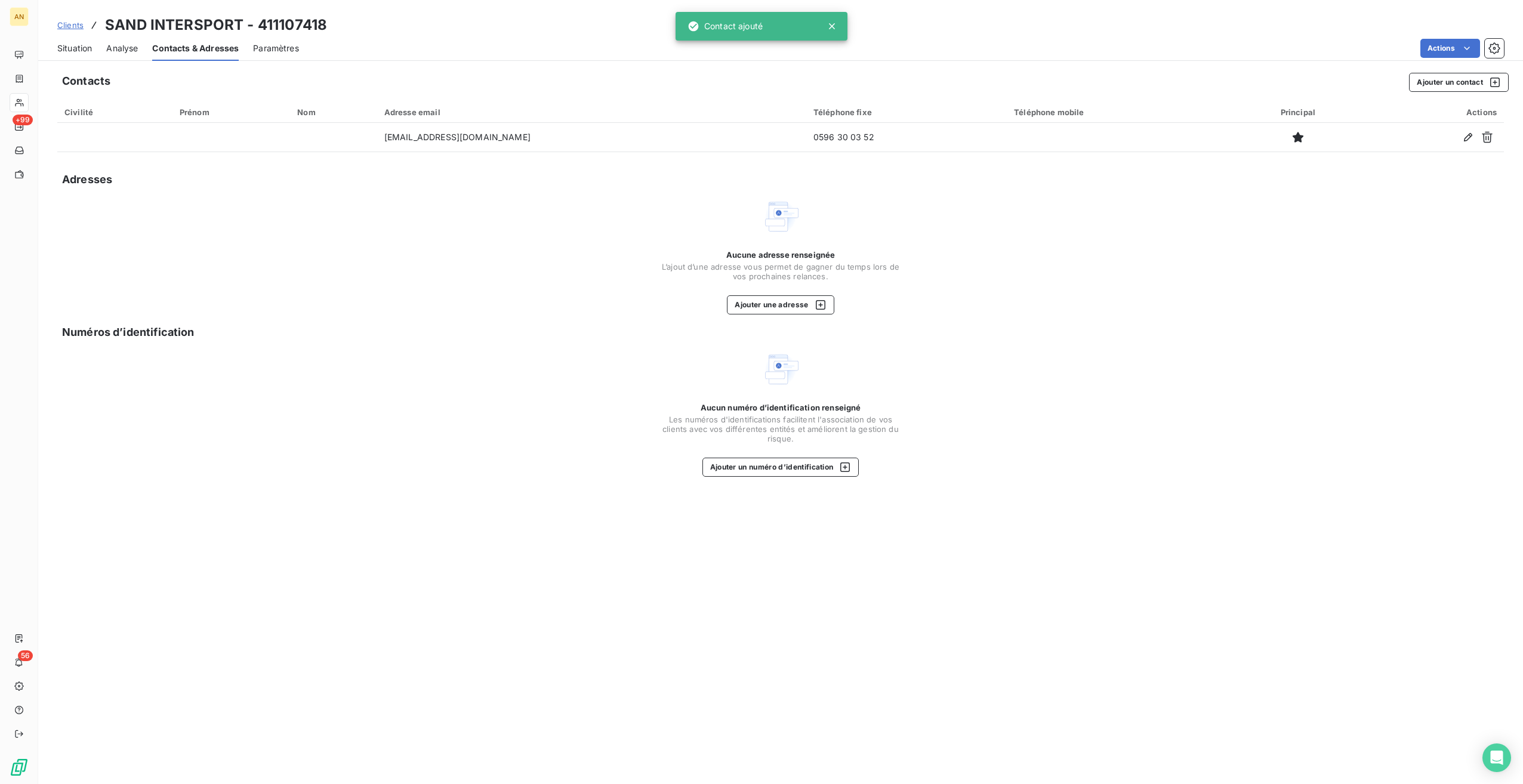 click on "Situation" at bounding box center [75, 48] 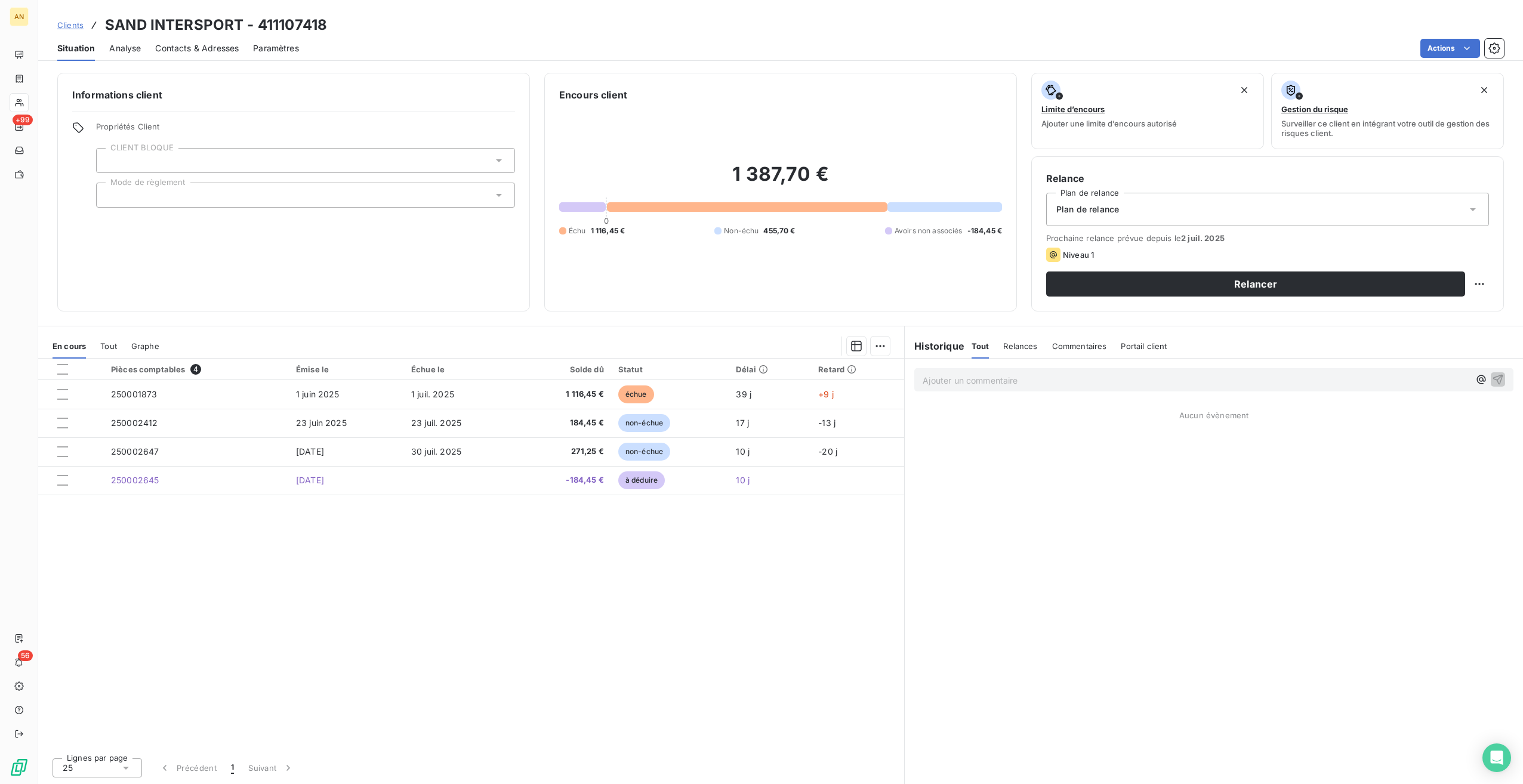 click on "Relancer" at bounding box center [1256, 284] 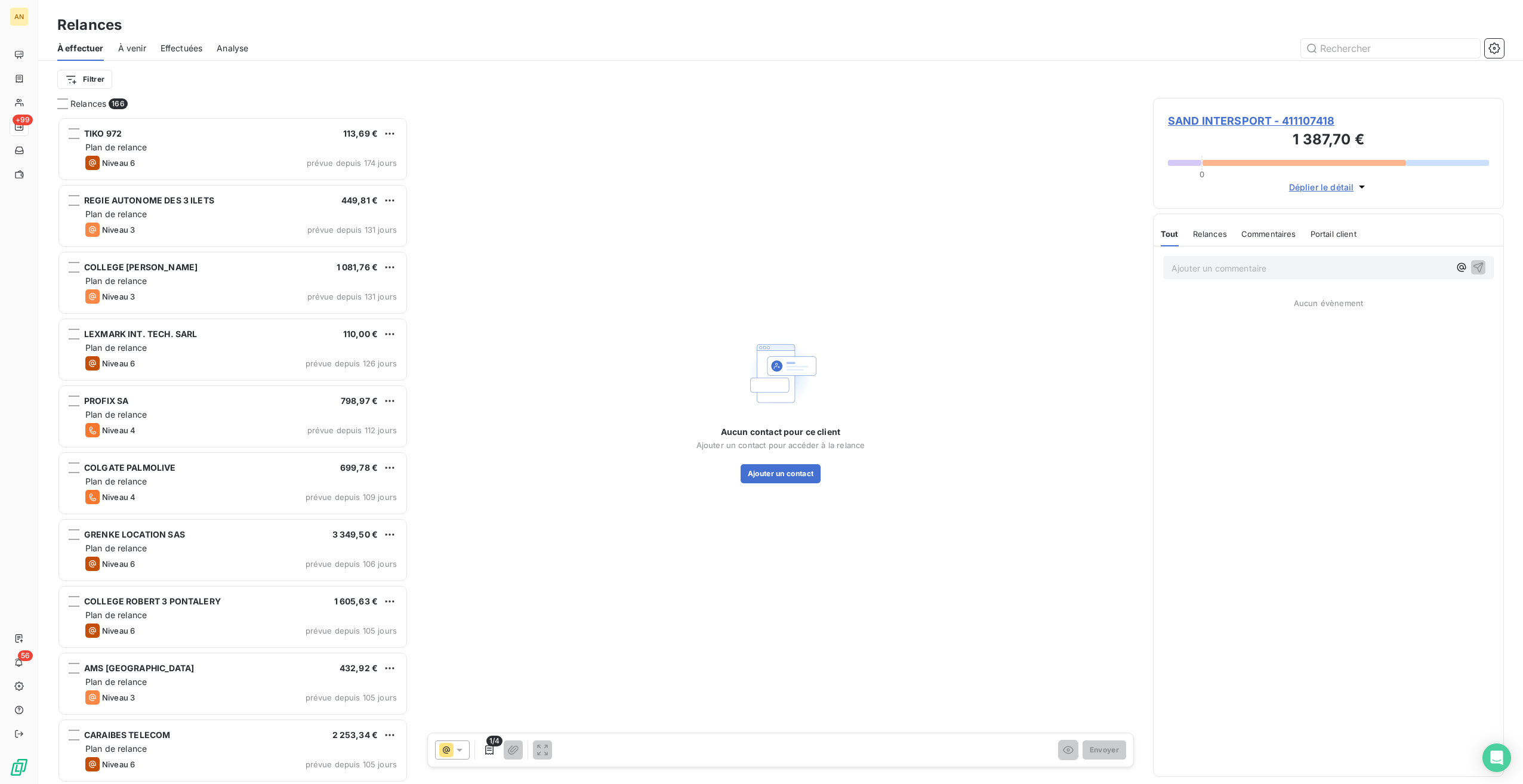 scroll, scrollTop: 10, scrollLeft: 10, axis: both 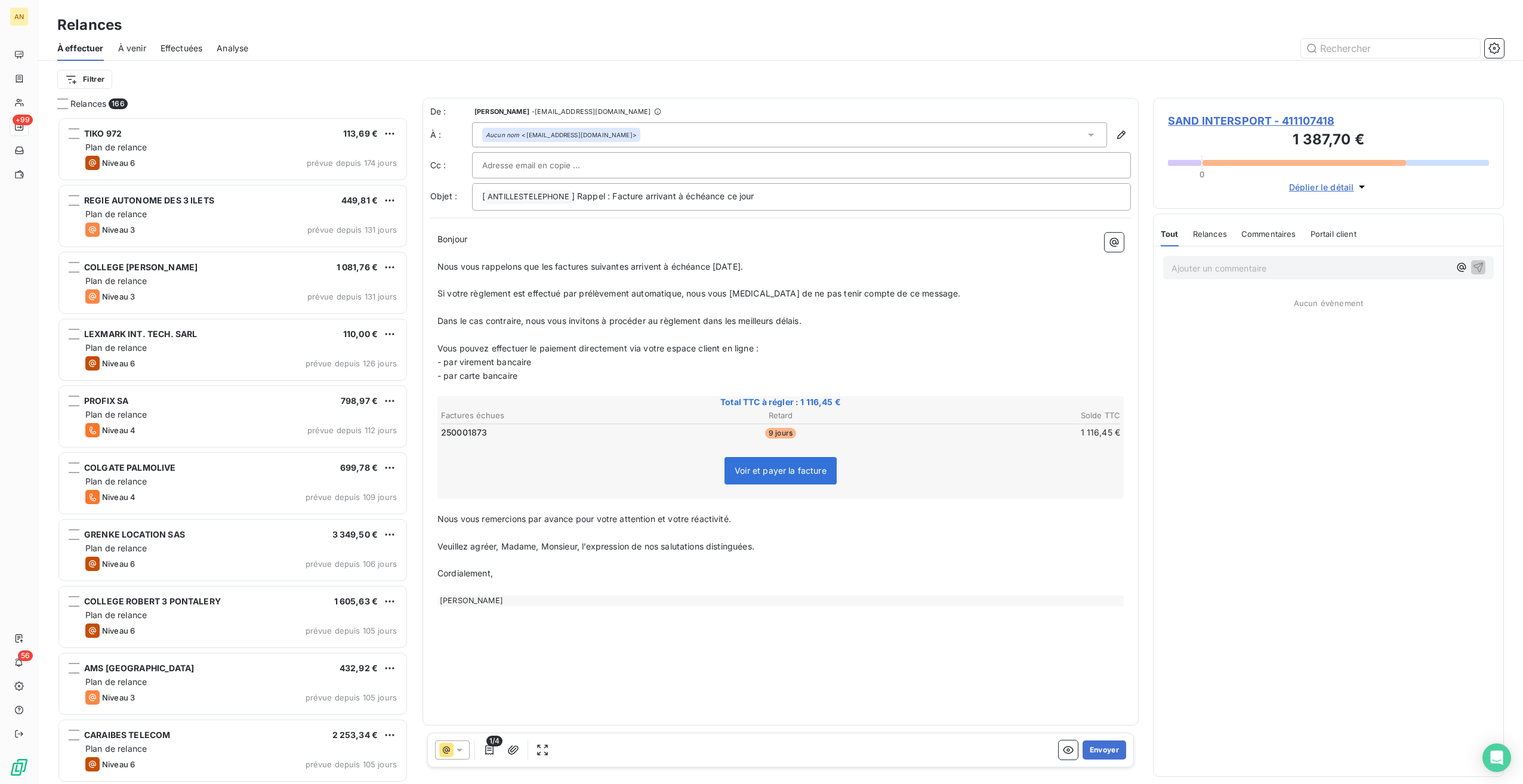click on "Envoyer" at bounding box center (1104, 750) 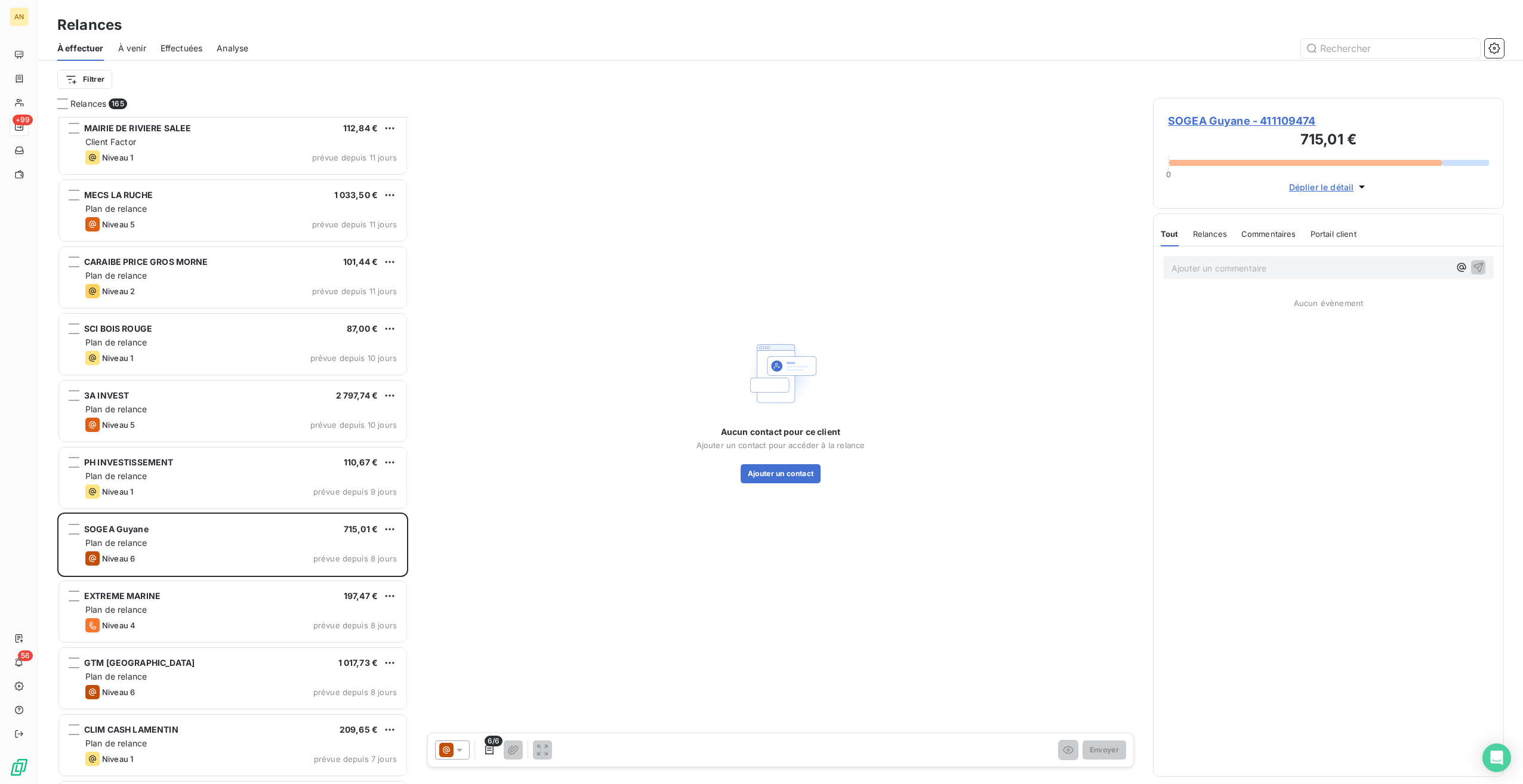 scroll, scrollTop: 4350, scrollLeft: 0, axis: vertical 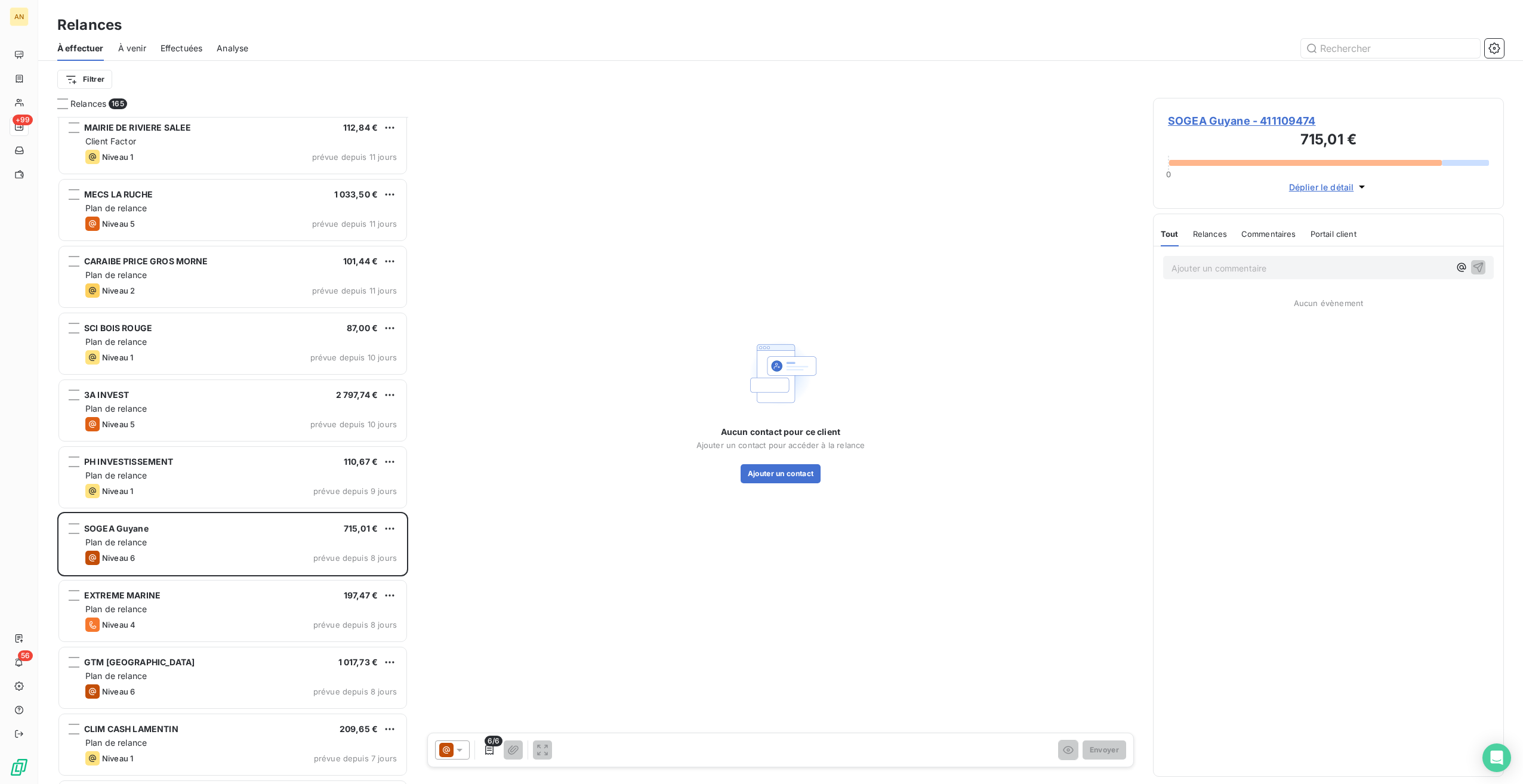 click on "Niveau 4 prévue depuis 8 jours" at bounding box center (241, 625) 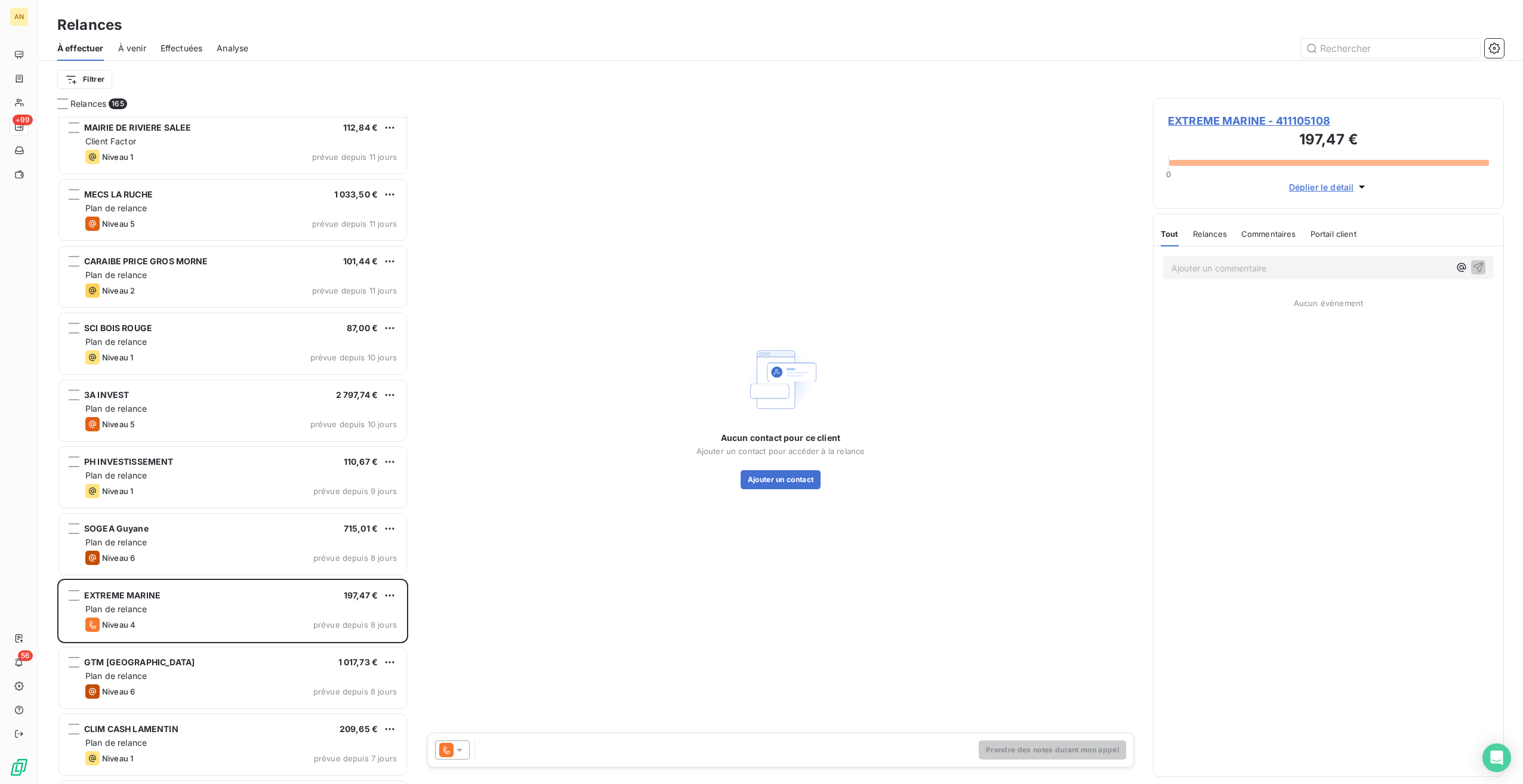 click on "EXTREME MARINE - 411105108" at bounding box center (1328, 121) 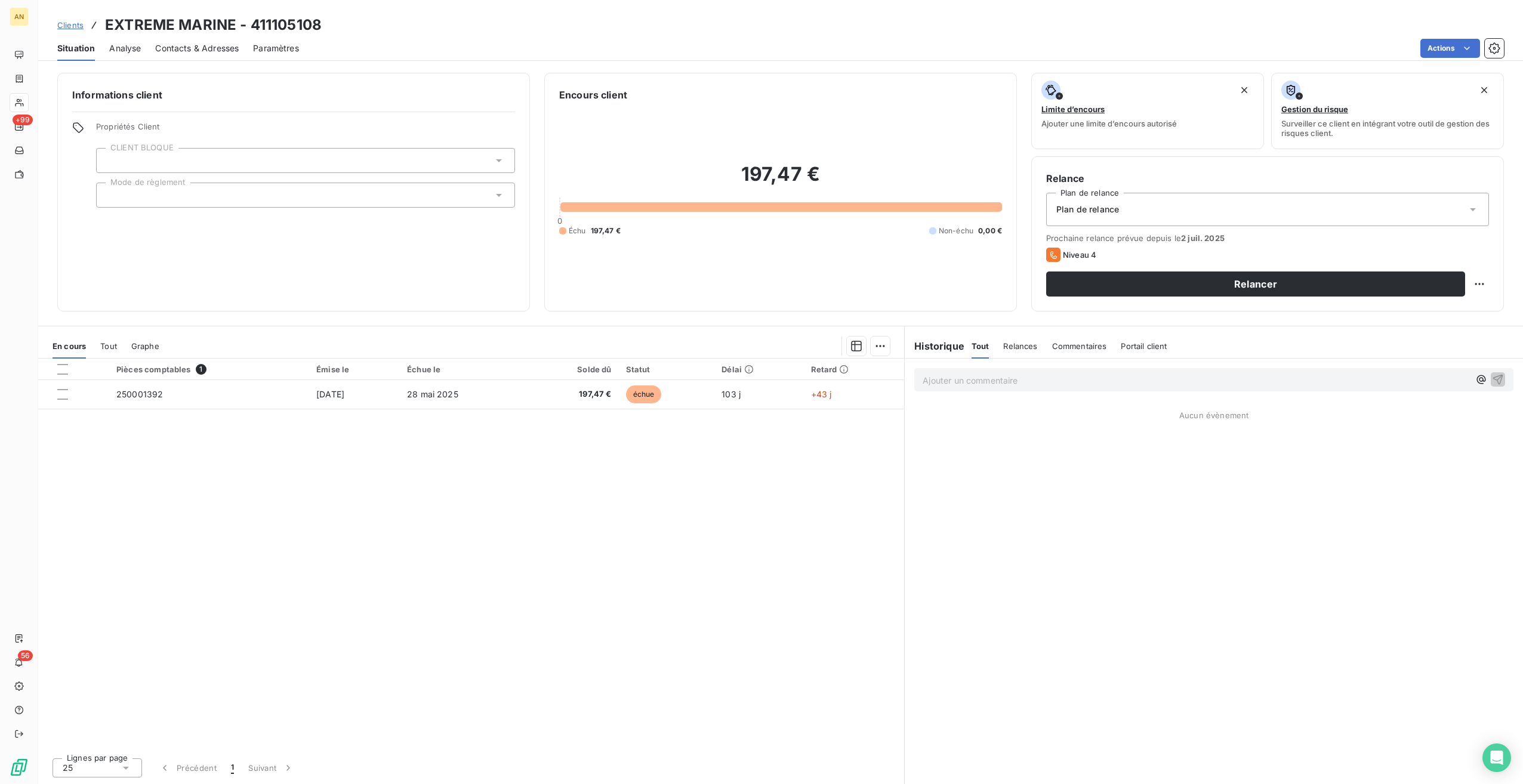 click on "Contacts & Adresses" at bounding box center [197, 48] 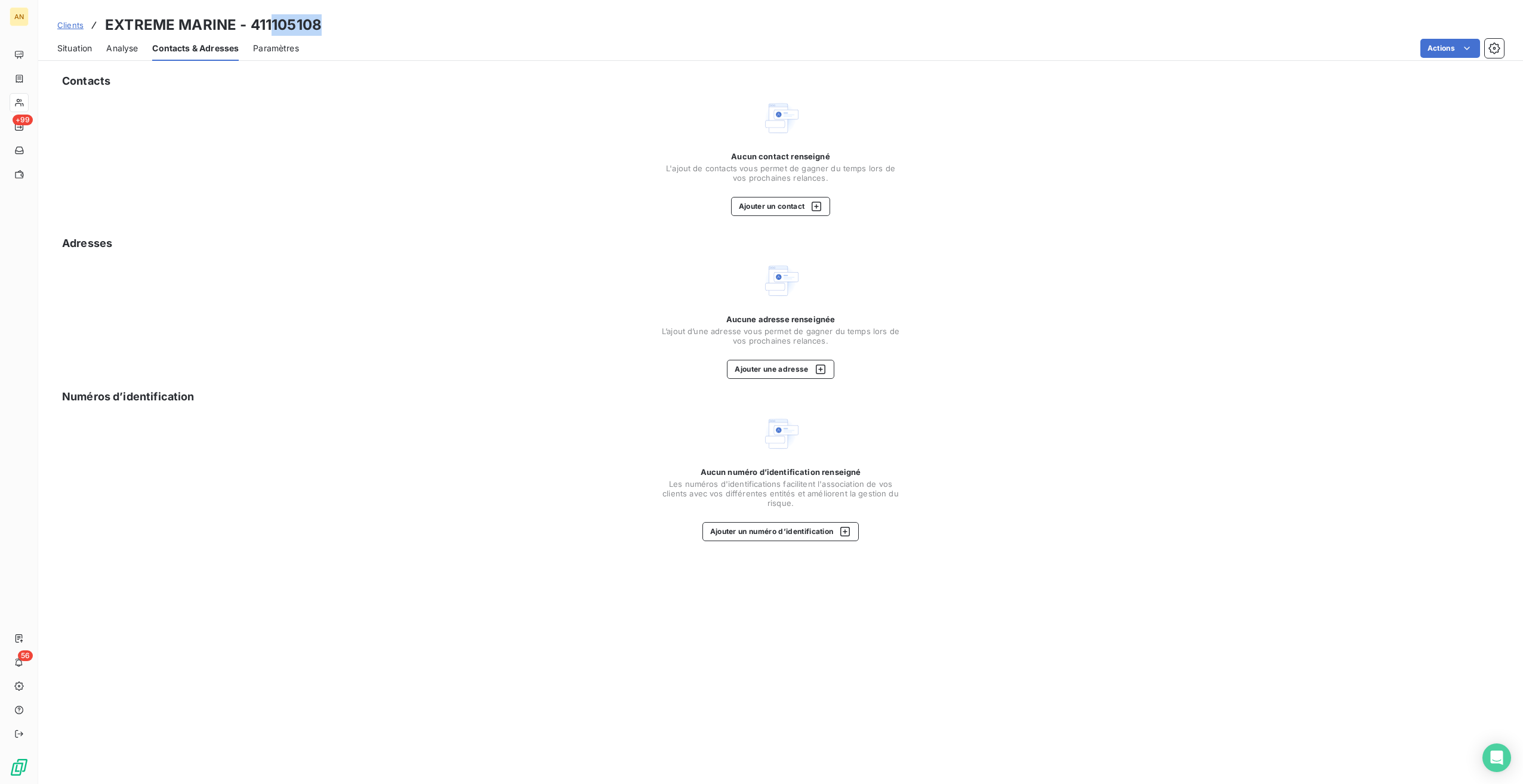 drag, startPoint x: 270, startPoint y: 23, endPoint x: 333, endPoint y: 23, distance: 63 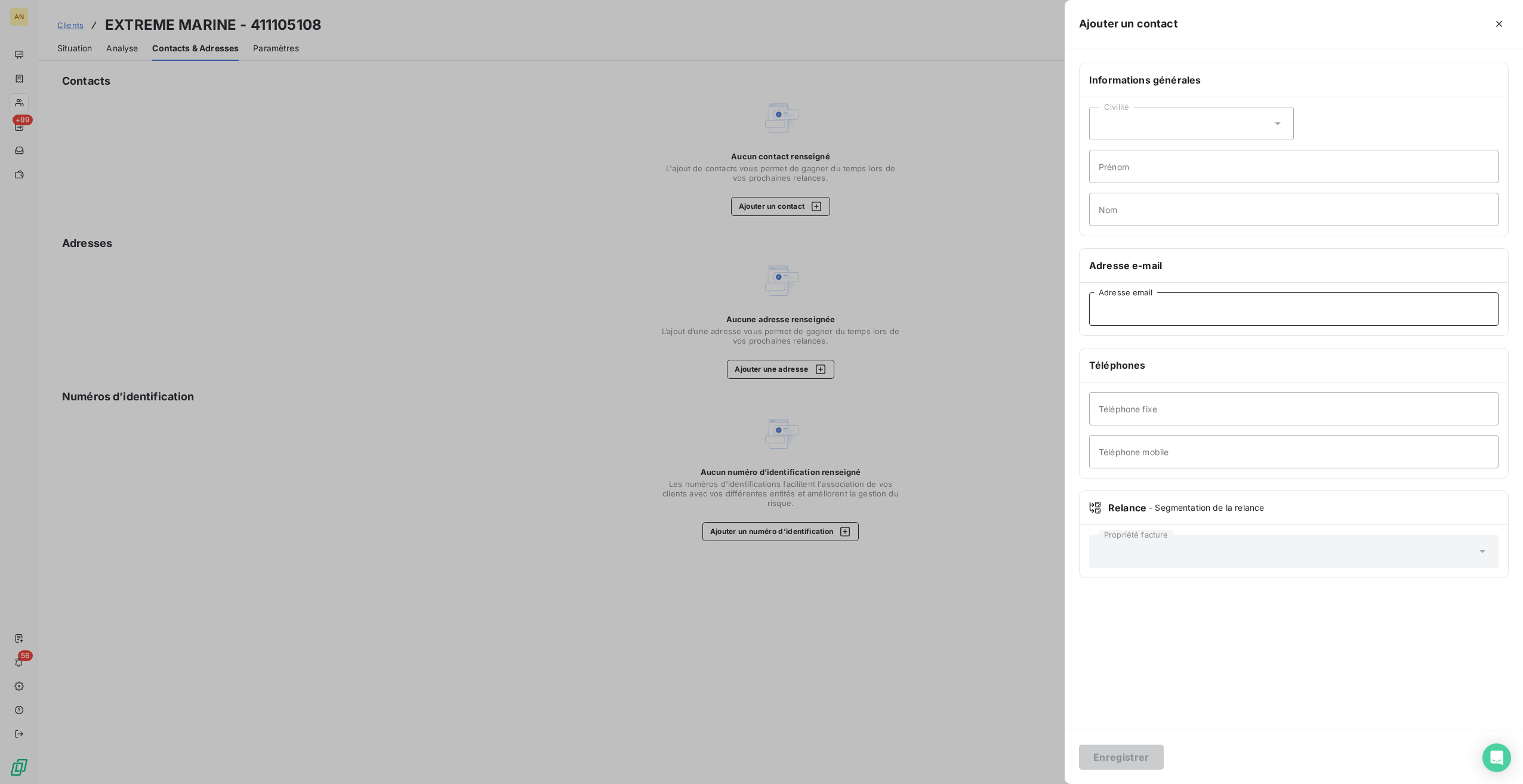click on "Adresse email" at bounding box center (1294, 309) 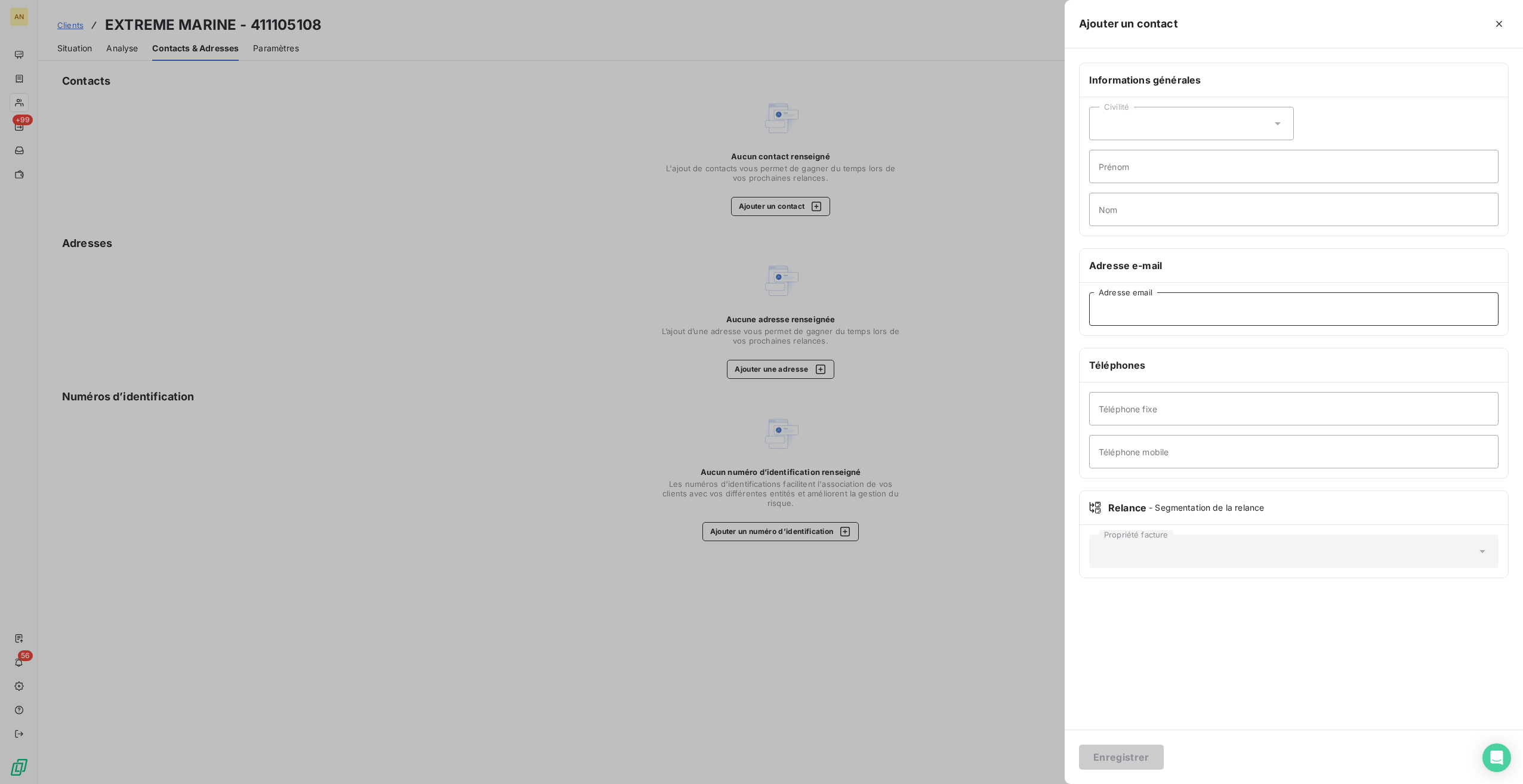 click on "Adresse email" at bounding box center (1294, 309) 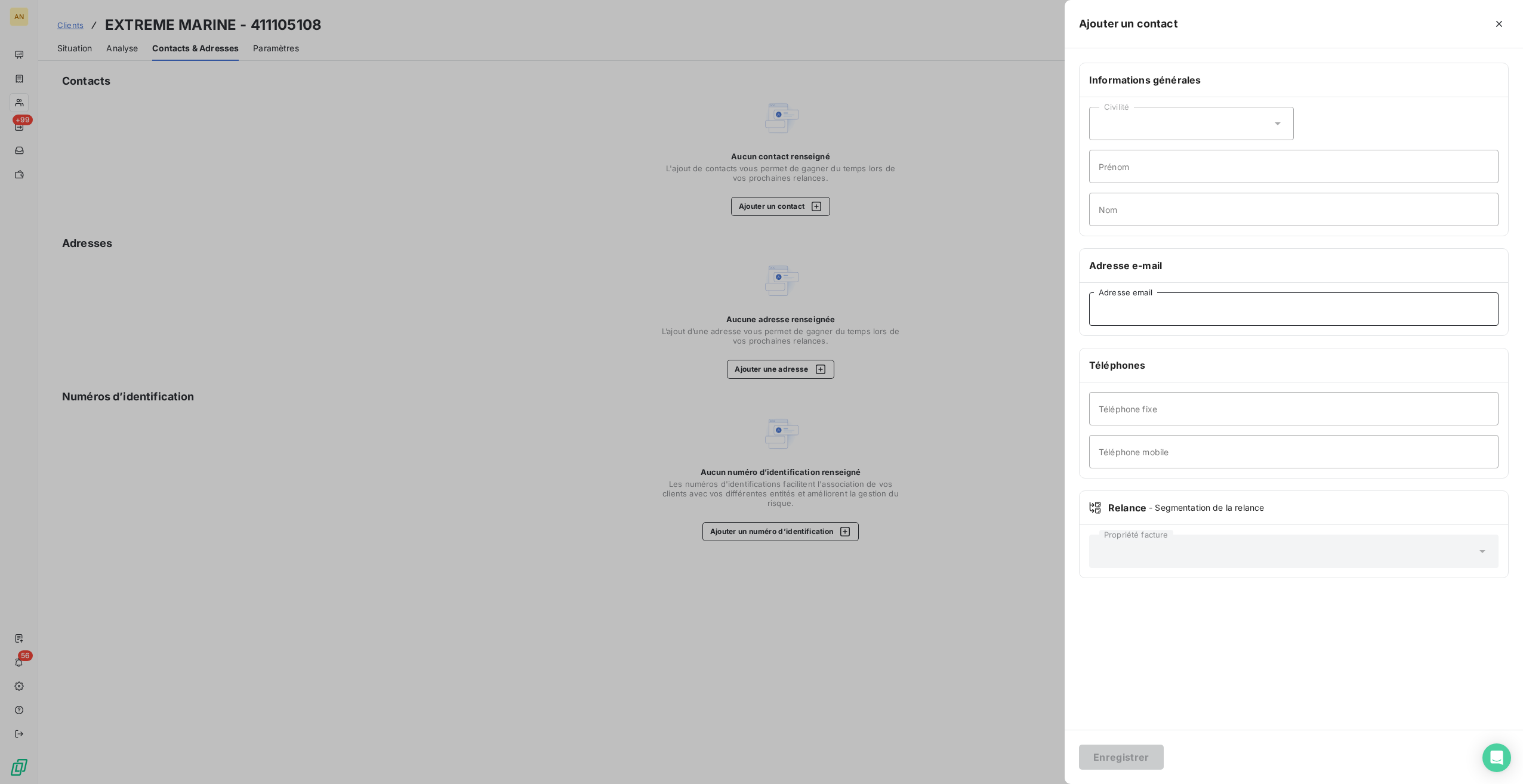 paste on "[EMAIL_ADDRESS][DOMAIN_NAME]" 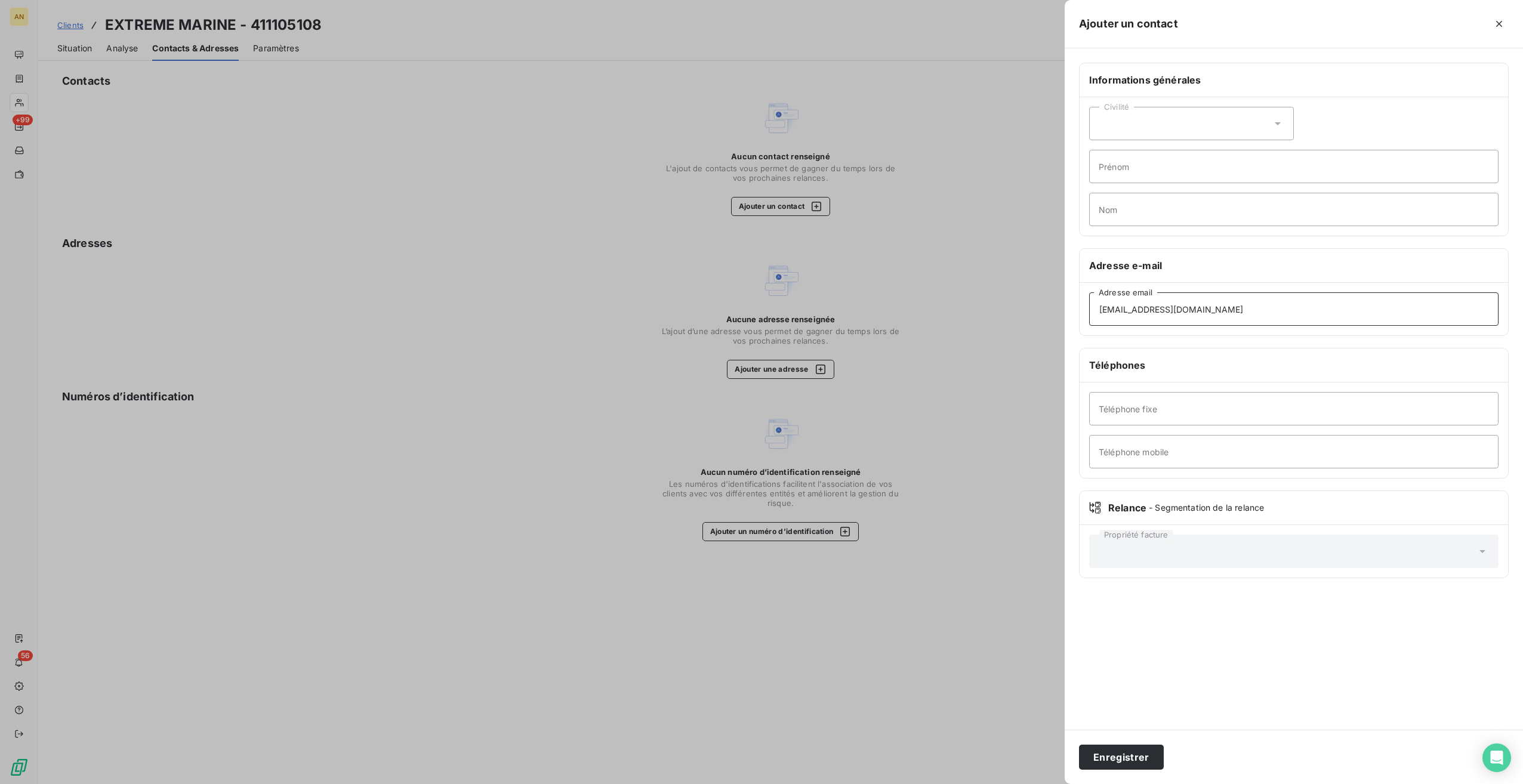type on "[EMAIL_ADDRESS][DOMAIN_NAME]" 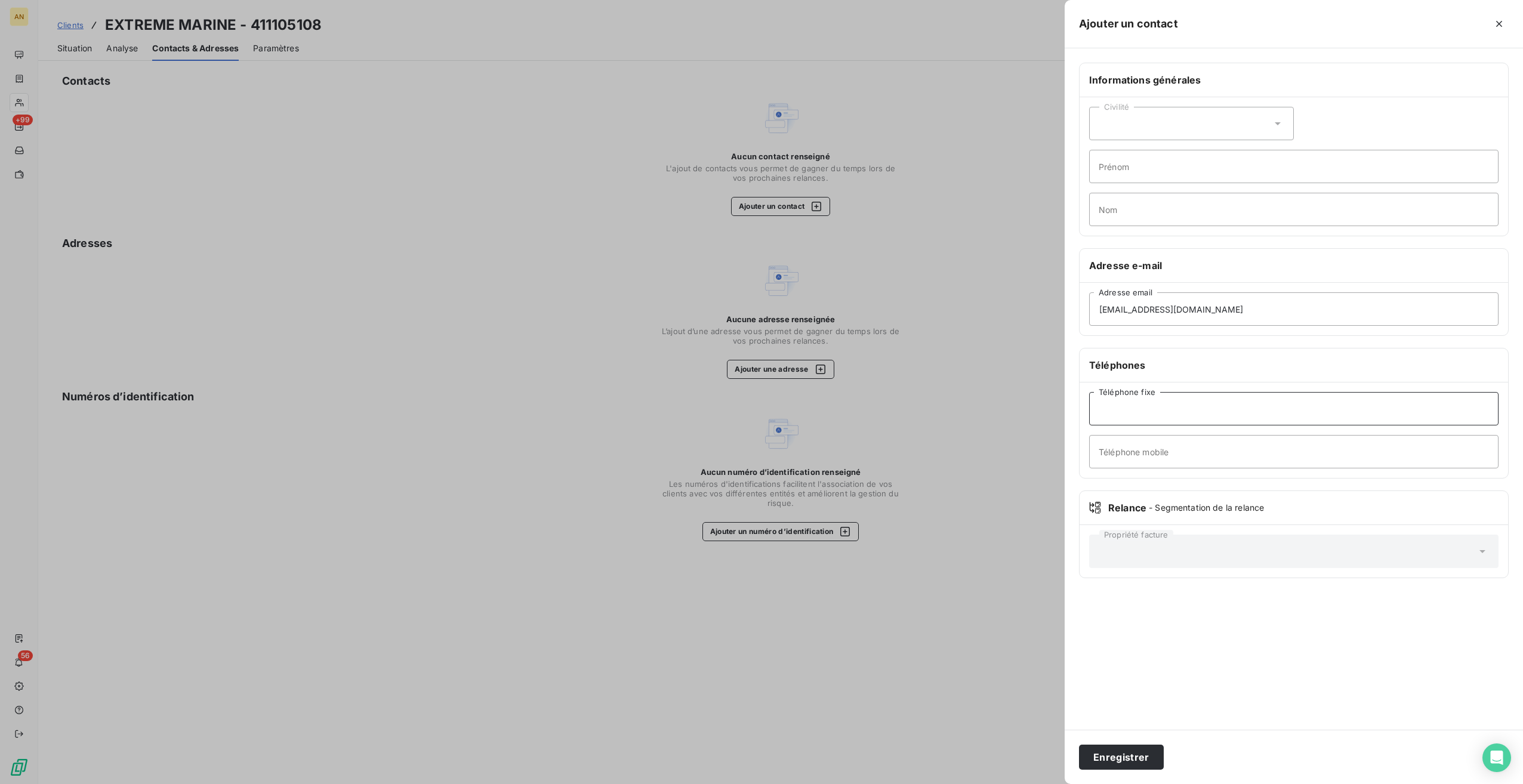 click on "Téléphone fixe" at bounding box center (1294, 409) 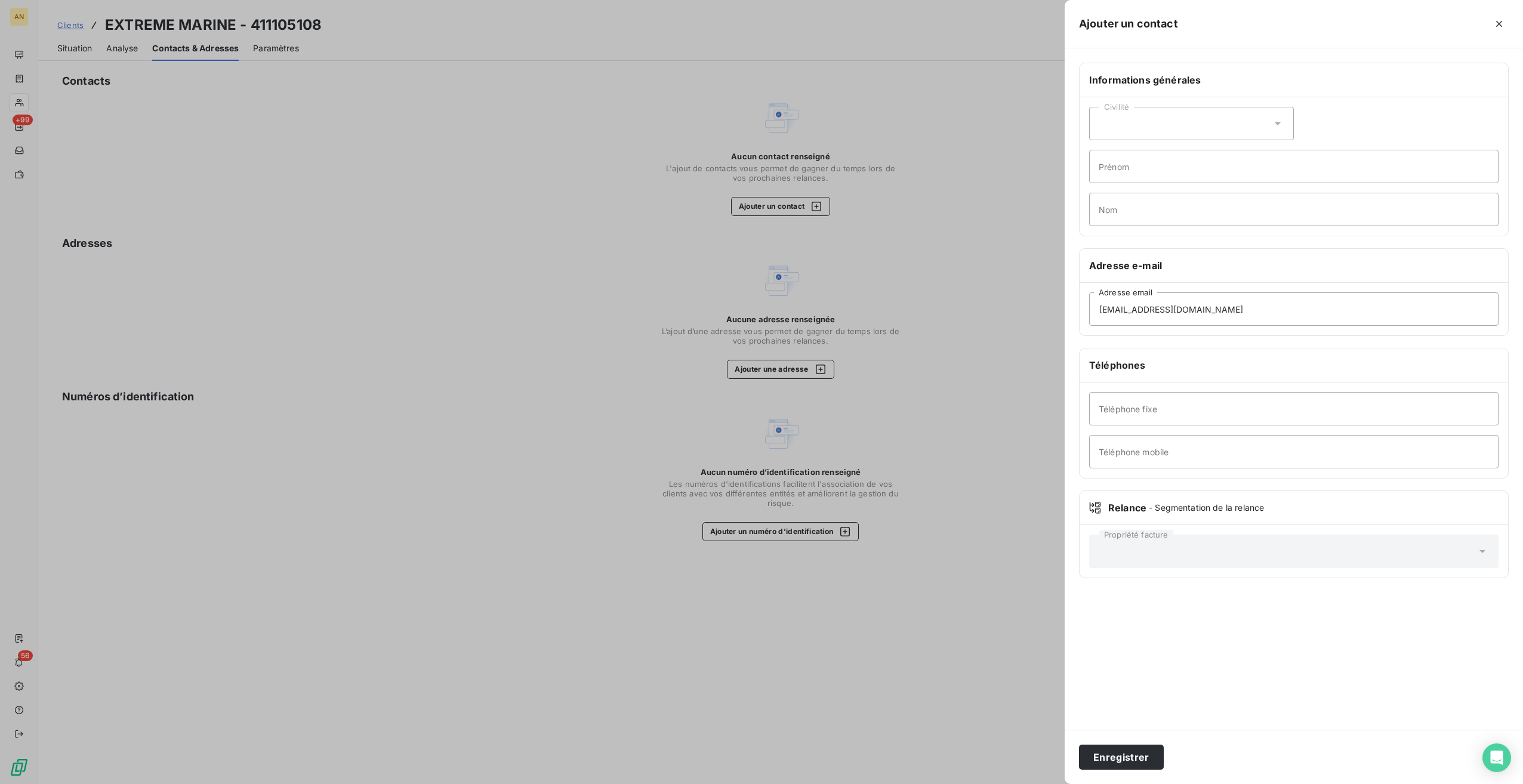 click on "Informations générales Civilité Prénom Nom Adresse e-mail [EMAIL_ADDRESS][DOMAIN_NAME] Adresse email Téléphones Téléphone fixe Téléphone mobile Relance - Segmentation de la relance Propriété facture" at bounding box center [1294, 389] 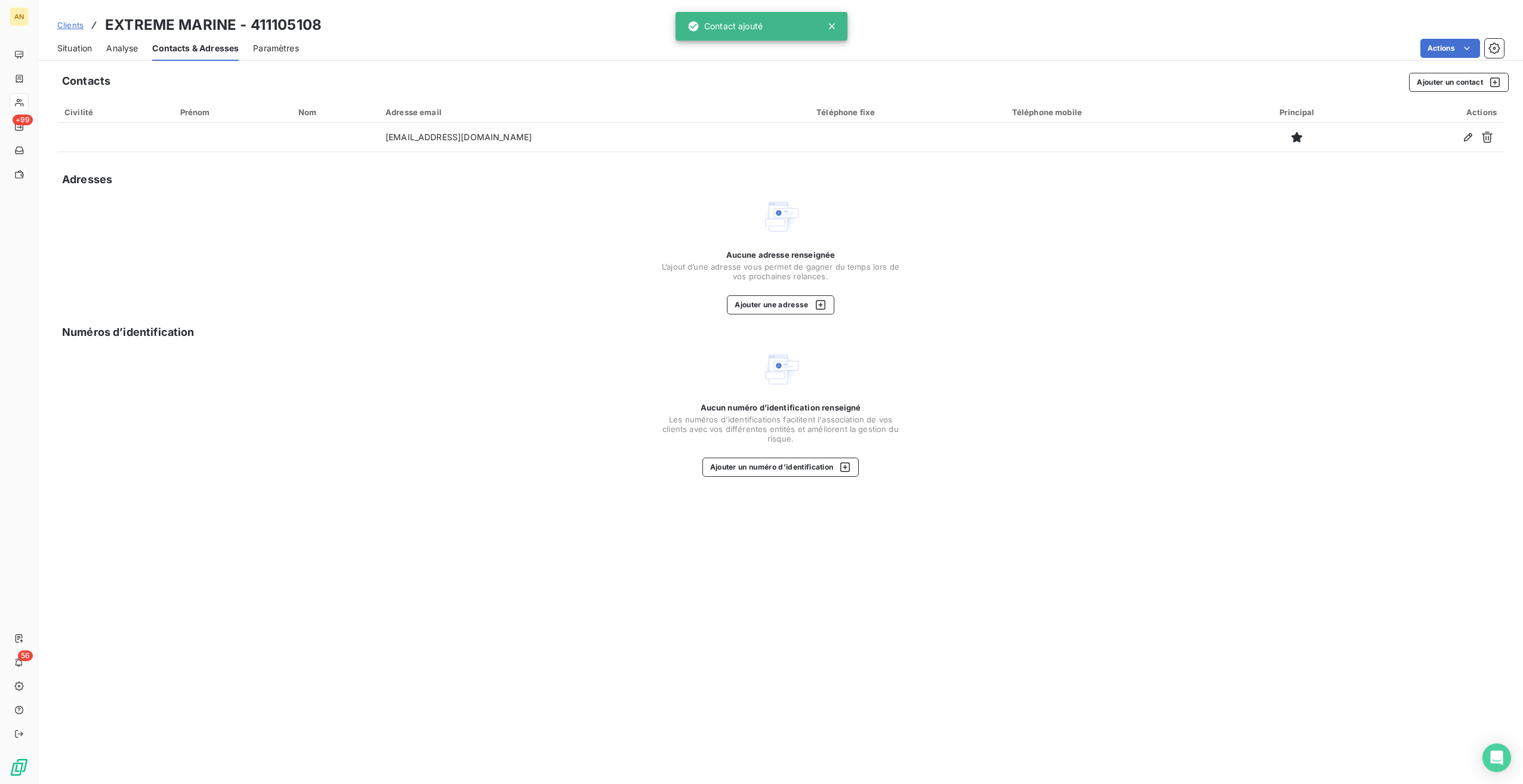 click on "Ajouter un contact" at bounding box center (1459, 82) 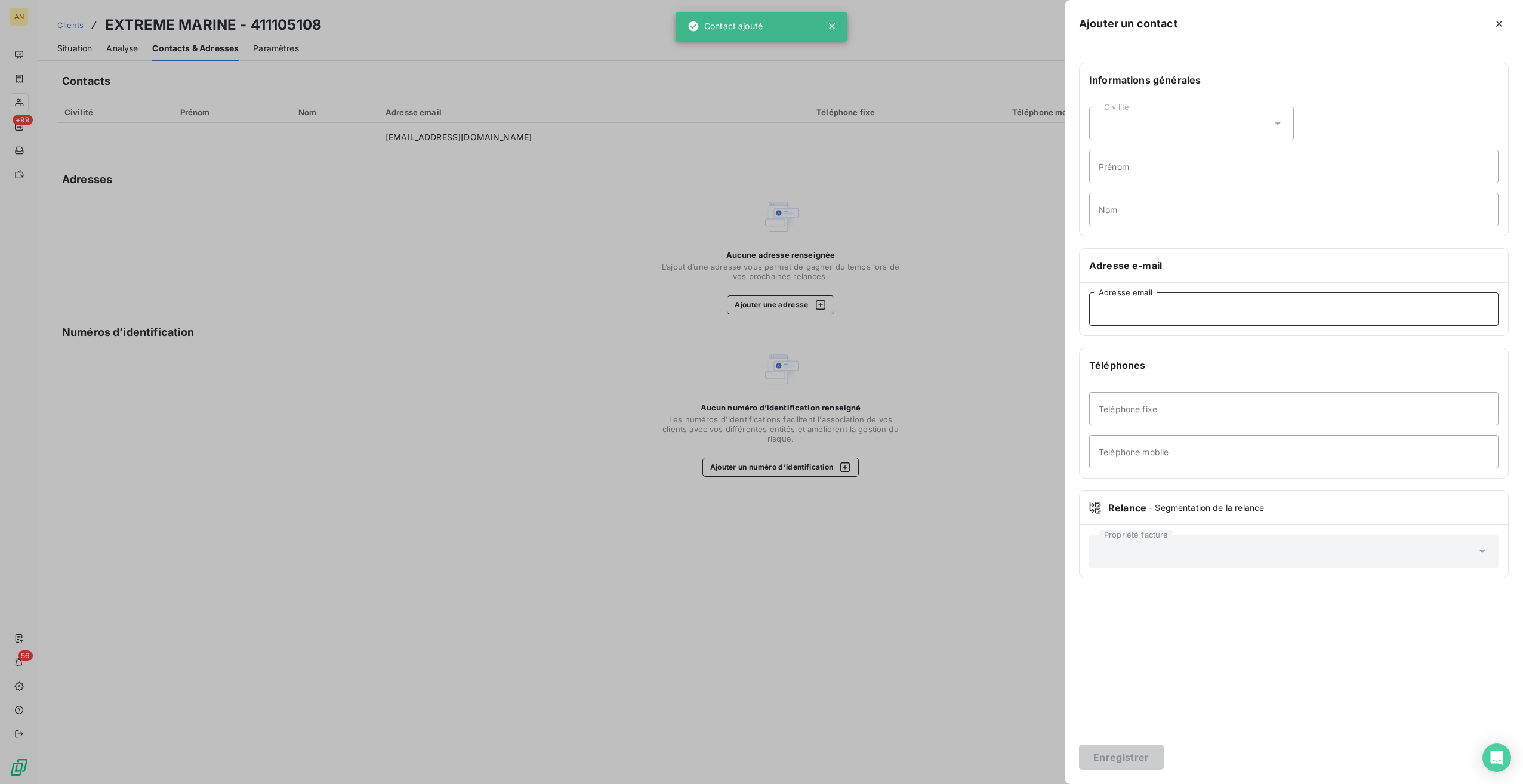 click on "Adresse email" at bounding box center (1294, 309) 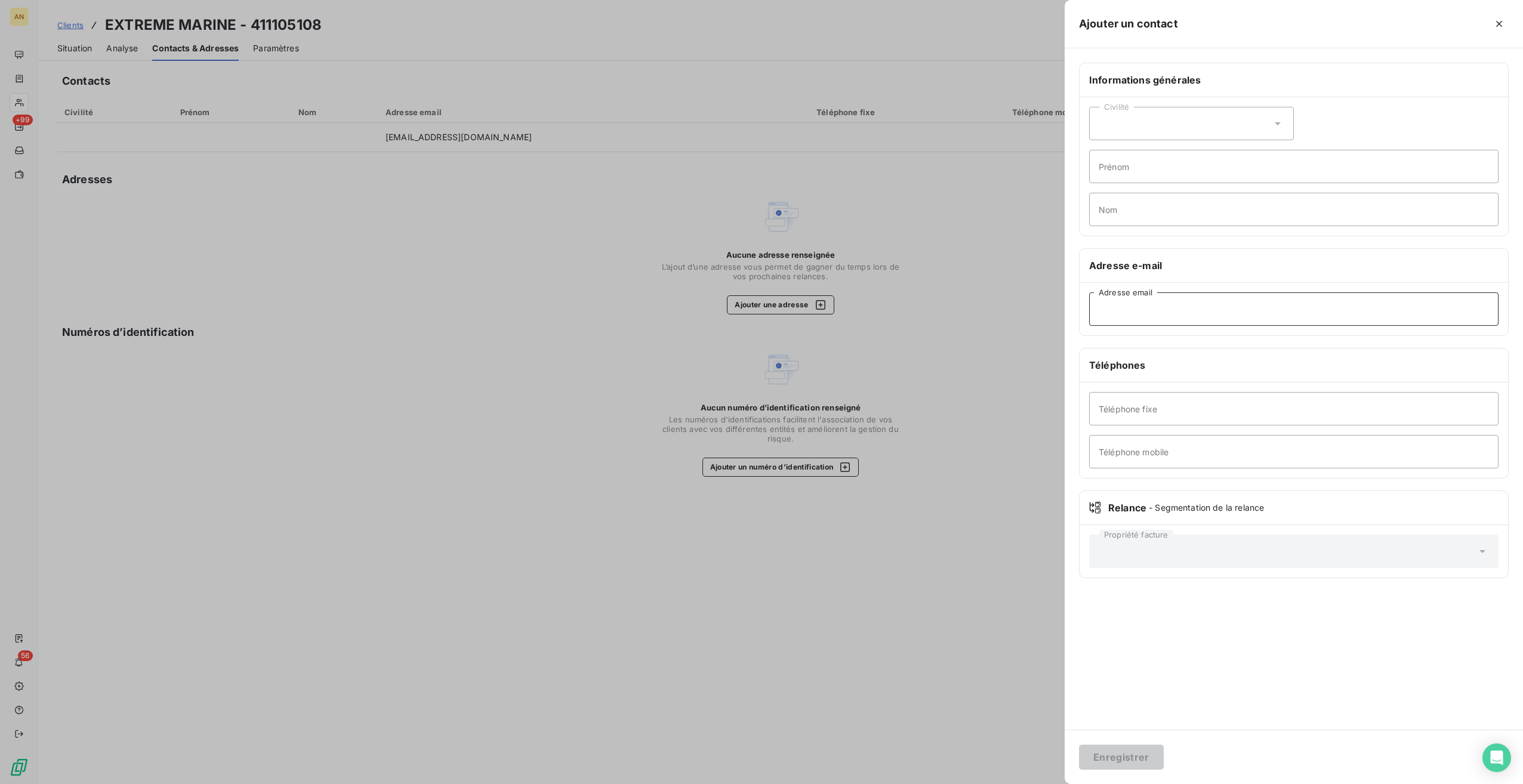 click on "Adresse email" at bounding box center (1294, 309) 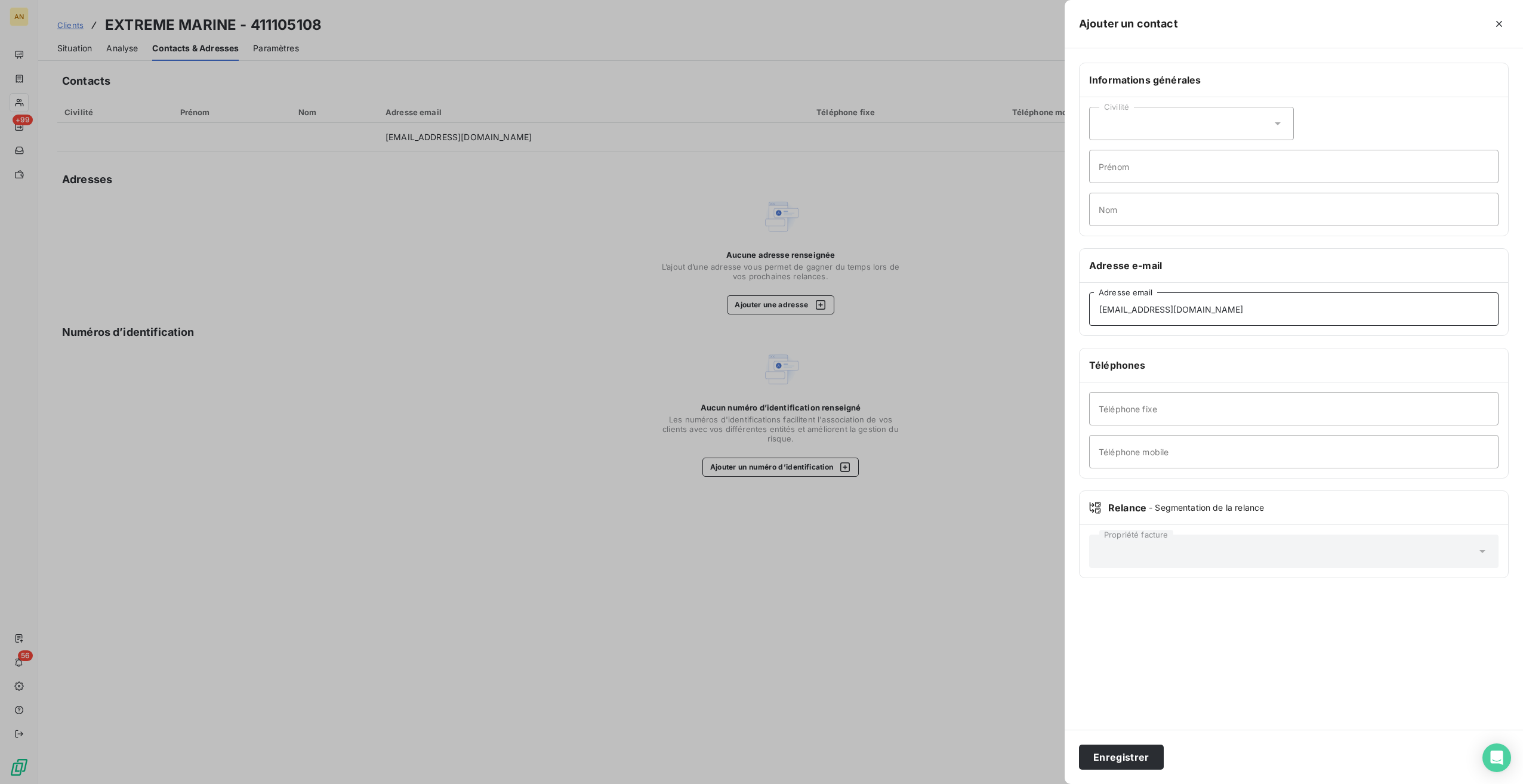 type on "[EMAIL_ADDRESS][DOMAIN_NAME]" 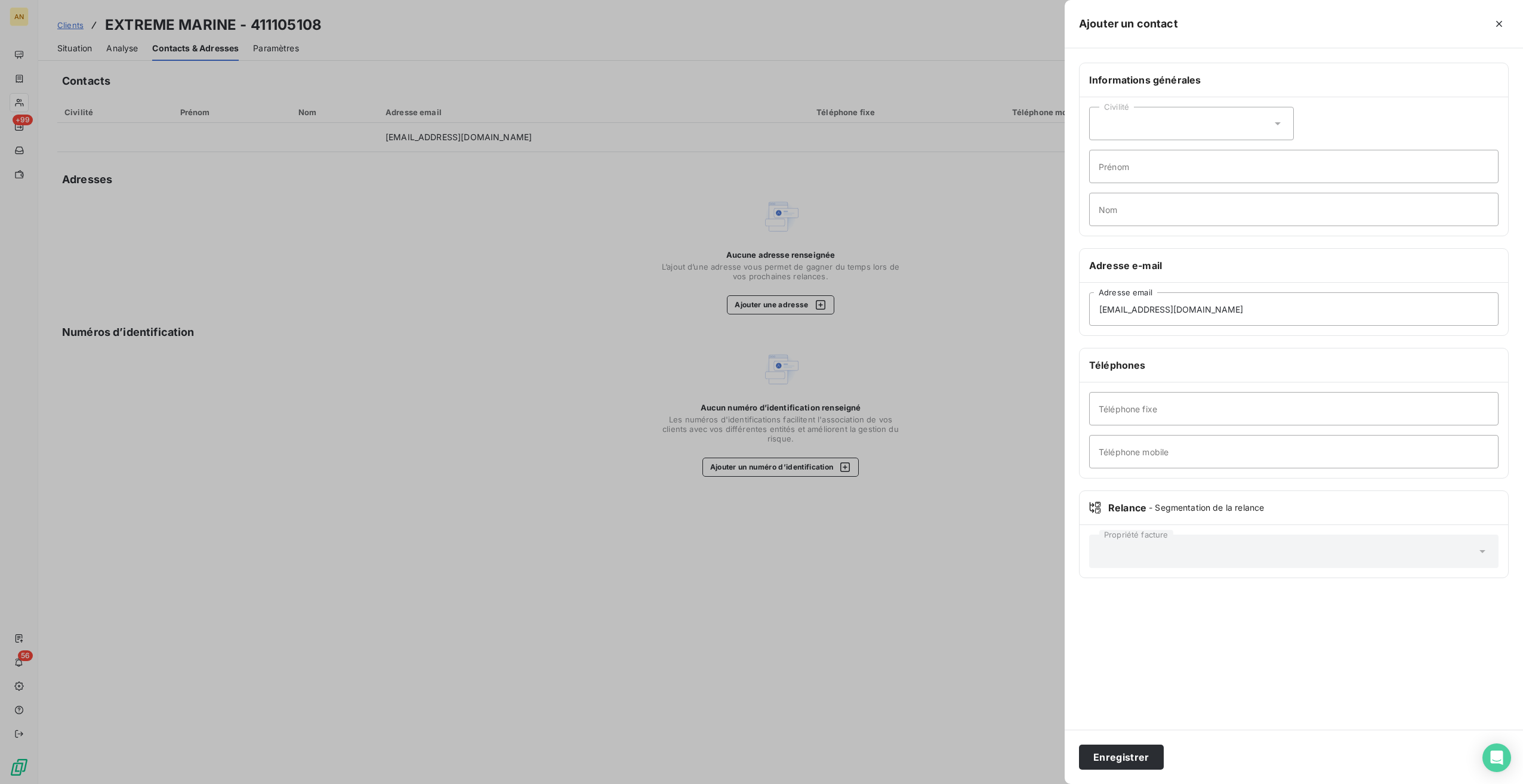 click on "Enregistrer" at bounding box center [1121, 757] 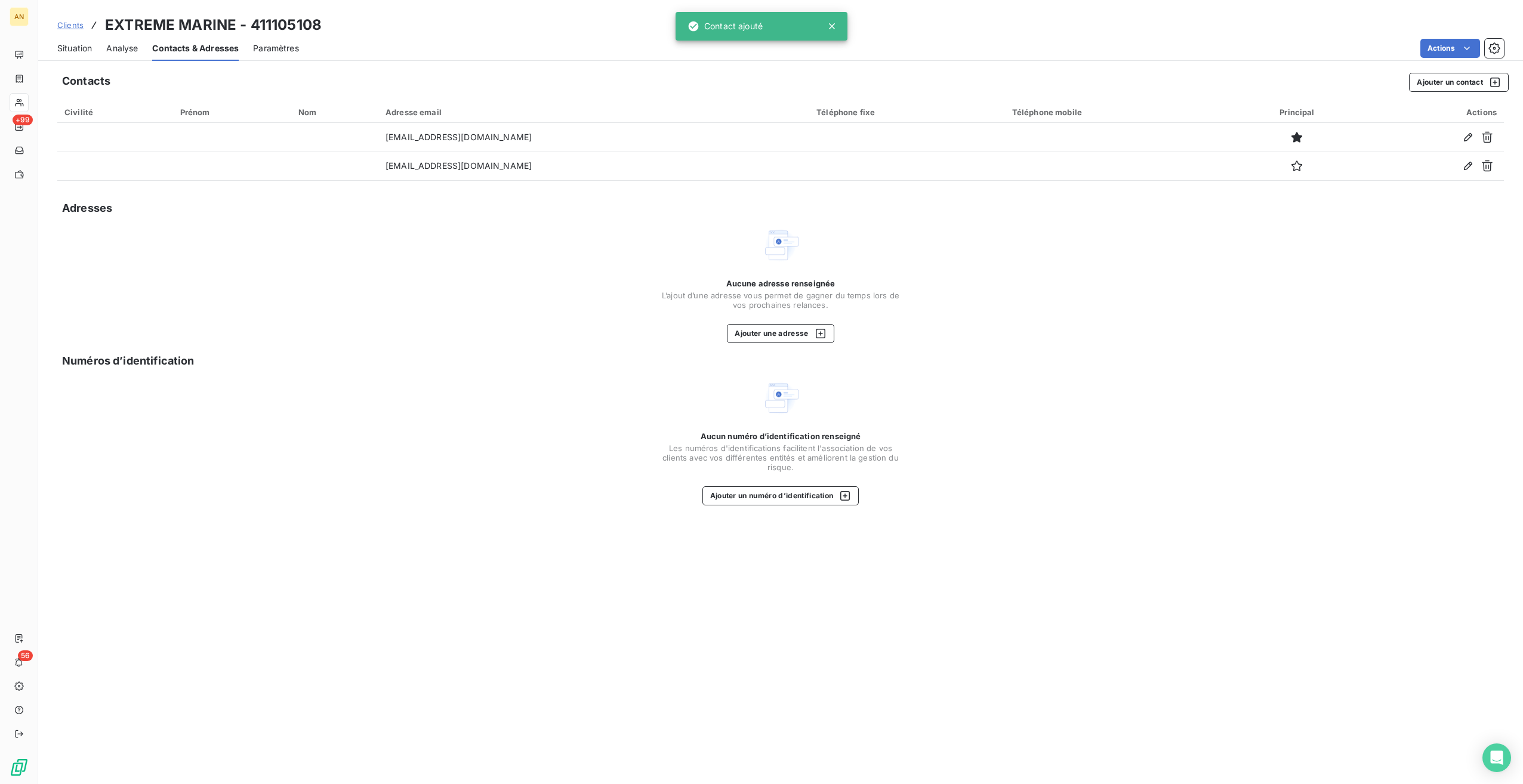 click on "Situation" at bounding box center (75, 48) 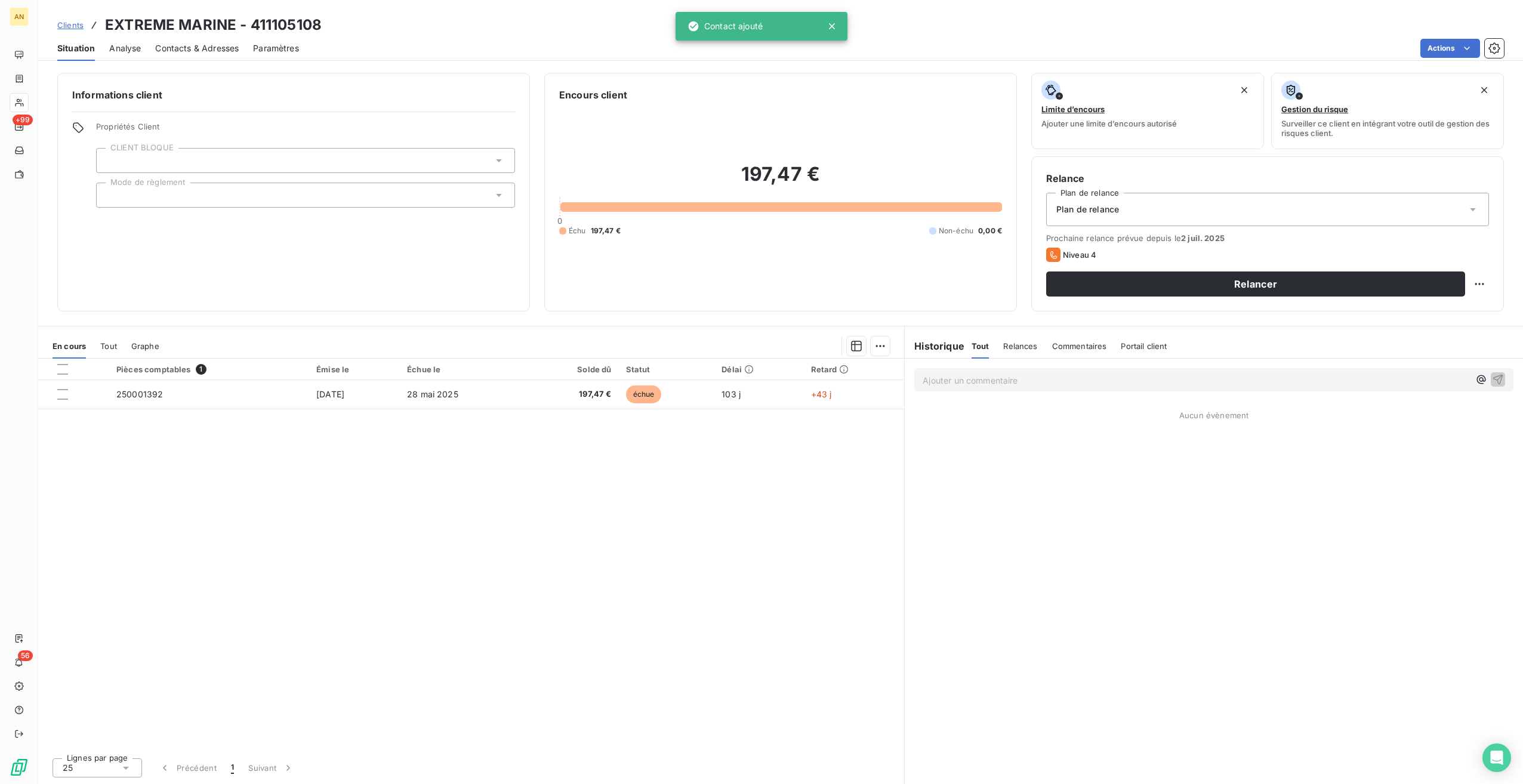 click on "Relancer" at bounding box center [1256, 284] 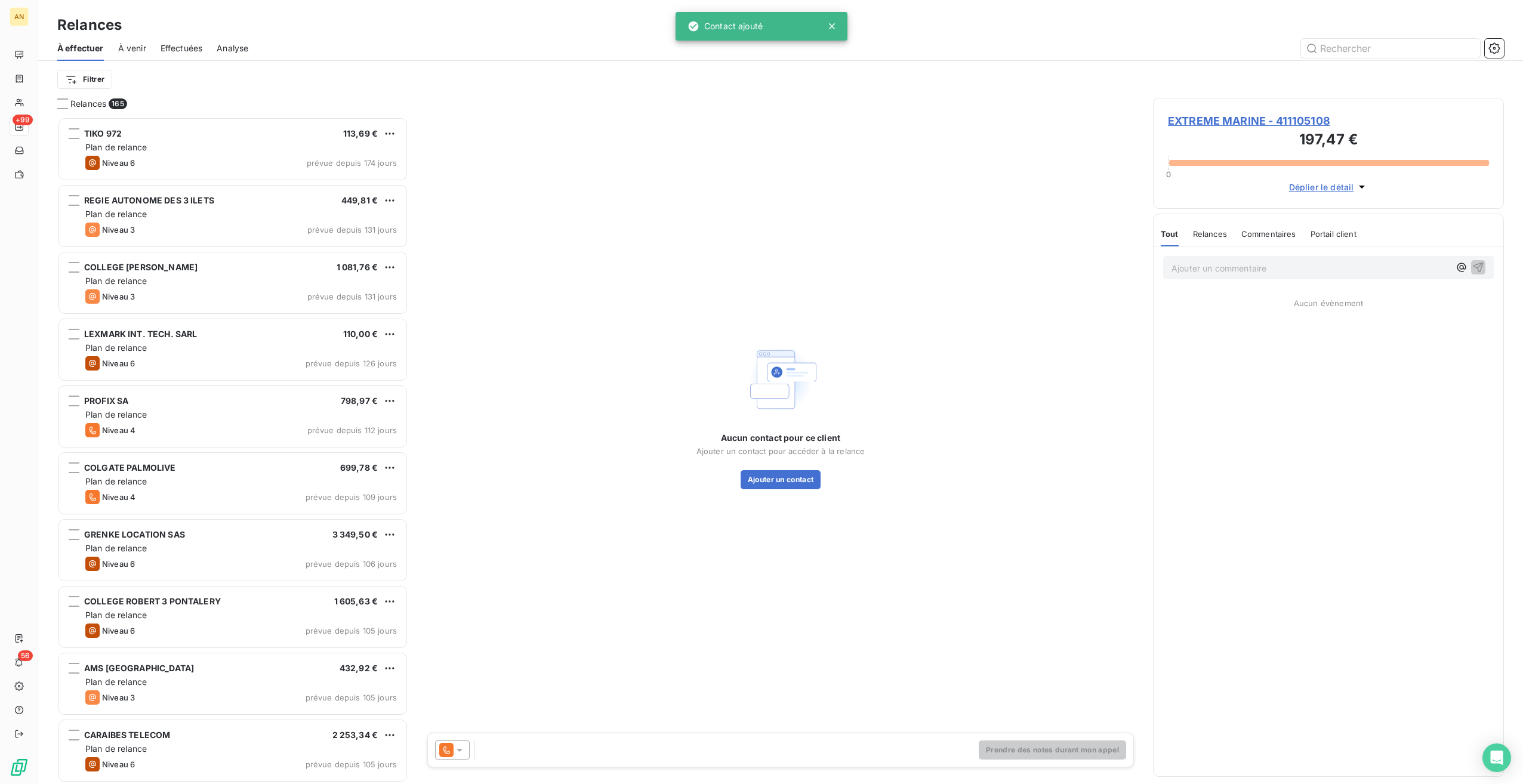 scroll, scrollTop: 10, scrollLeft: 10, axis: both 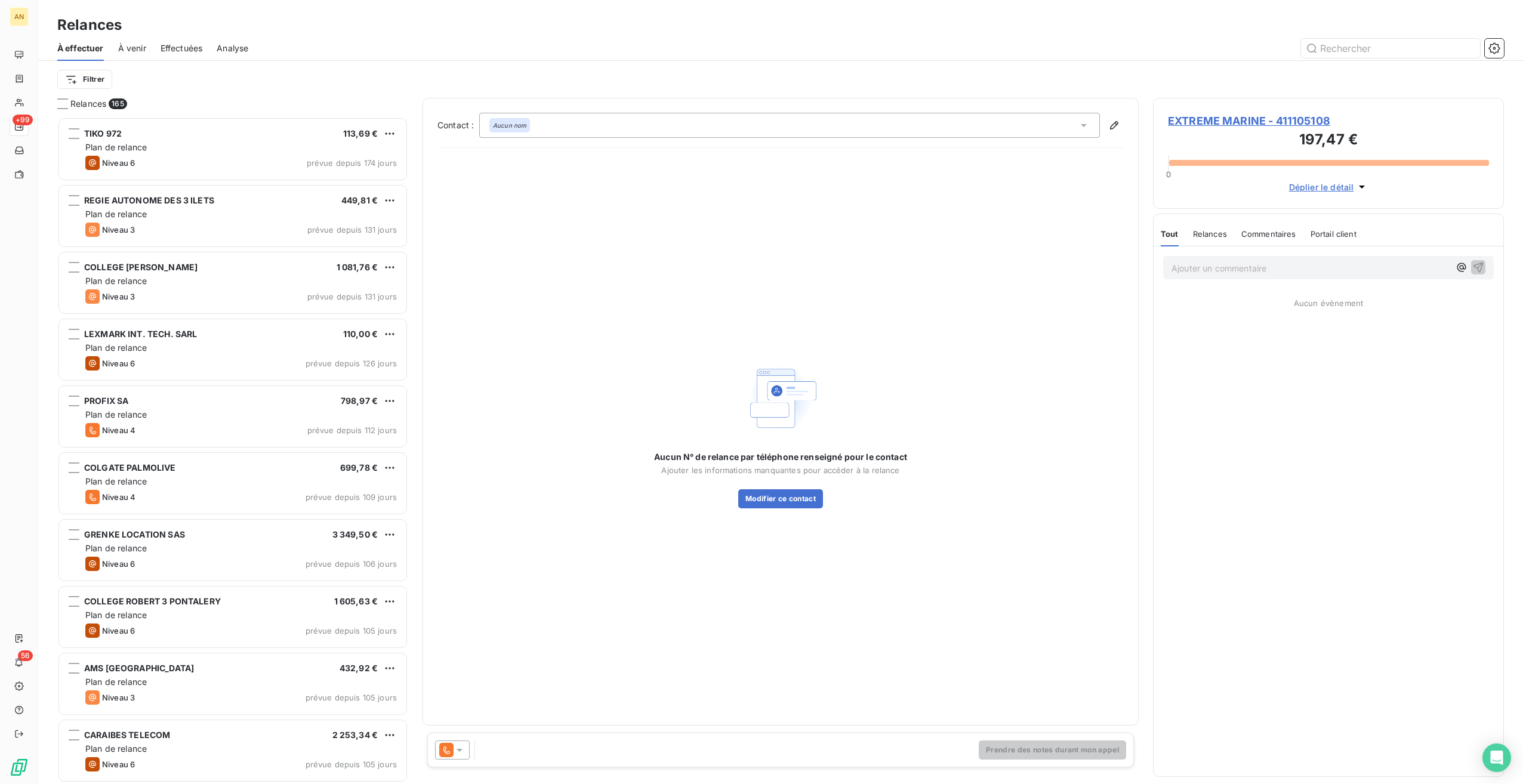 click 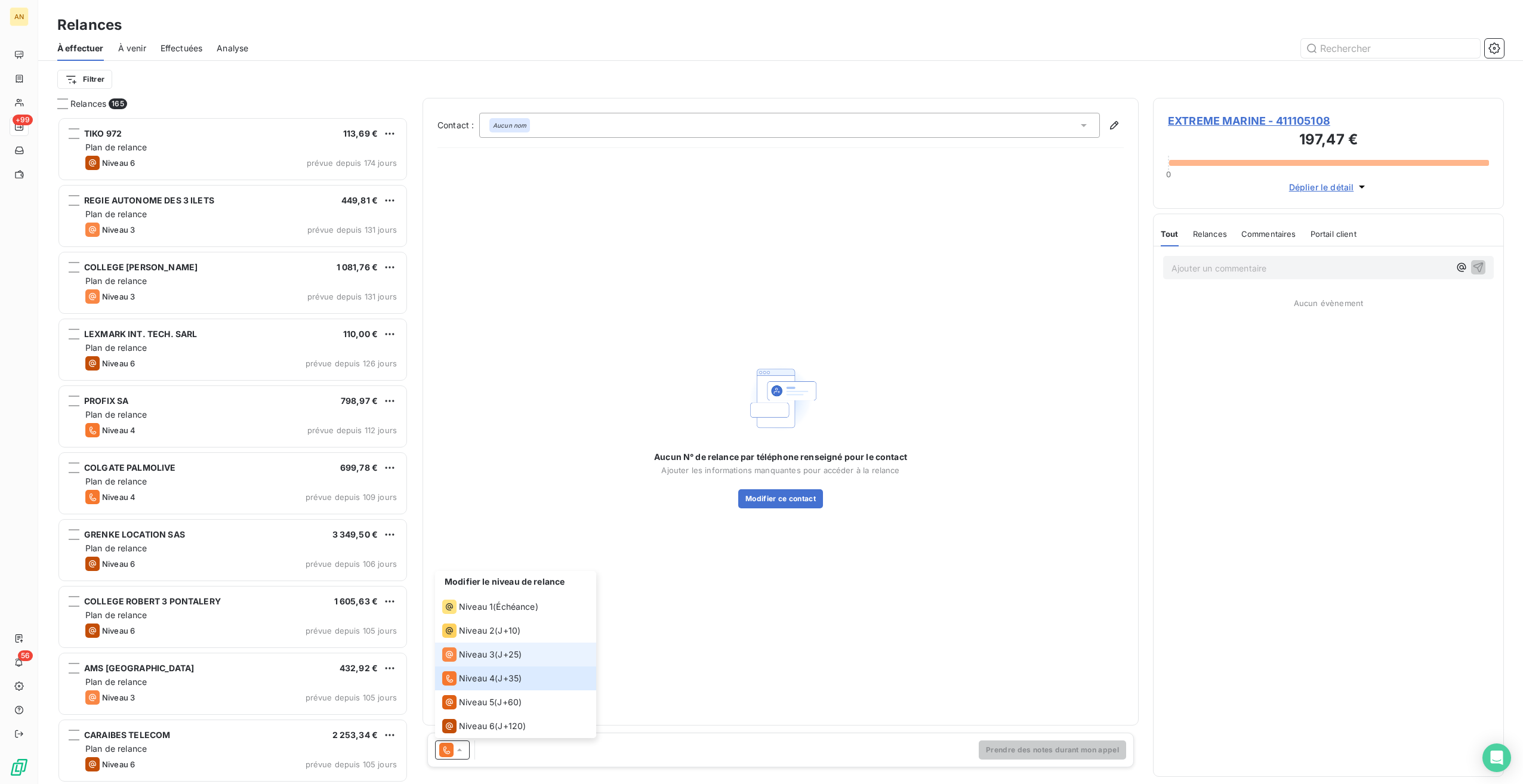 click on "Niveau 3  ( J+25 )" at bounding box center [516, 655] 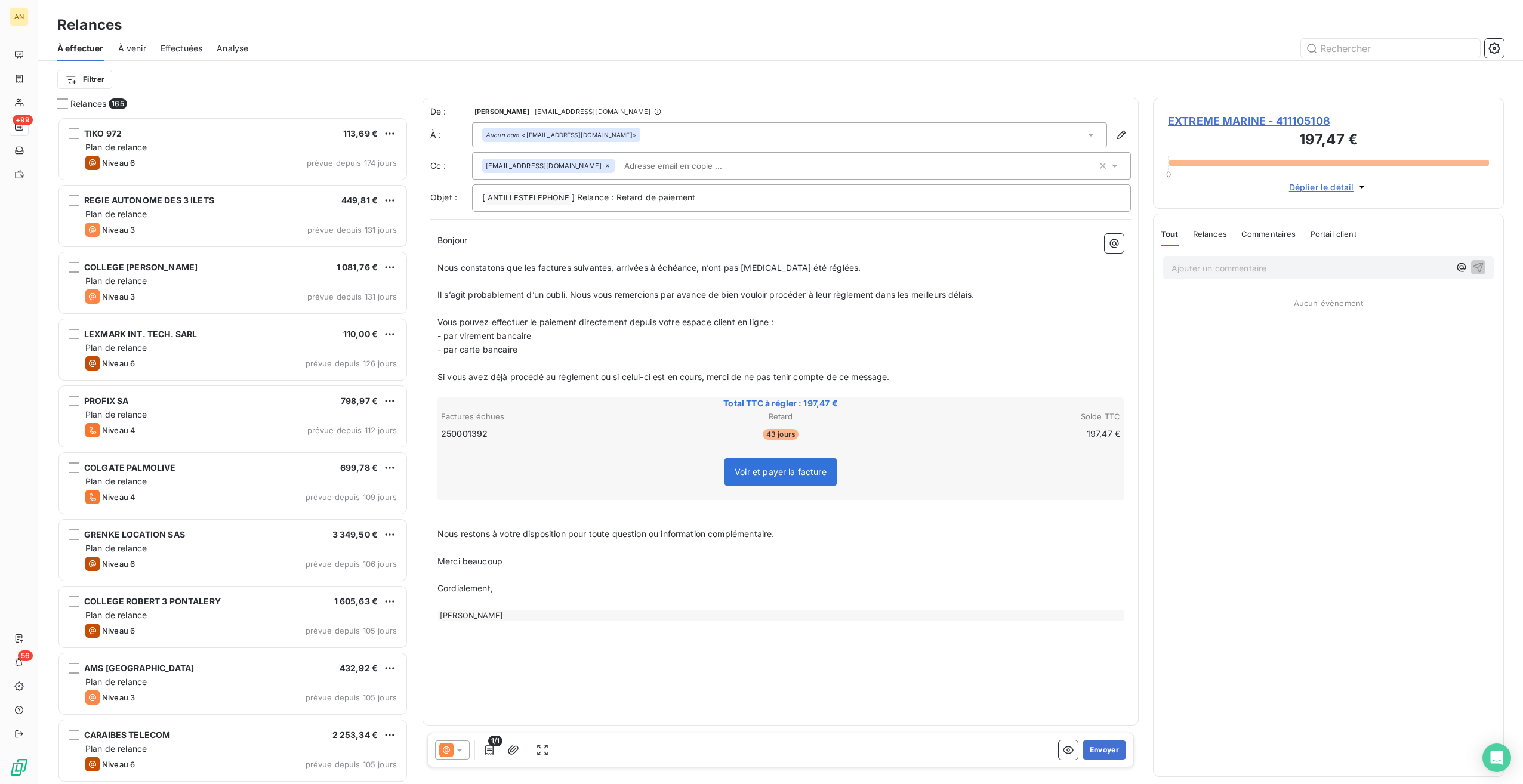 click on "Envoyer" at bounding box center [1104, 750] 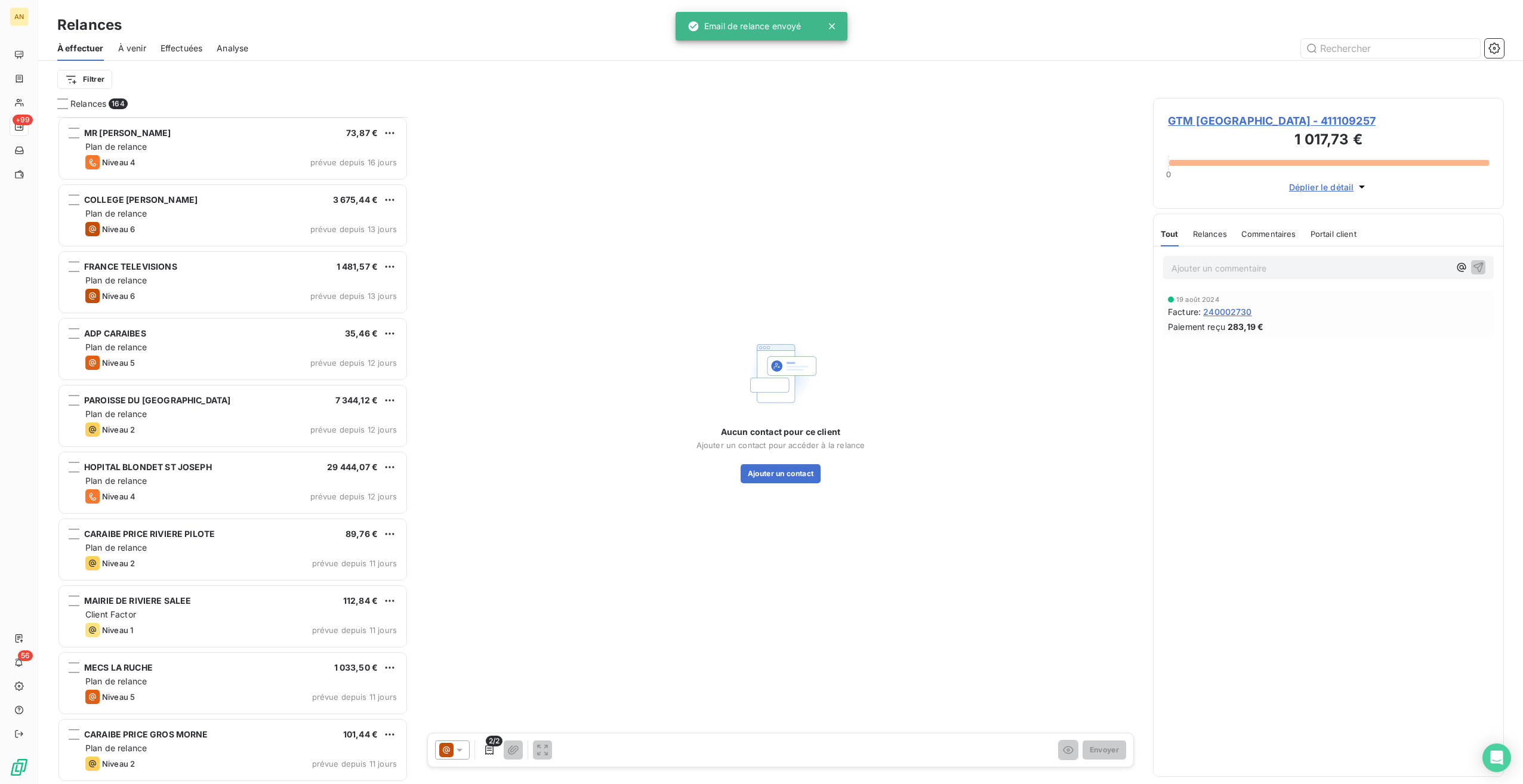 scroll, scrollTop: 3938, scrollLeft: 0, axis: vertical 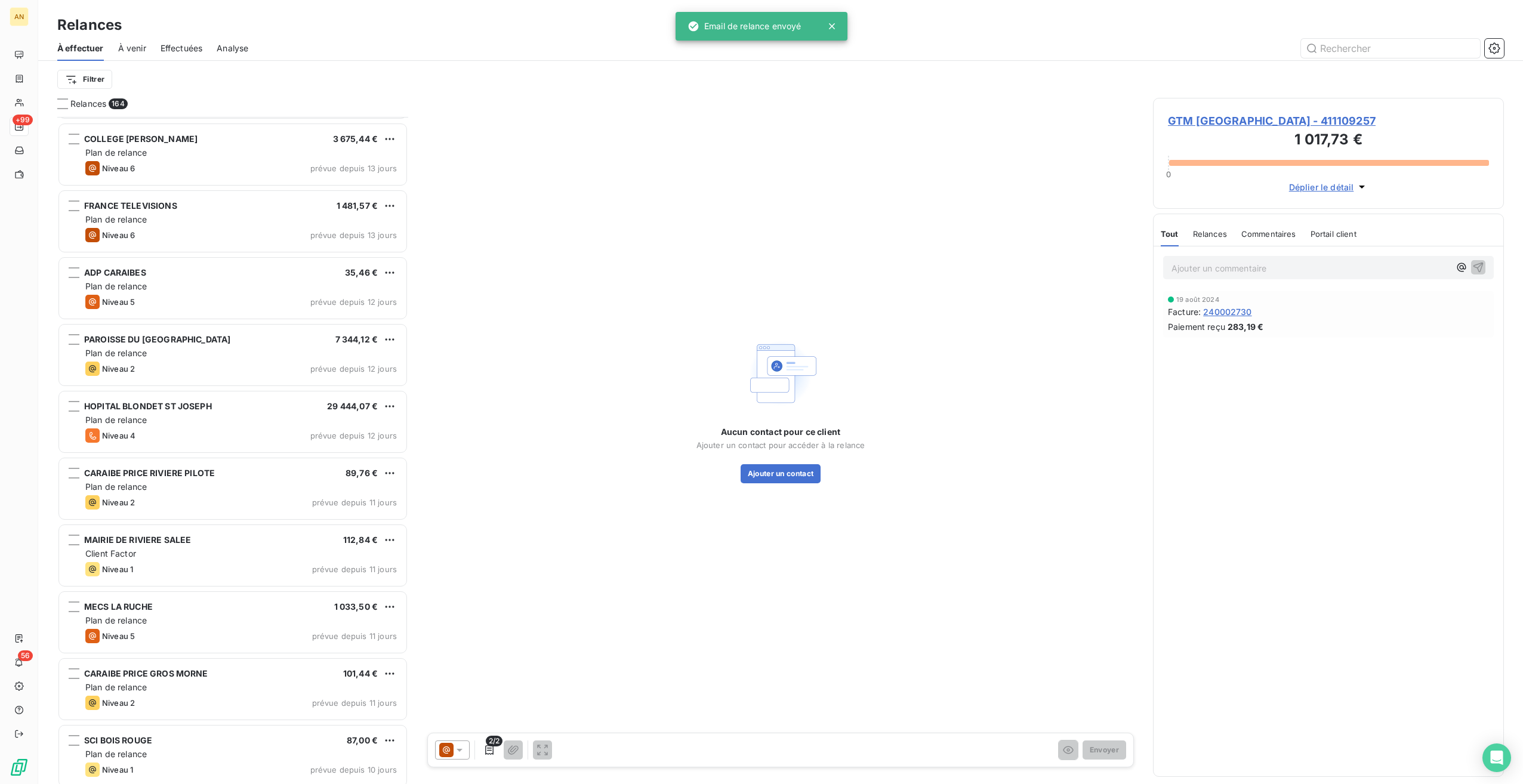 click on "Niveau 2 prévue depuis 11 jours" at bounding box center (241, 703) 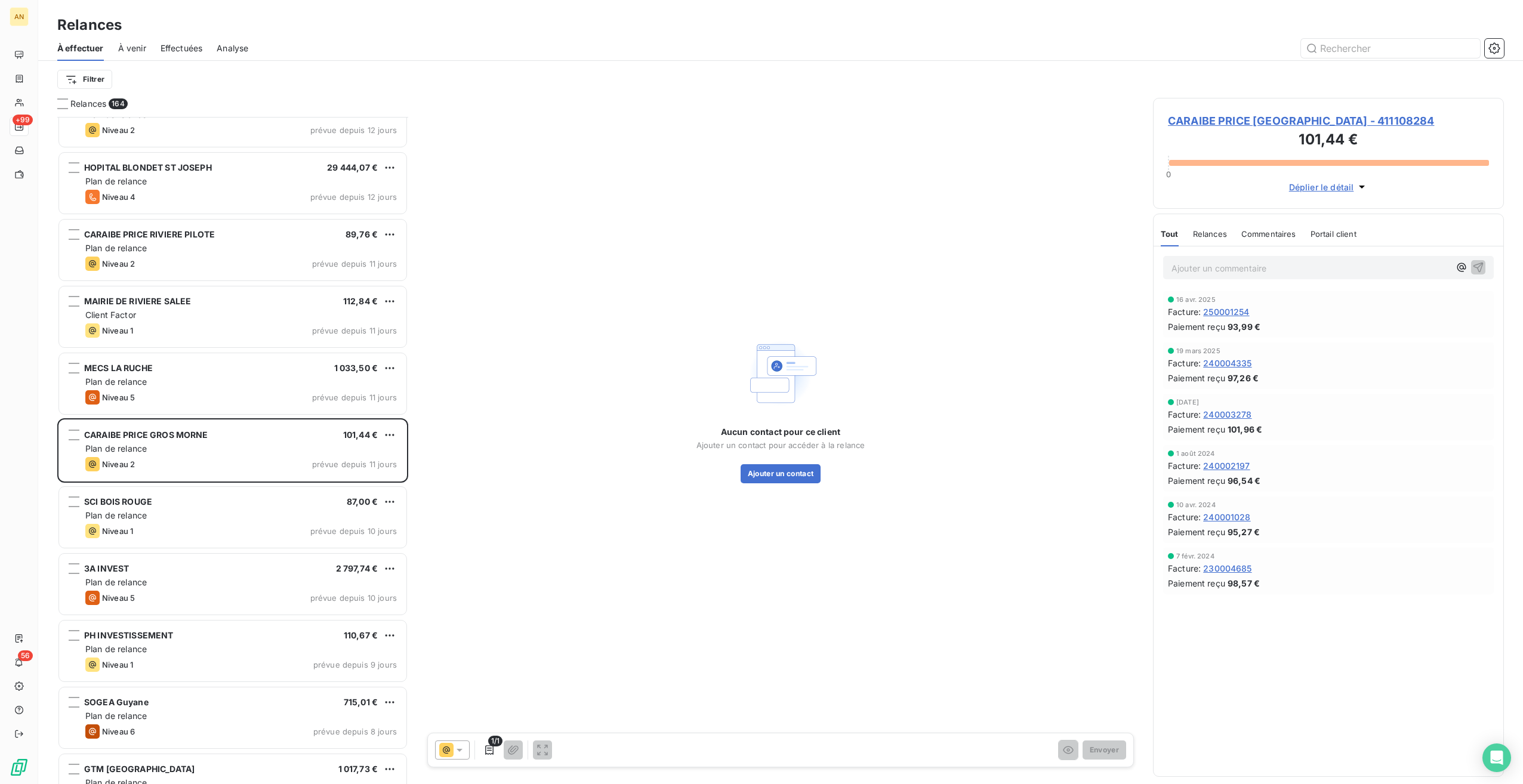 scroll, scrollTop: 4177, scrollLeft: 0, axis: vertical 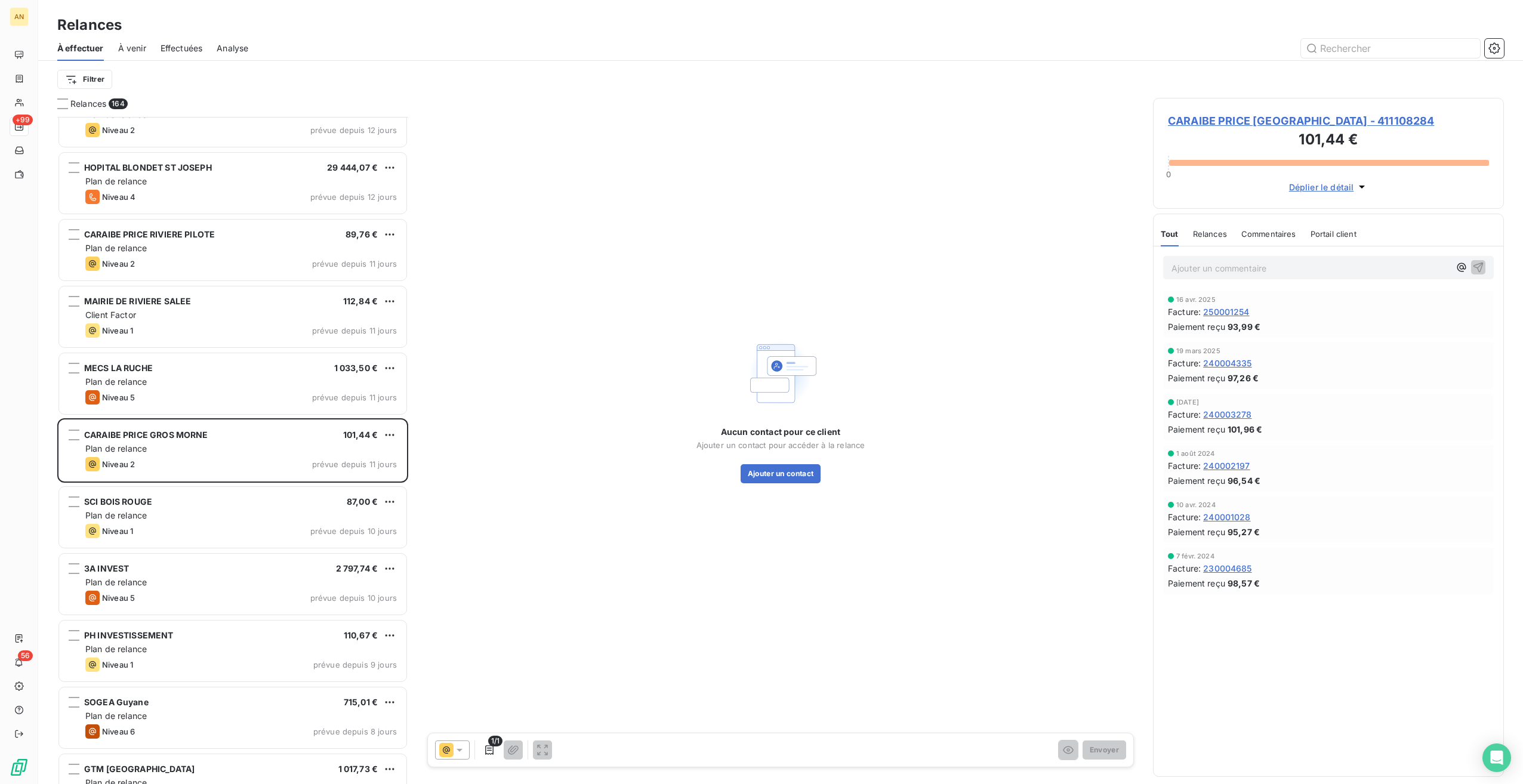 click on "ADP CARAIBES 35,46 € Plan de relance Niveau 5 prévue depuis 12 jours PAROISSE DU VAUCLIN 7 344,12 € Plan de relance Niveau 2 prévue depuis 12 jours HOPITAL BLONDET ST JOSEPH 29 444,07 € Plan de relance Niveau 4 prévue depuis 12 jours CARAIBE PRICE RIVIERE PILOTE 89,76 € Plan de relance Niveau 2 prévue depuis 11 jours MAIRIE DE RIVIERE SALEE 112,84 € Client Factor Niveau 1 prévue depuis 11 jours MECS LA RUCHE 1 033,50 € Plan de relance Niveau 5 prévue depuis 11 jours CARAIBE PRICE [GEOGRAPHIC_DATA] 101,44 € Plan de relance Niveau 2 prévue depuis 11 jours SCI BOIS ROUGE 87,00 € Plan de relance Niveau 1 prévue depuis 10 jours 3A INVEST 2 797,74 € Plan de relance Niveau 5 prévue depuis 10 jours PH INVESTISSEMENT 110,67 € Plan de relance Niveau 1 prévue depuis 9 jours SOGEA Guyane 715,01 € Plan de relance Niveau 6 prévue depuis 8 jours GTM GUADELOUPE 1 017,73 € Plan de relance Niveau 6 prévue depuis 8 jours CLIM CASH LAMENTIN 209,65 € Plan de relance Niveau 1" at bounding box center (233, 450) 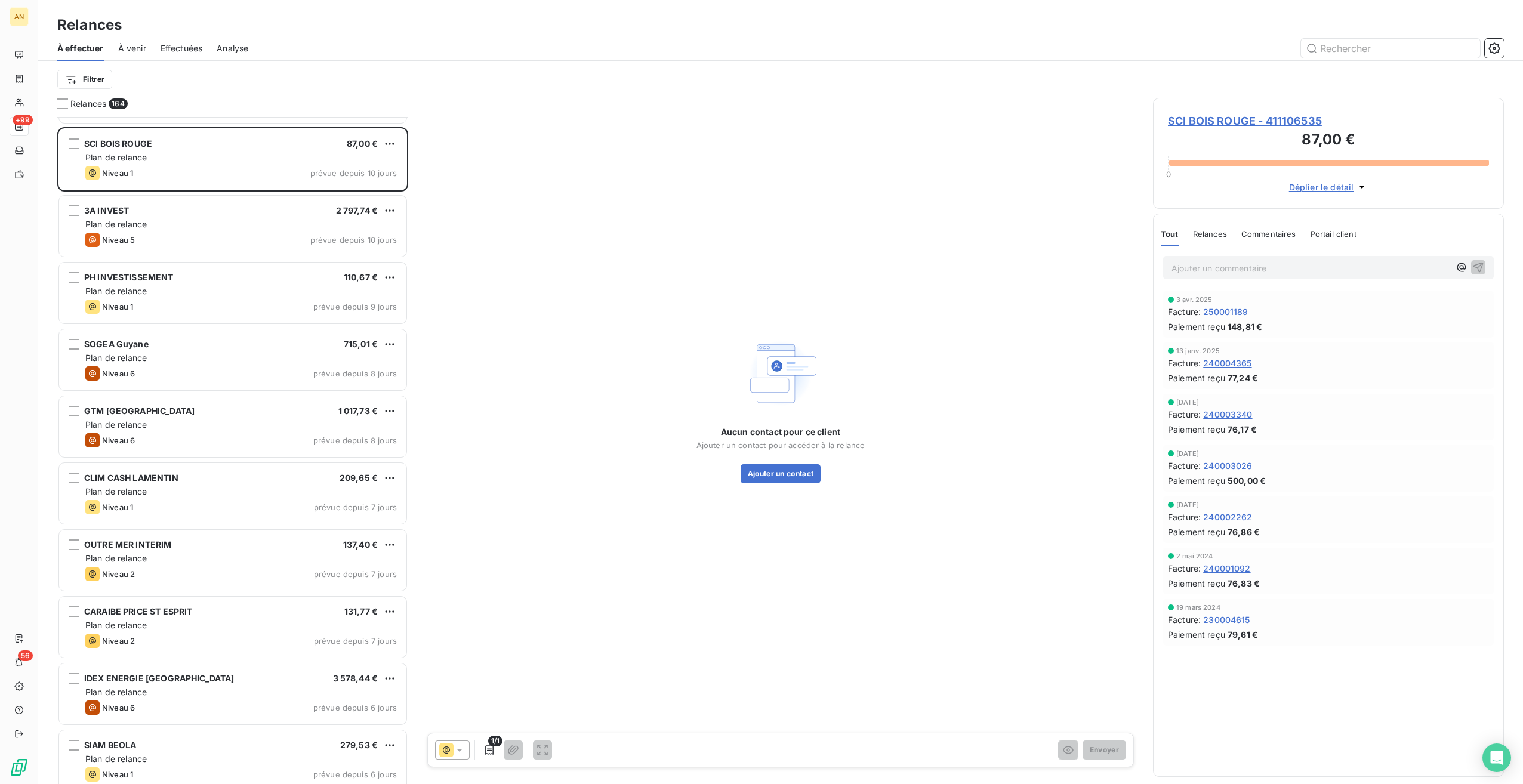 scroll, scrollTop: 4535, scrollLeft: 0, axis: vertical 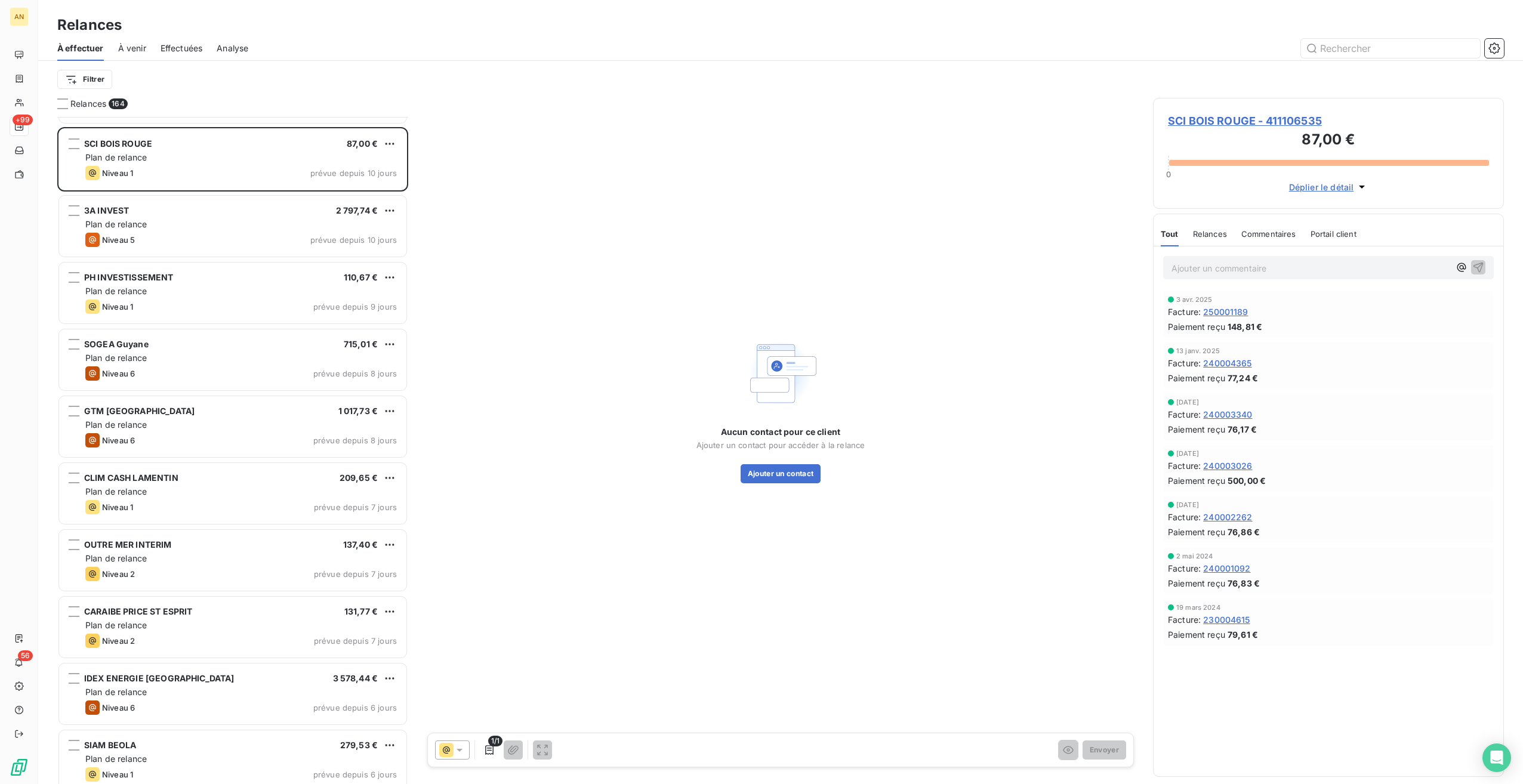 click on "Plan de relance" at bounding box center (241, 492) 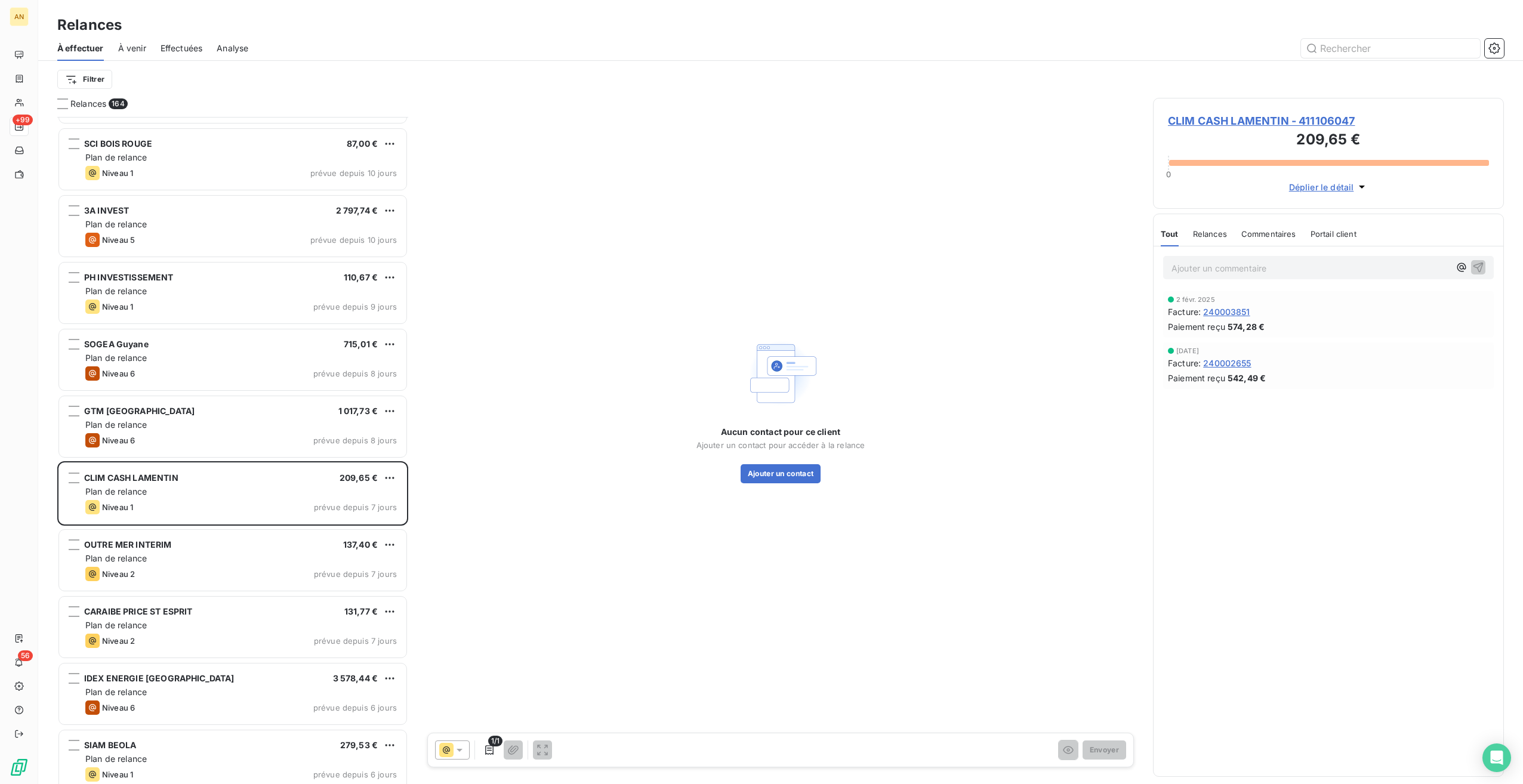 click on "OUTRE MER INTERIM 137,40 € Plan de relance Niveau 2 prévue depuis 7 jours" at bounding box center (233, 560) 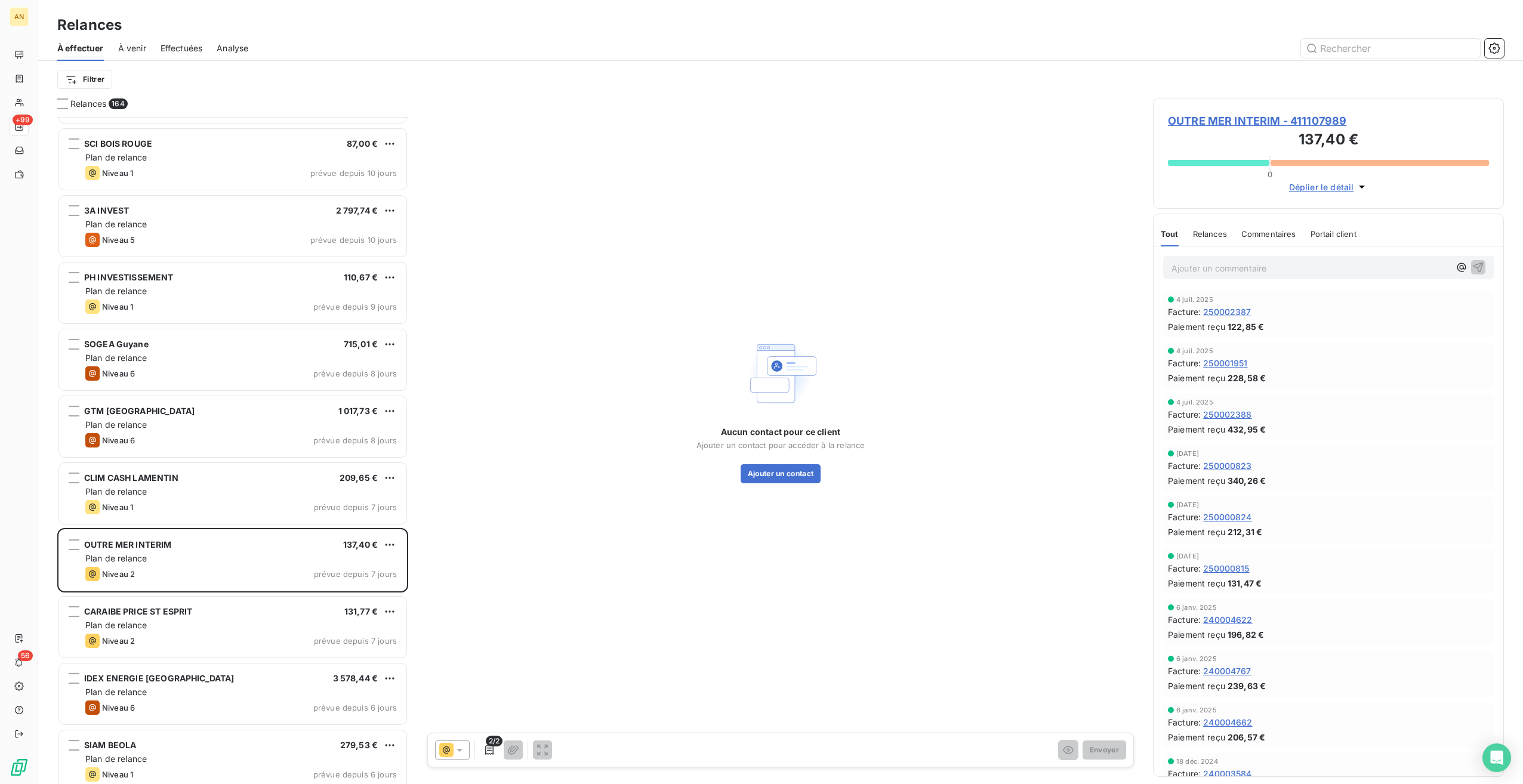 click on "Plan de relance" at bounding box center (241, 625) 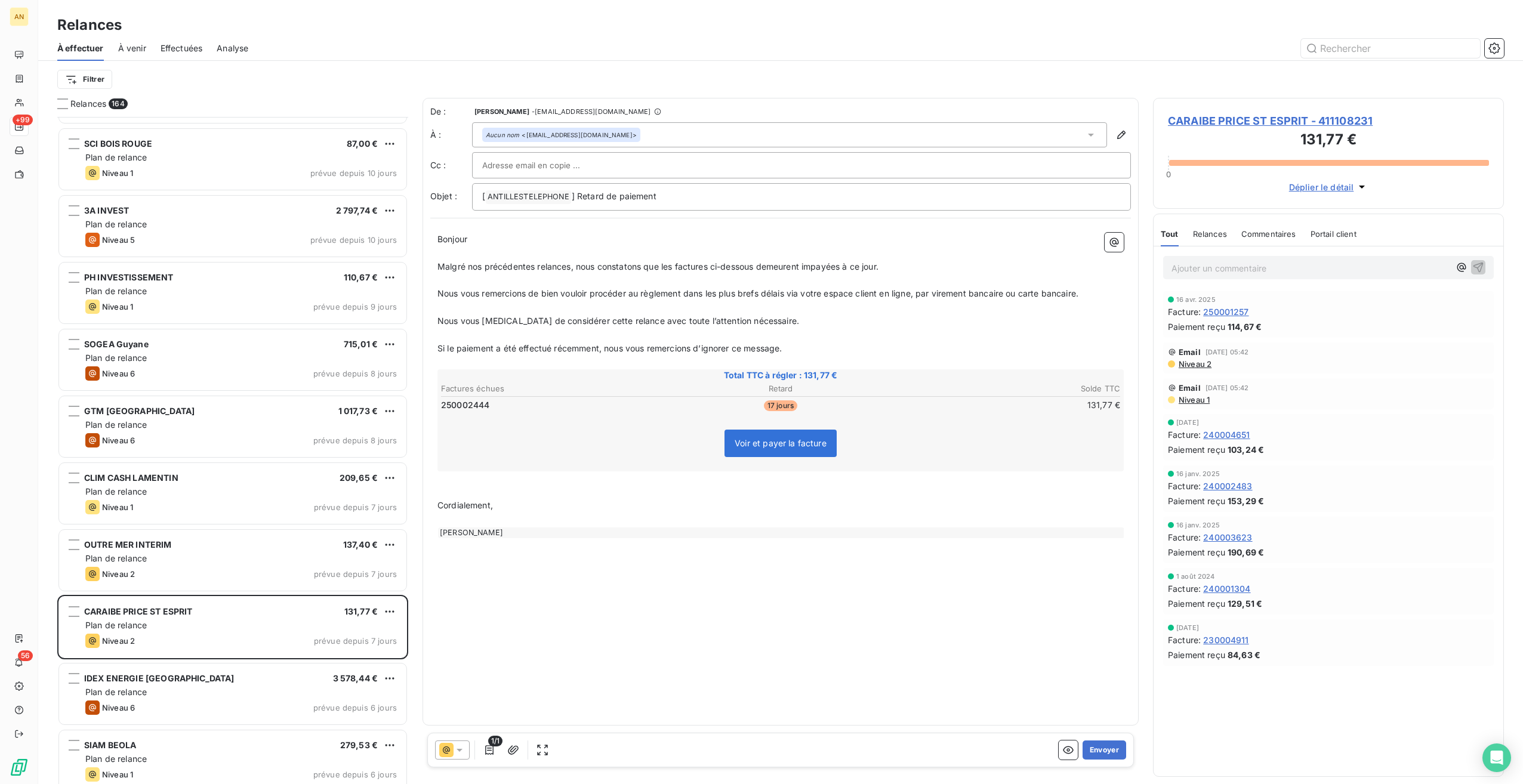 click on "Envoyer" at bounding box center (1104, 750) 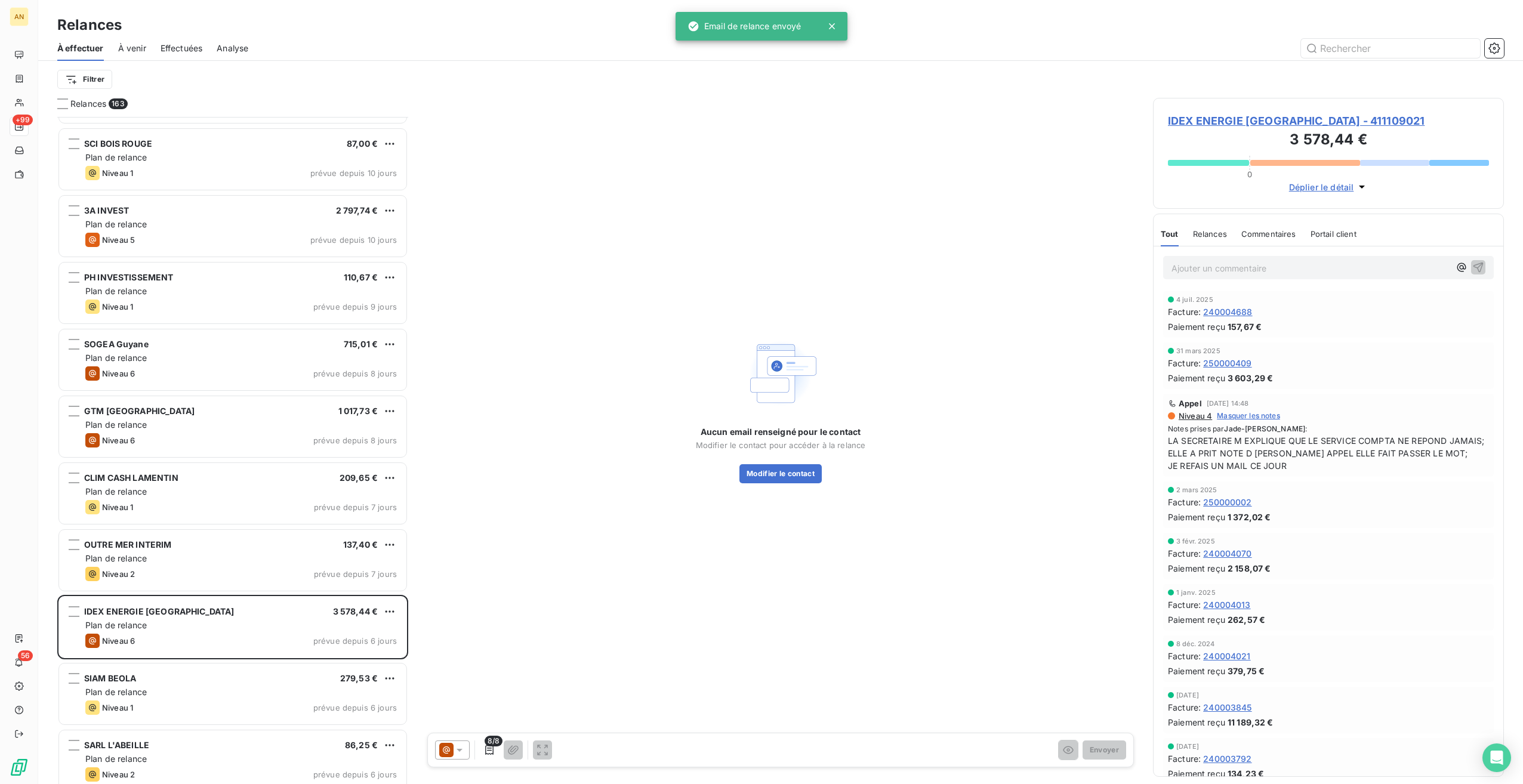 click on "Plan de relance" at bounding box center [241, 692] 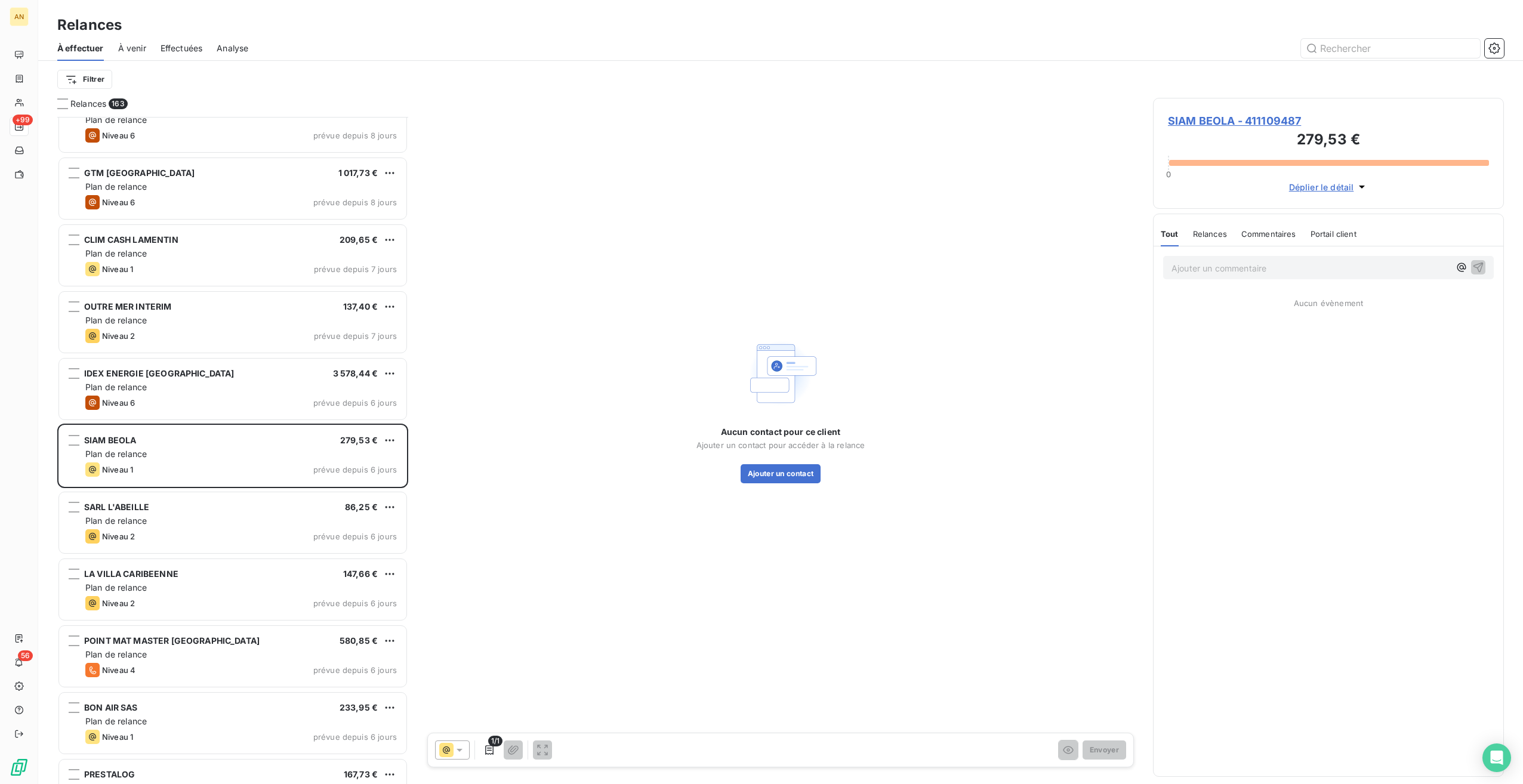 scroll, scrollTop: 4773, scrollLeft: 0, axis: vertical 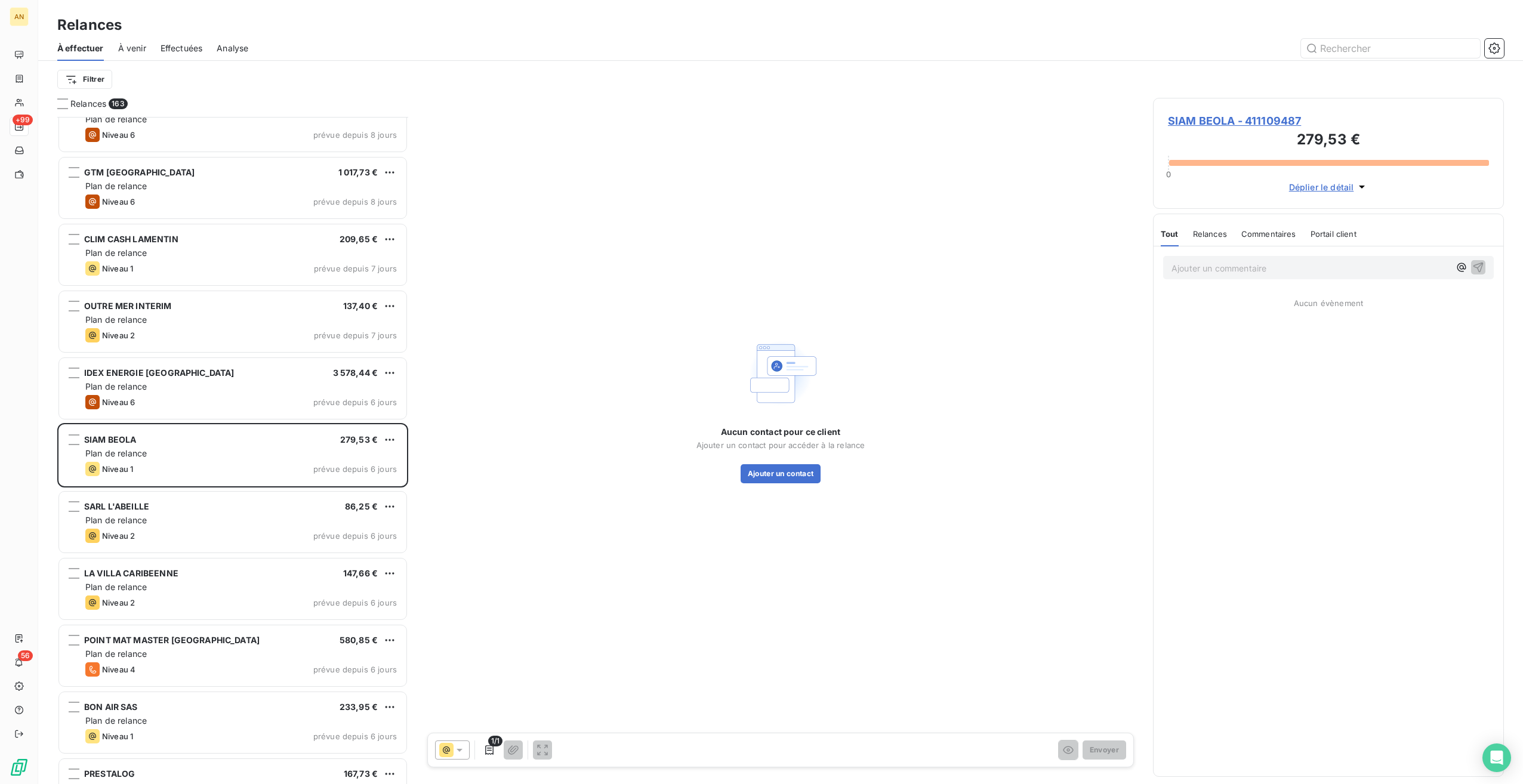 click on "Niveau 1 prévue depuis 6 jours" at bounding box center [241, 736] 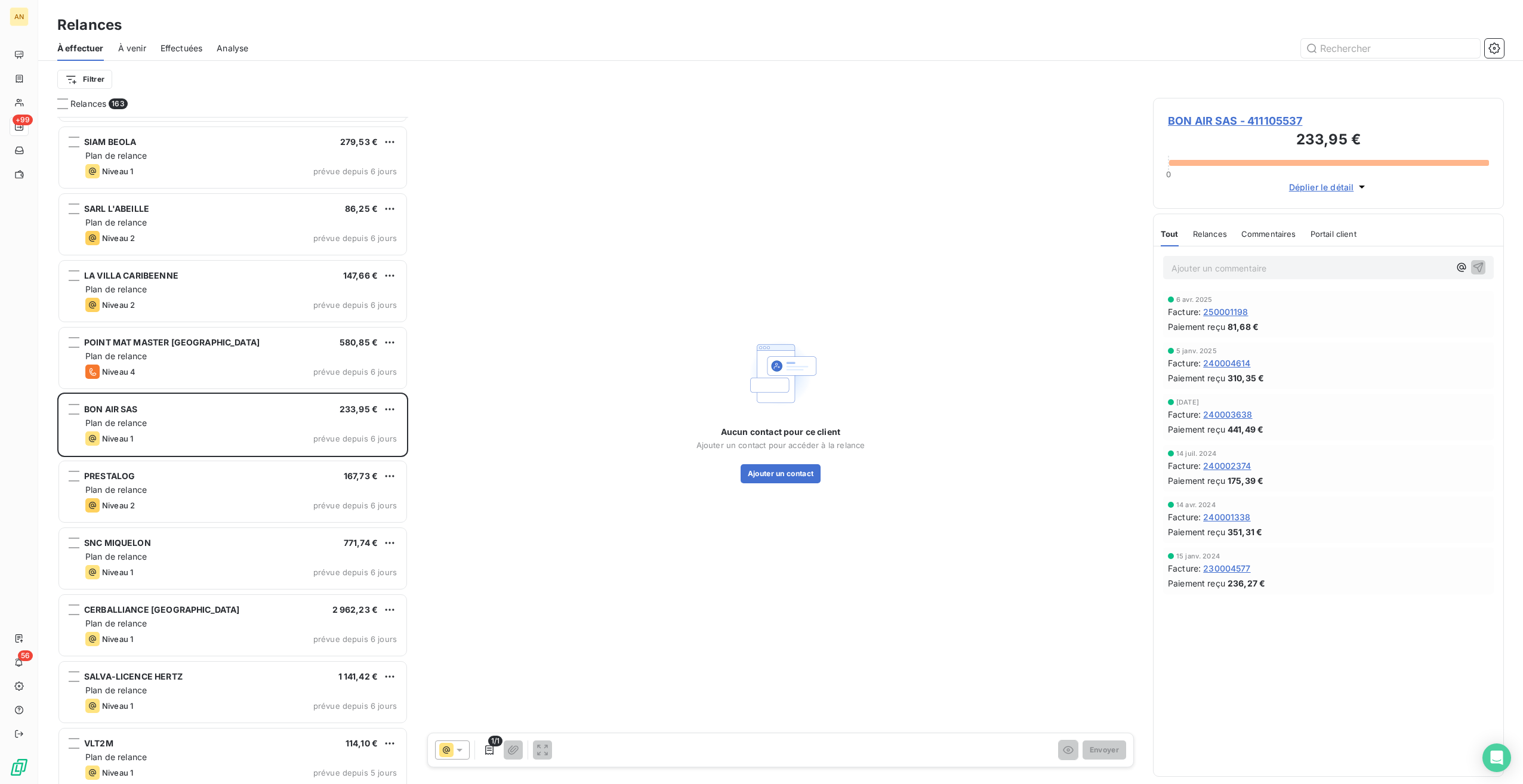 scroll, scrollTop: 5072, scrollLeft: 0, axis: vertical 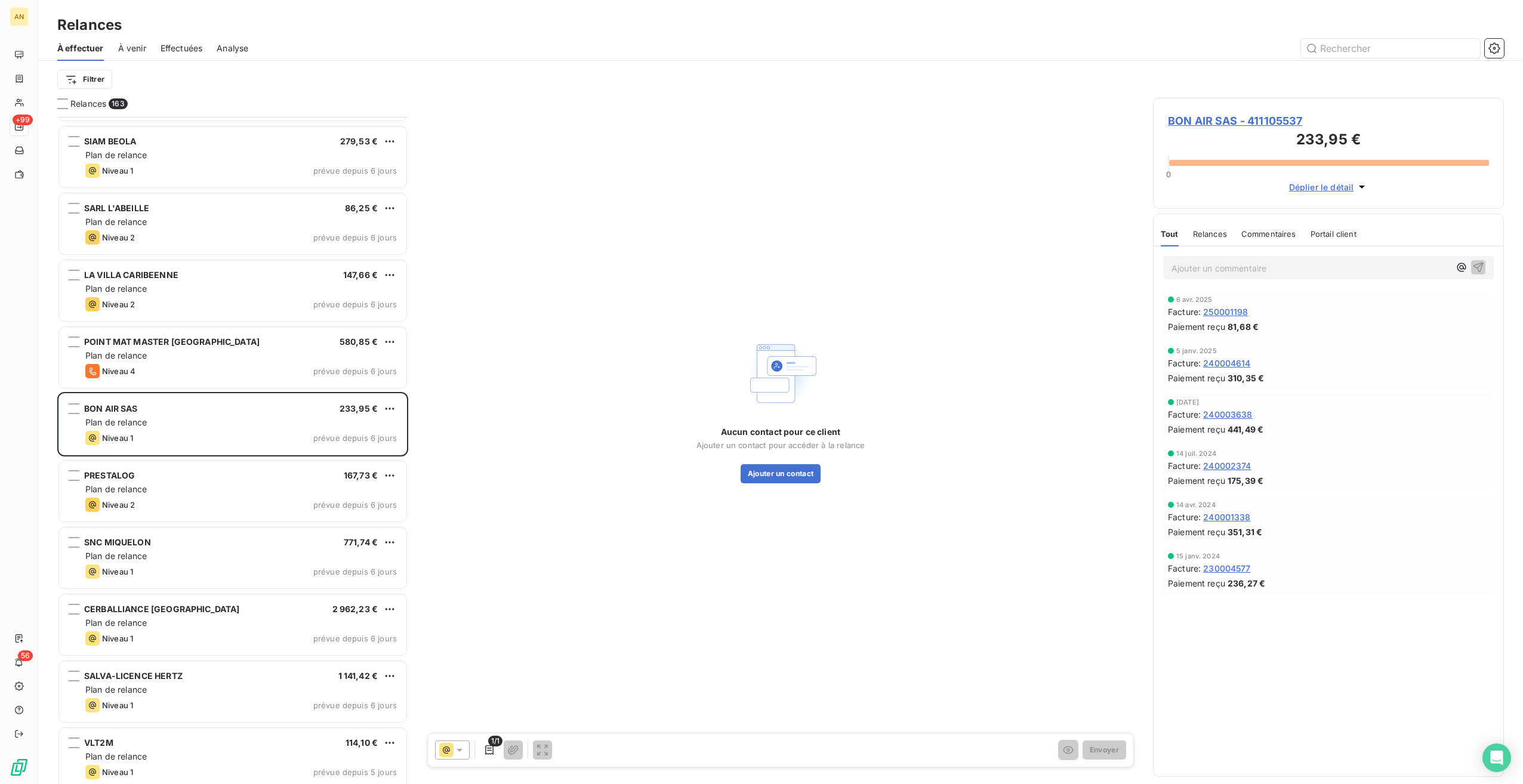 click on "OUTRE MER INTERIM 137,40 € Plan de relance Niveau 2 prévue depuis 7 jours IDEX ENERGIE ANTILLES 3 578,44 € Plan de relance Niveau 6 prévue depuis 6 jours SIAM BEOLA 279,53 € Plan de relance Niveau 1 prévue depuis 6 jours SARL L'ABEILLE 86,25 € Plan de relance Niveau 2 prévue depuis 6 jours LA [GEOGRAPHIC_DATA] 147,66 € Plan de relance Niveau 2 prévue depuis 6 jours POINT MAT MASTER [GEOGRAPHIC_DATA] 580,85 € Plan de relance Niveau 4 prévue depuis 6 jours BON AIR SAS 233,95 € Plan de relance Niveau 1 prévue depuis 6 jours PRESTALOG 167,73 € Plan de relance Niveau 2 prévue depuis 6 jours SNC MIQUELON 771,74 € Plan de relance Niveau 1 prévue depuis 6 jours CERBALLIANCE [GEOGRAPHIC_DATA] 2 962,23 € Plan de relance Niveau 1 prévue depuis 6 jours SALVA-LICENCE HERTZ 1 141,42 € Plan de relance Niveau 1 prévue depuis 6 jours VLT2M 114,10 € Plan de relance Niveau 1 prévue depuis 5 jours ADAPEI CHATEAUBOEUF EST 254,98 € Plan de relance Niveau 1 prévue depuis 5 jours 497,74 €" at bounding box center (233, 450) 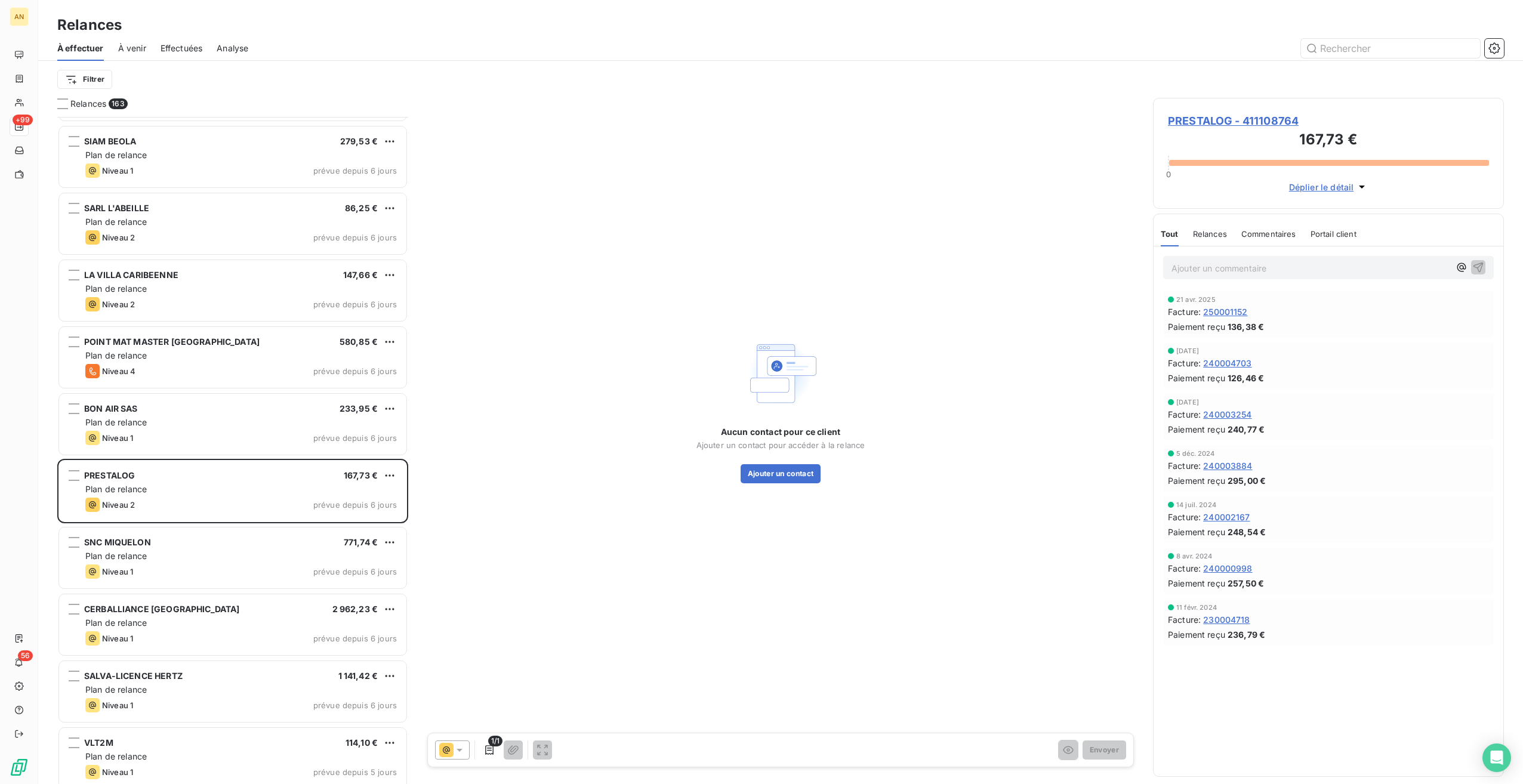 click on "Niveau 1 prévue depuis 6 jours" at bounding box center [241, 572] 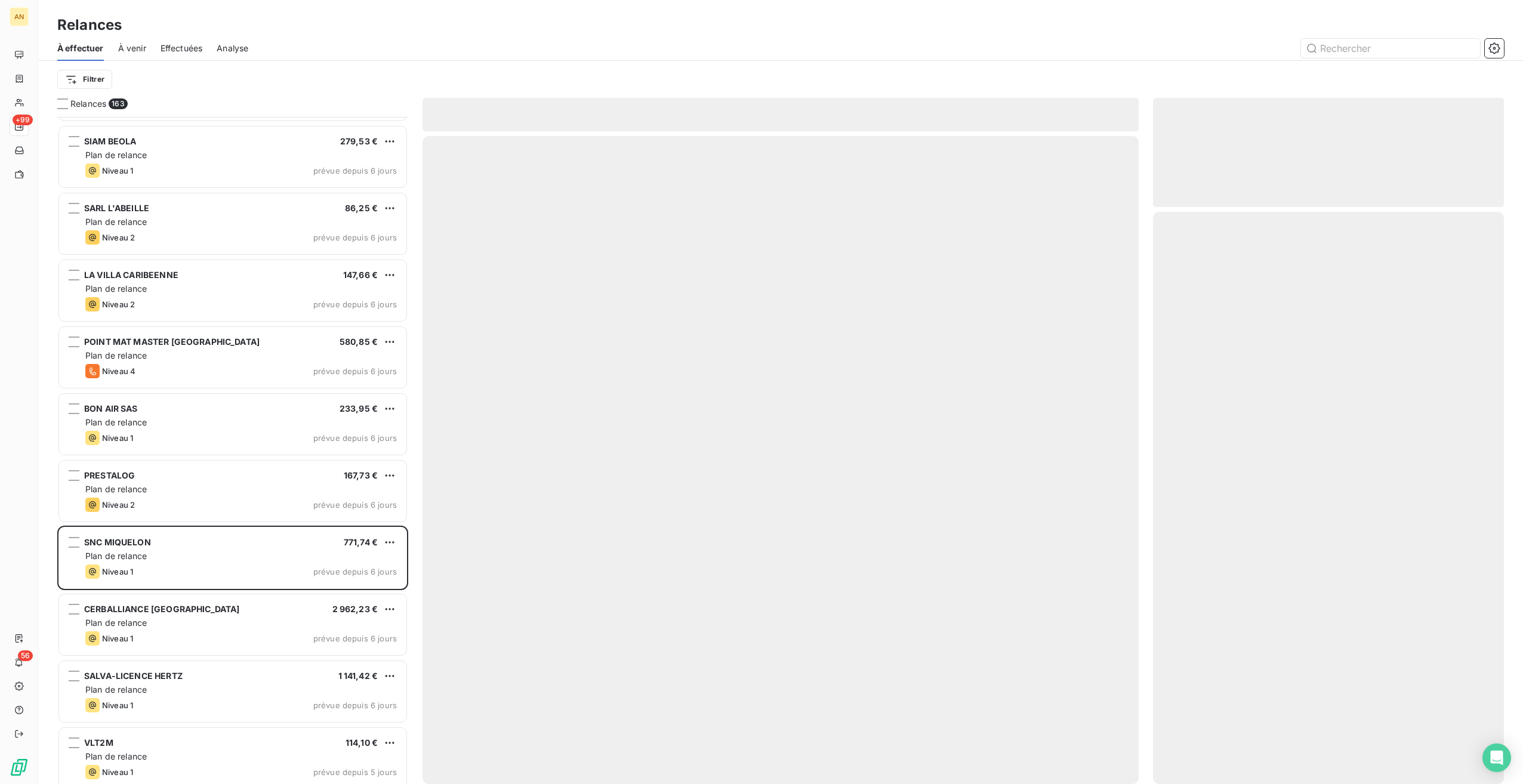 click on "Plan de relance" at bounding box center [241, 623] 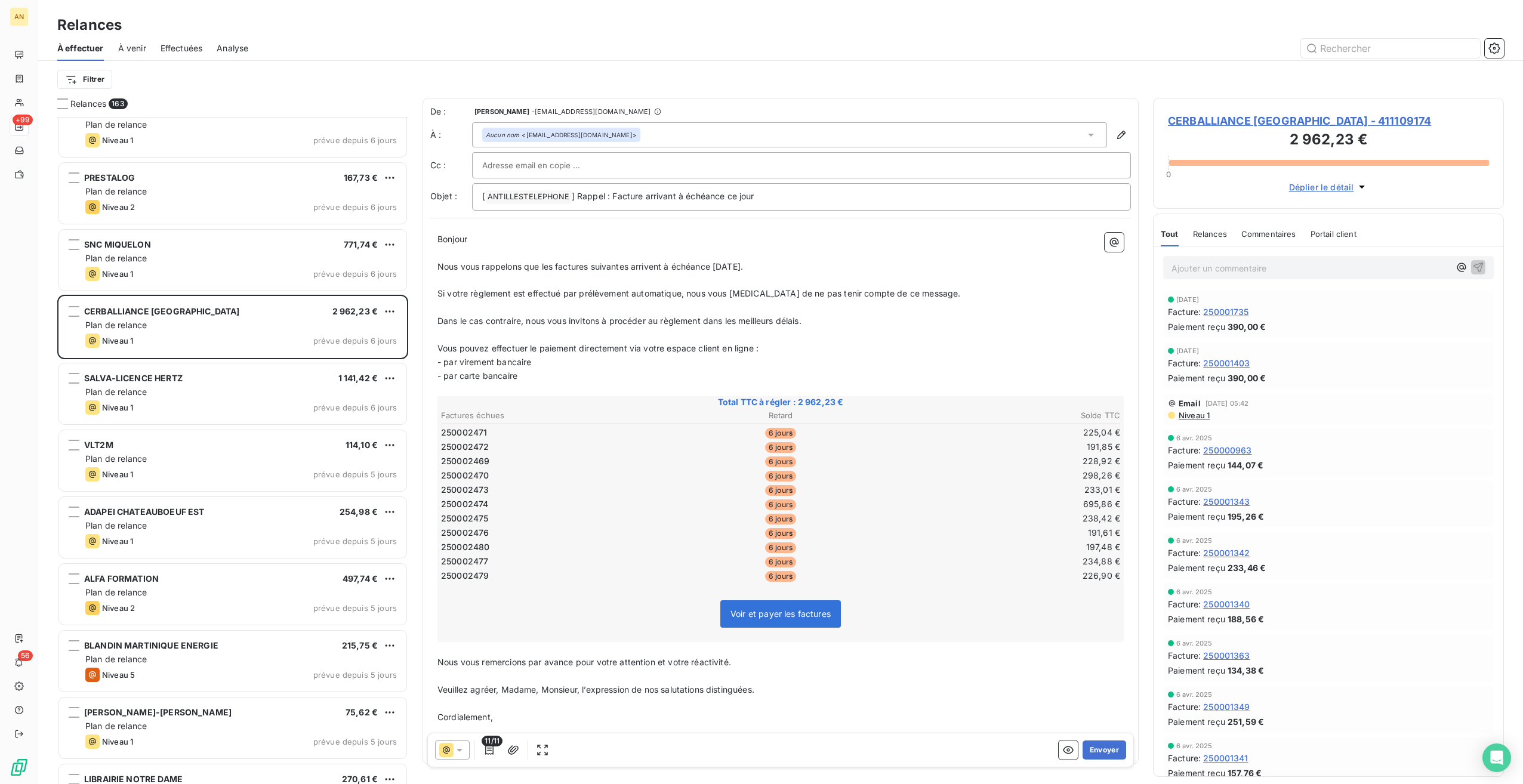 scroll, scrollTop: 5370, scrollLeft: 0, axis: vertical 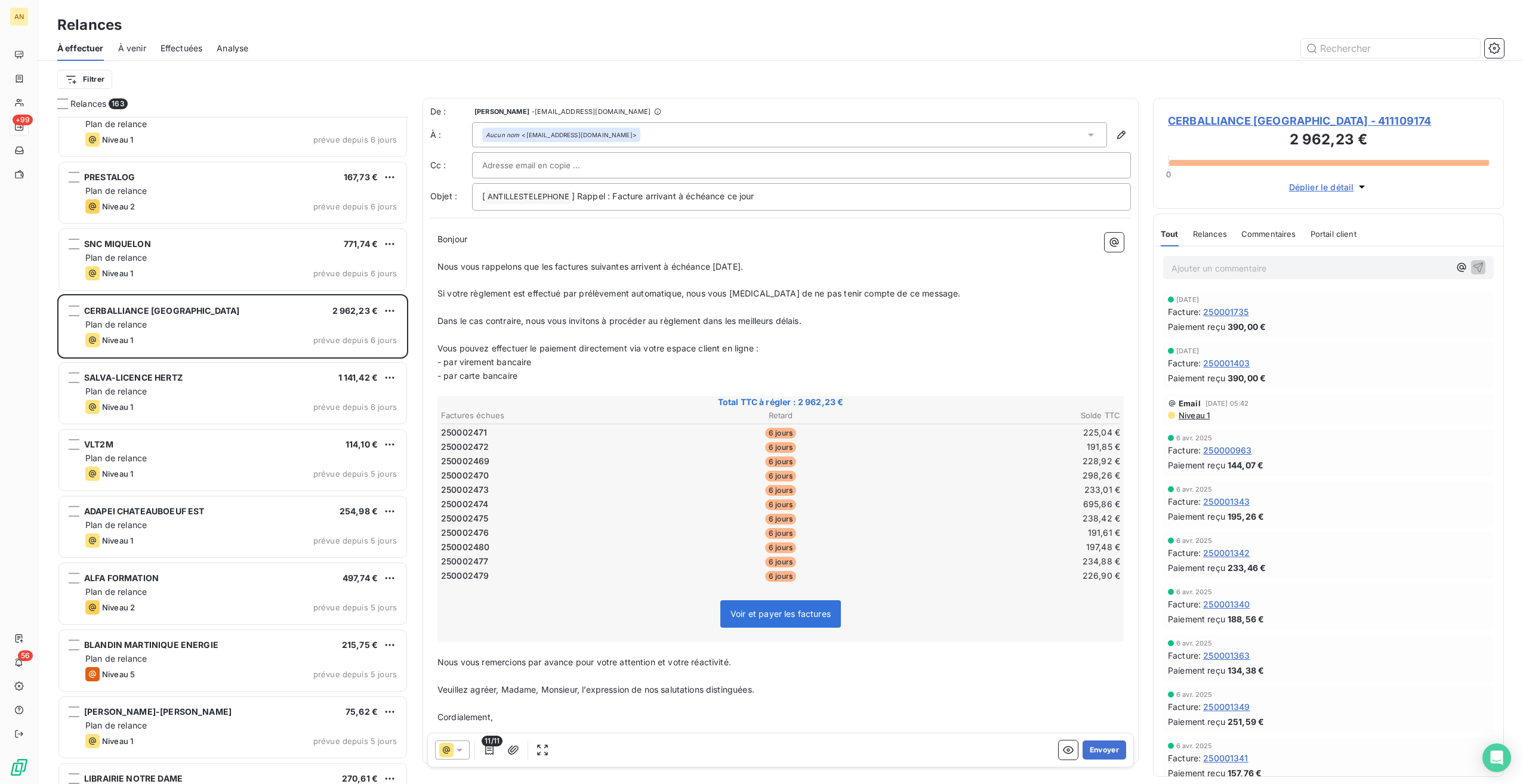 click on "VLT2M 114,10 € Plan de relance Niveau 1 prévue depuis 5 jours" at bounding box center (233, 460) 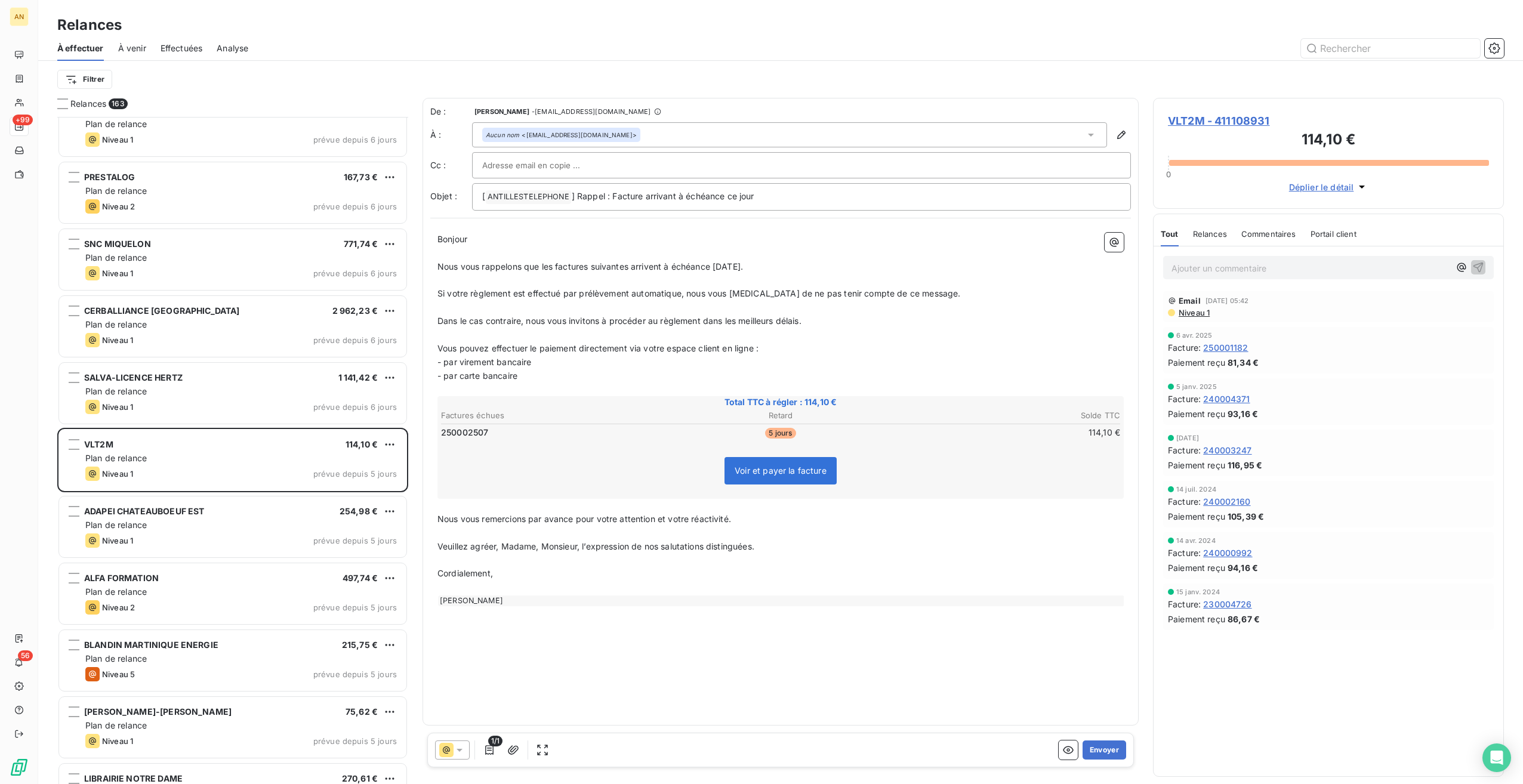 click on "Envoyer" at bounding box center [1104, 750] 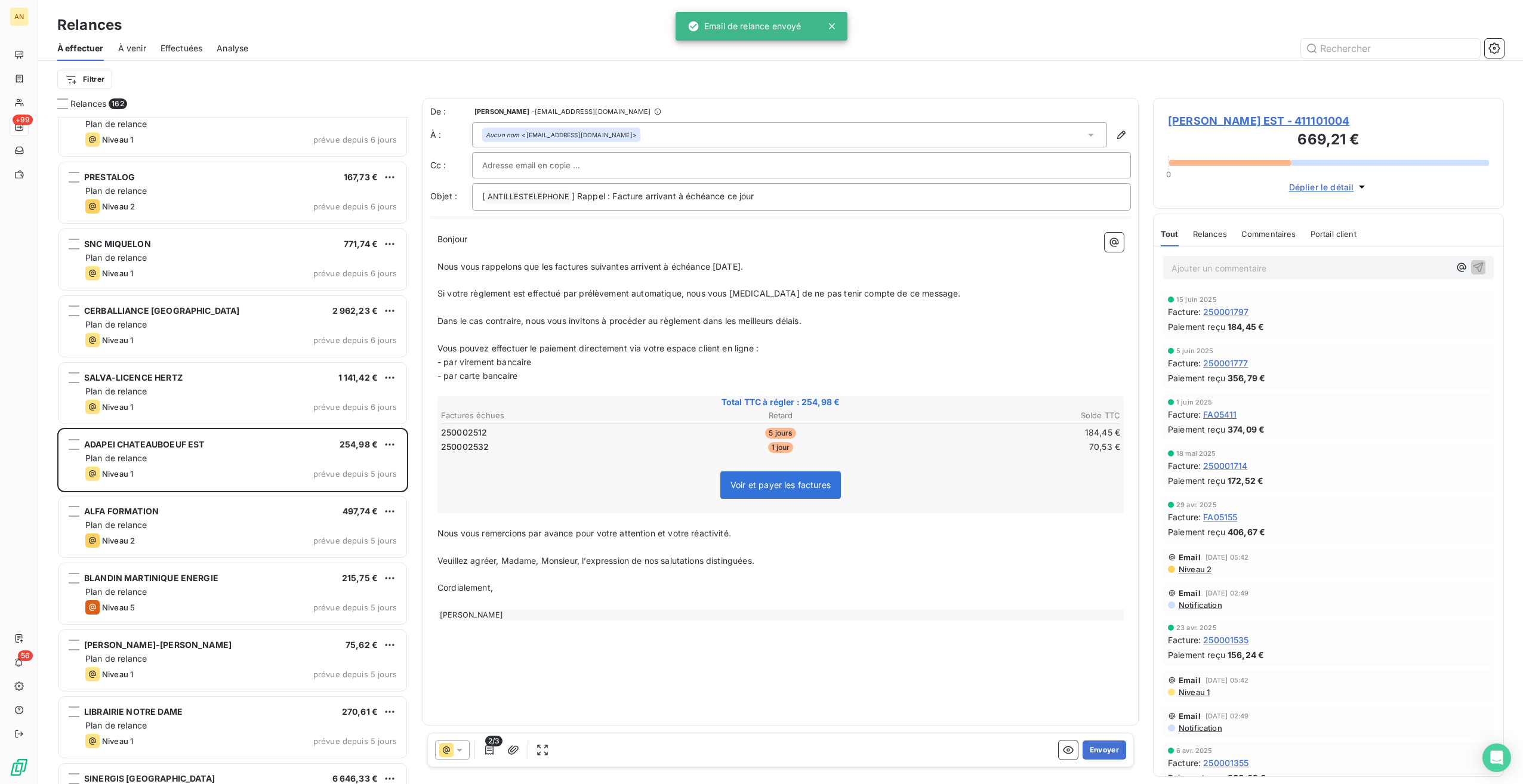 click on "Niveau 5 prévue depuis 5 jours" at bounding box center [241, 607] 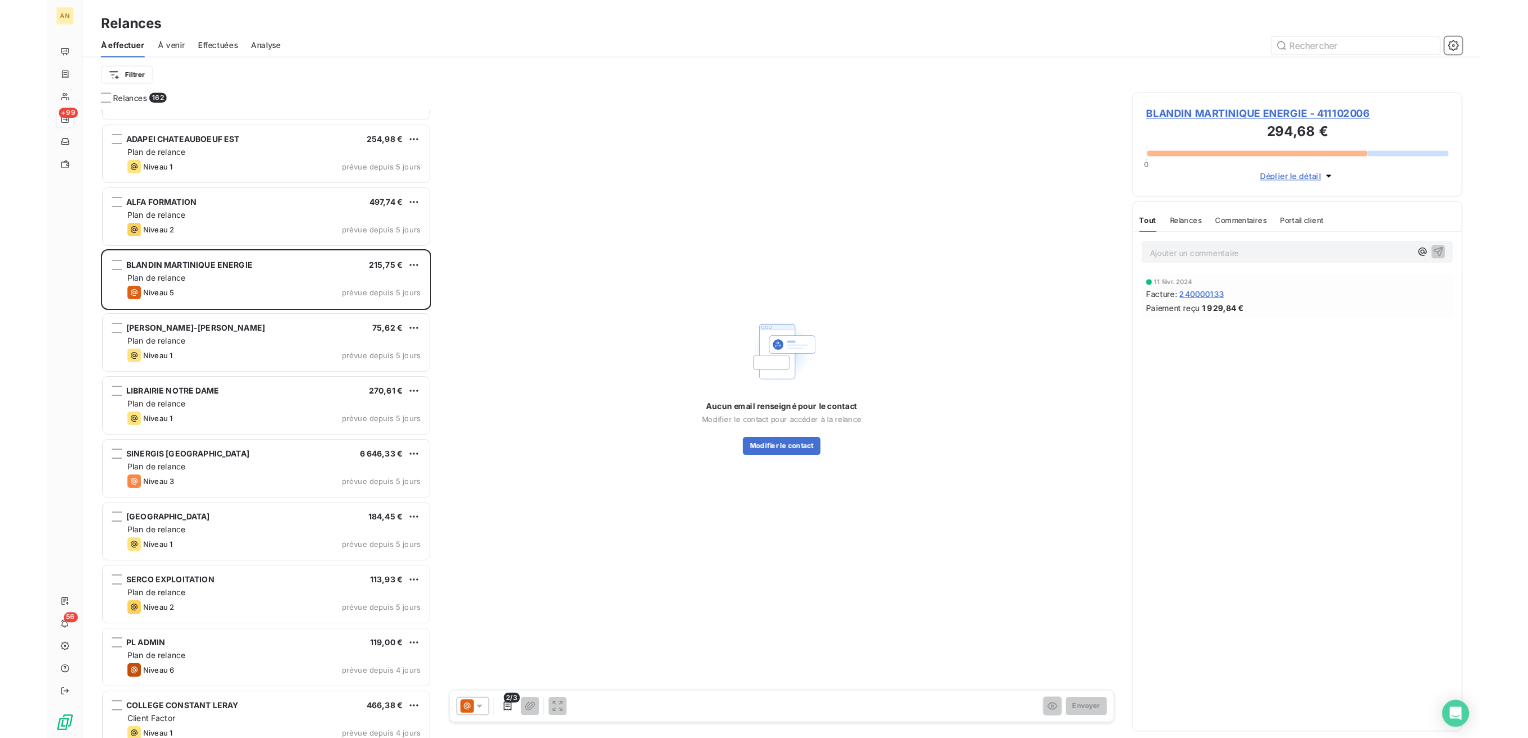 scroll, scrollTop: 9499, scrollLeft: 0, axis: vertical 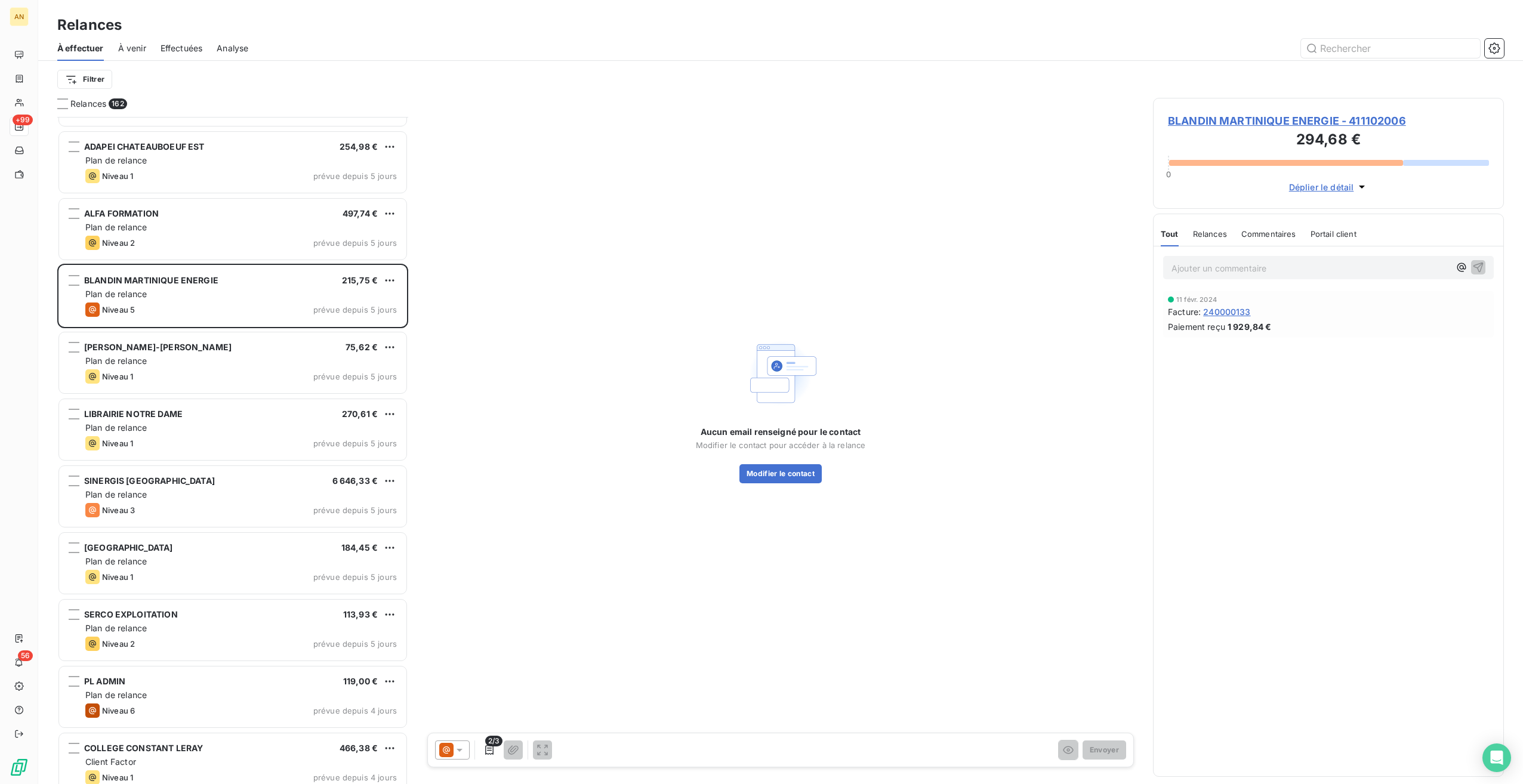 click on "Plan de relance" at bounding box center [241, 695] 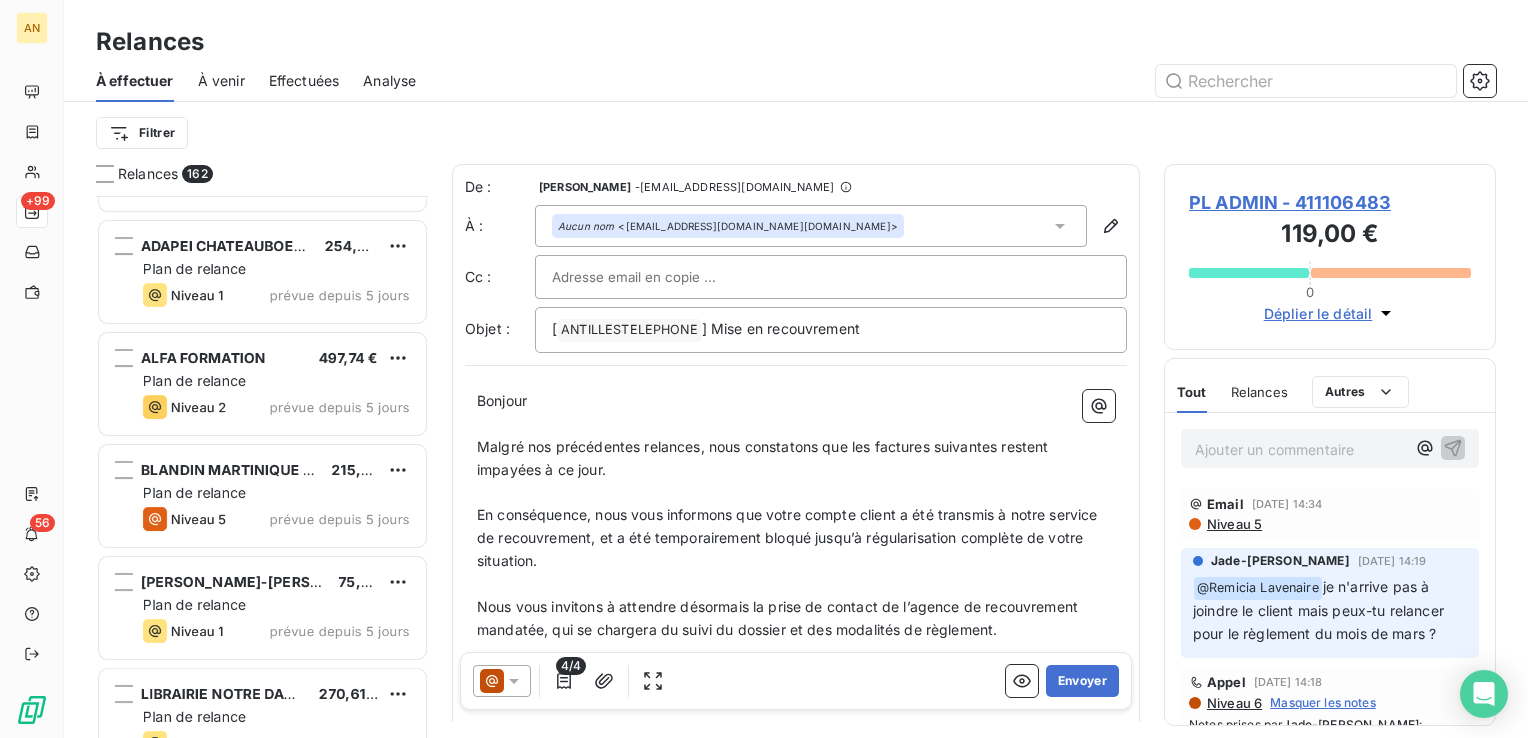 scroll, scrollTop: 9499, scrollLeft: 0, axis: vertical 